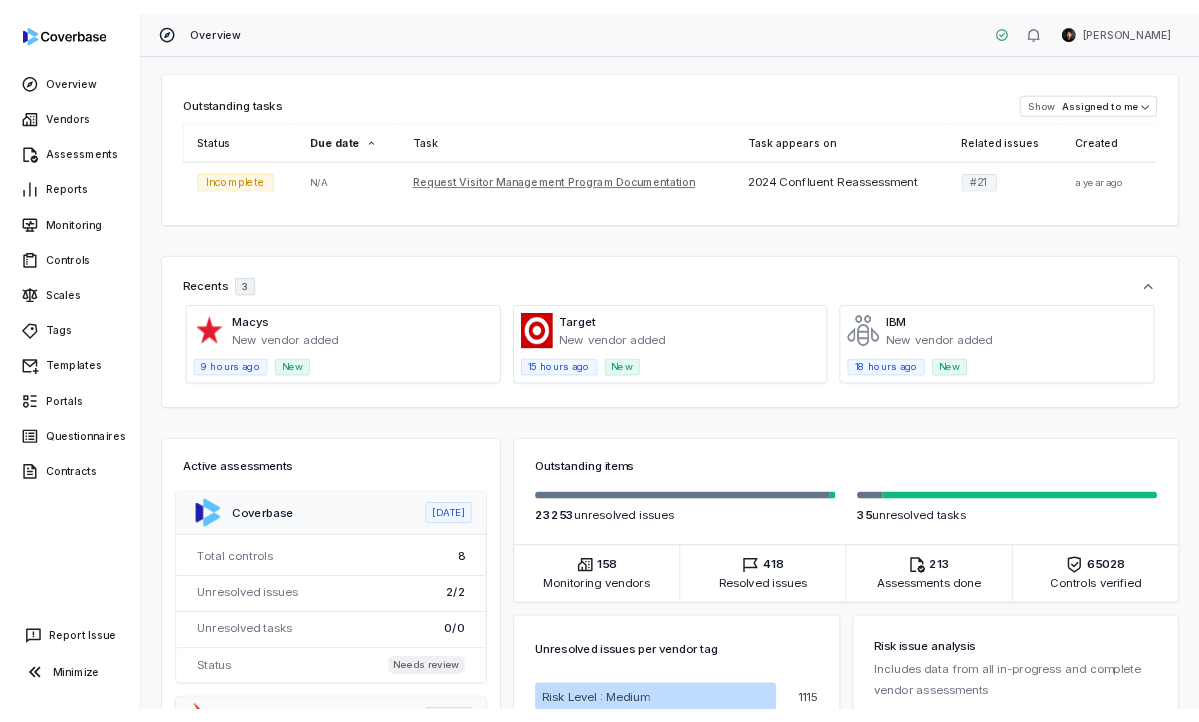 scroll, scrollTop: 0, scrollLeft: 0, axis: both 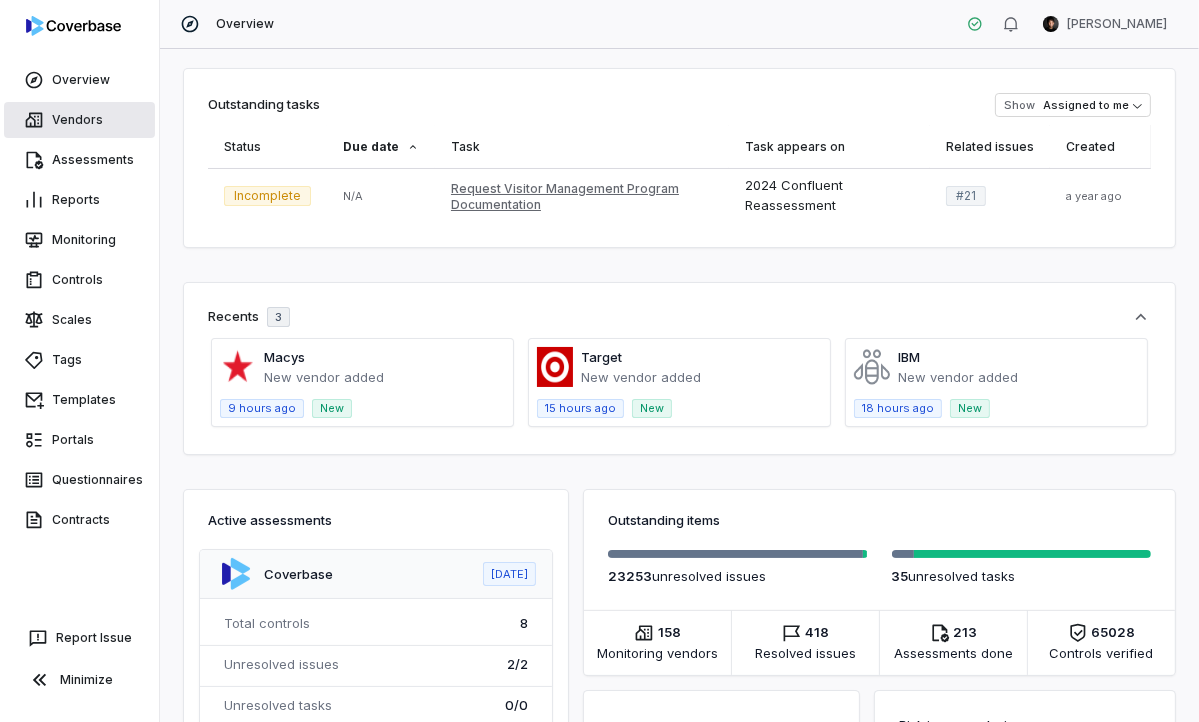 click on "Vendors" at bounding box center (79, 120) 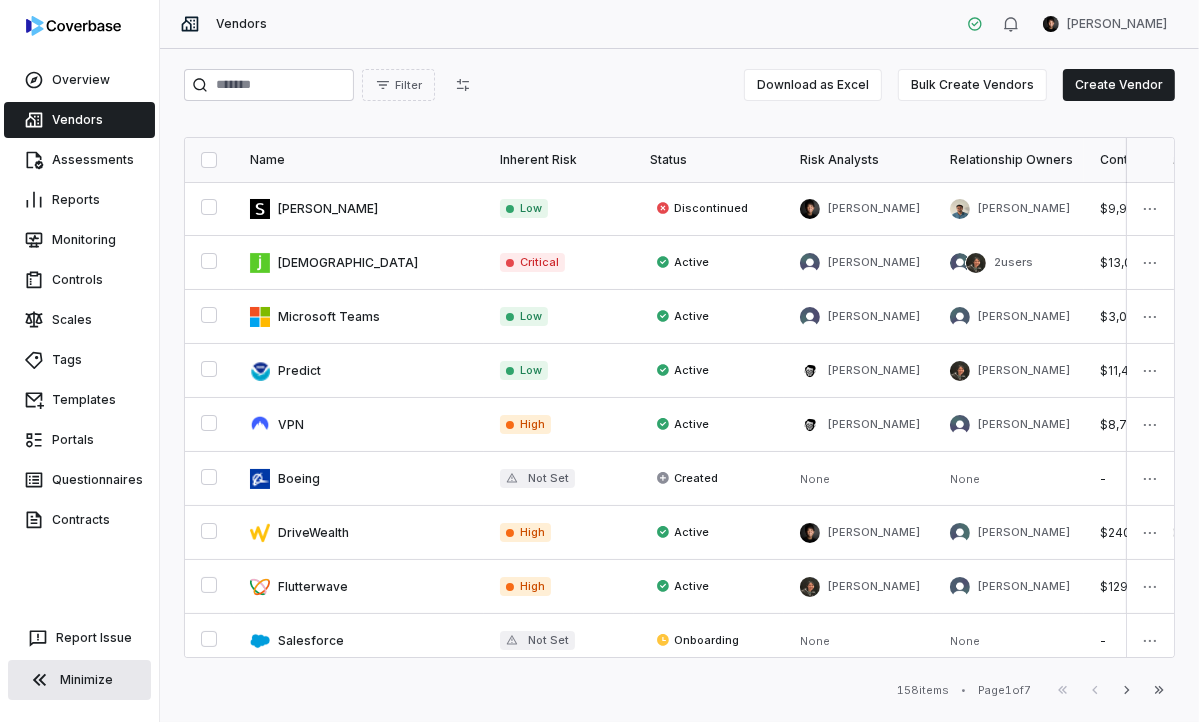 click 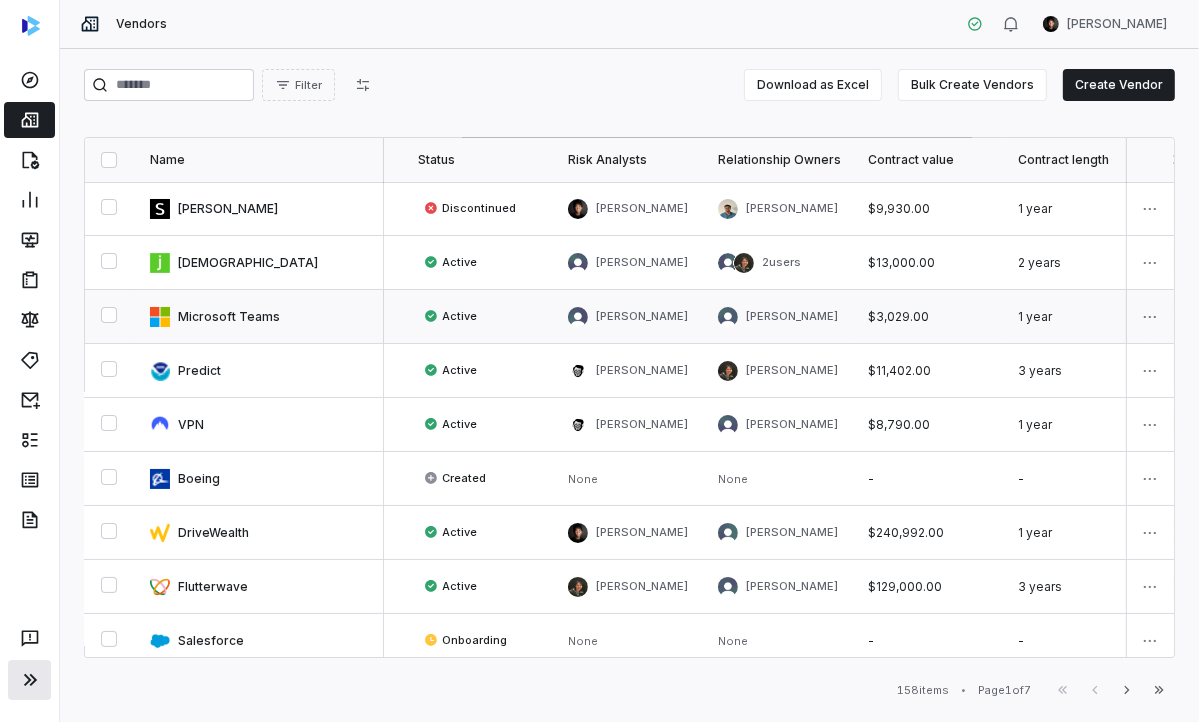 scroll, scrollTop: 0, scrollLeft: 144, axis: horizontal 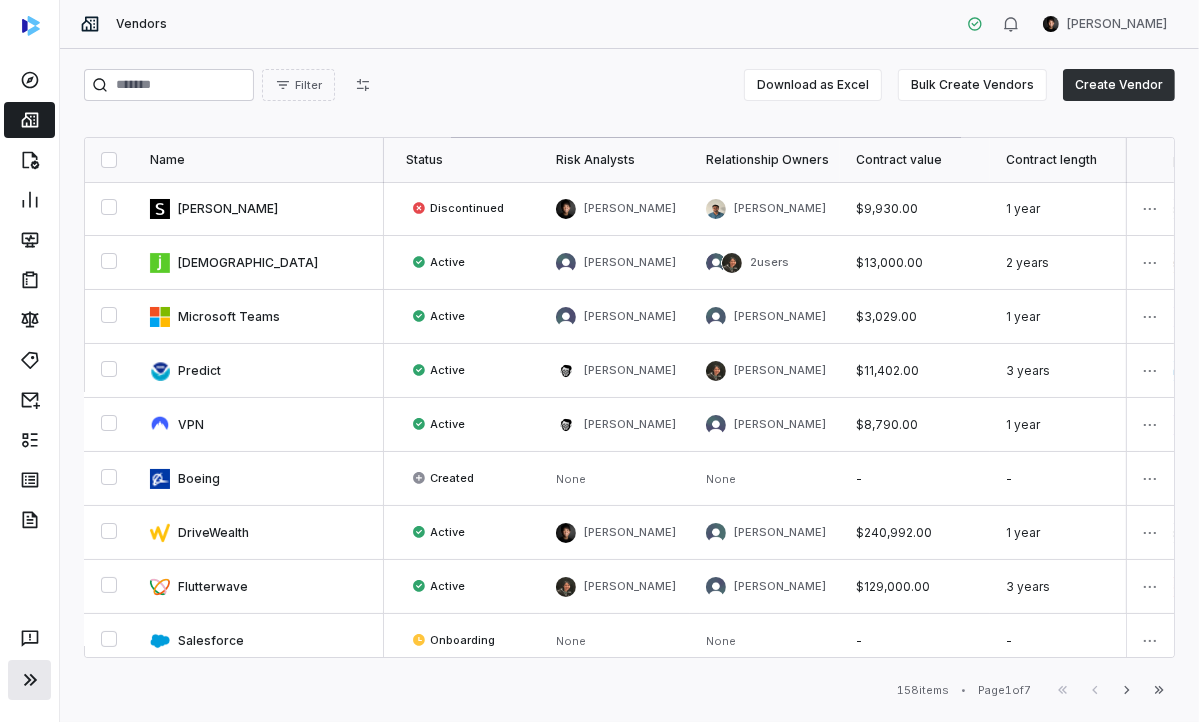 click on "Create Vendor" at bounding box center [1119, 85] 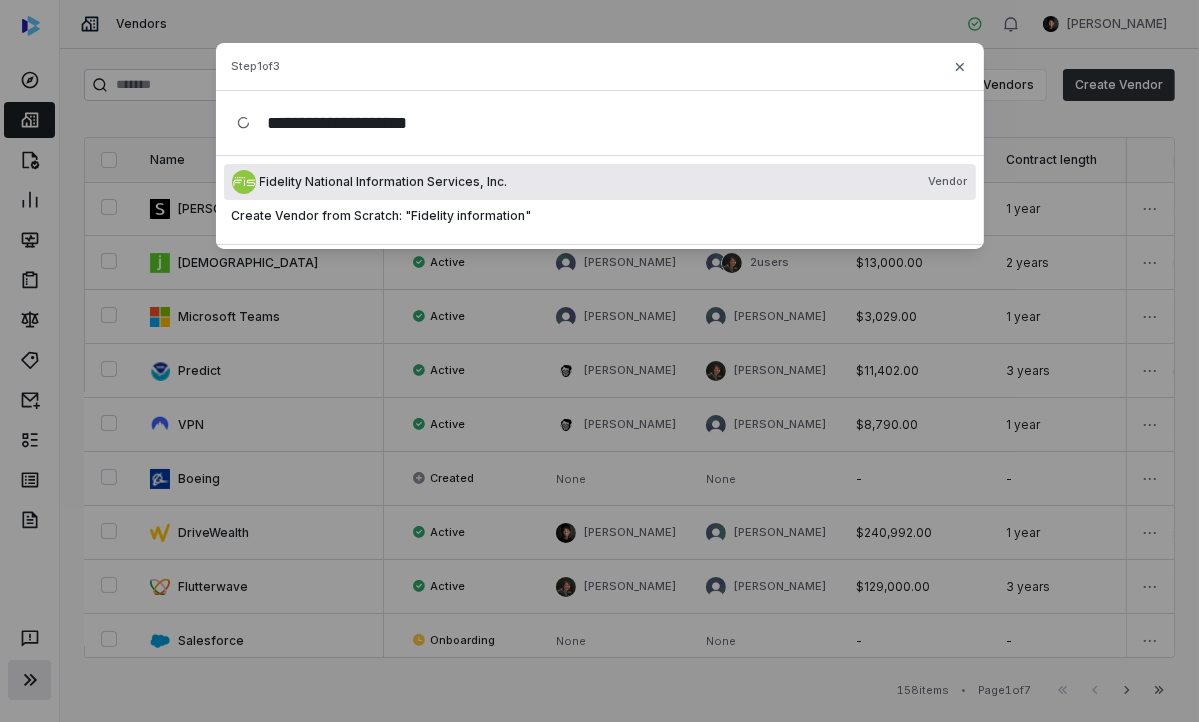 scroll, scrollTop: 0, scrollLeft: 0, axis: both 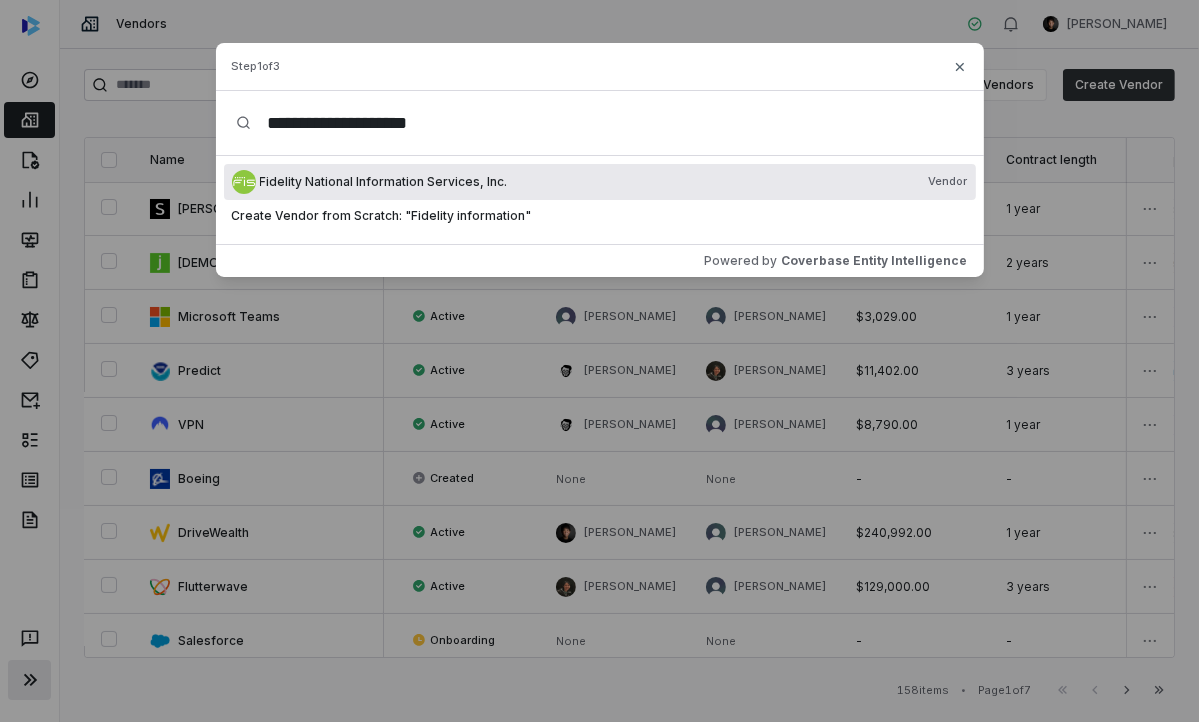 type on "**********" 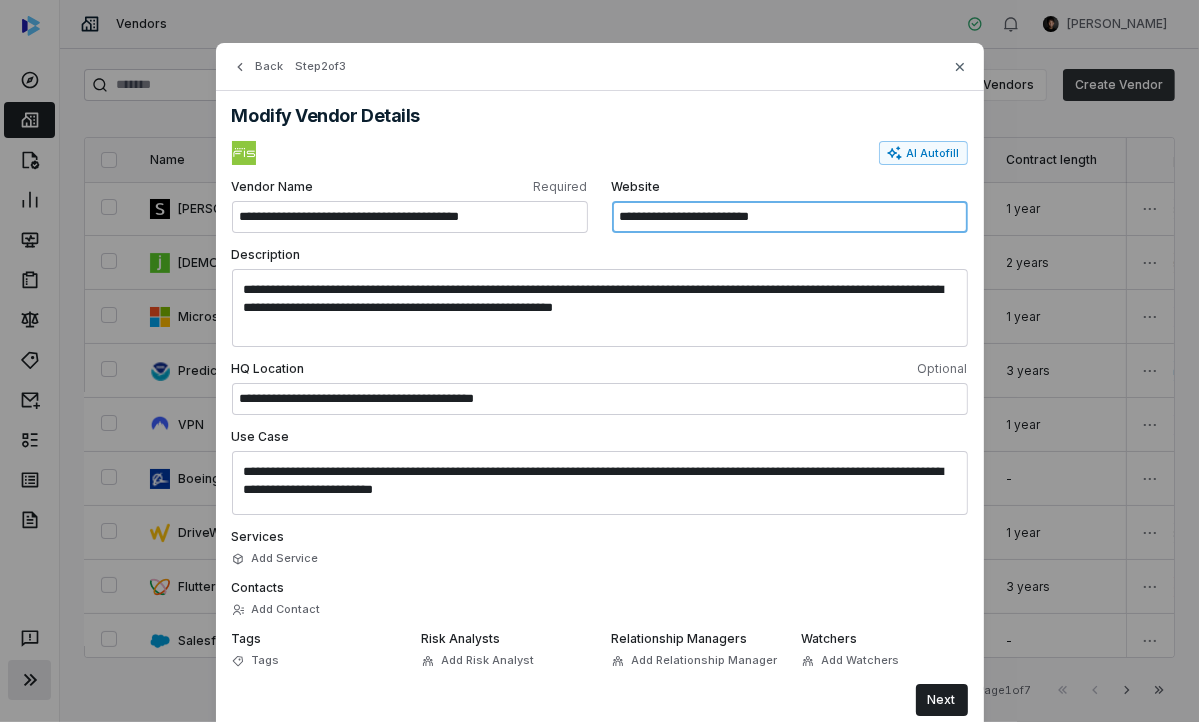 click on "**********" at bounding box center [790, 217] 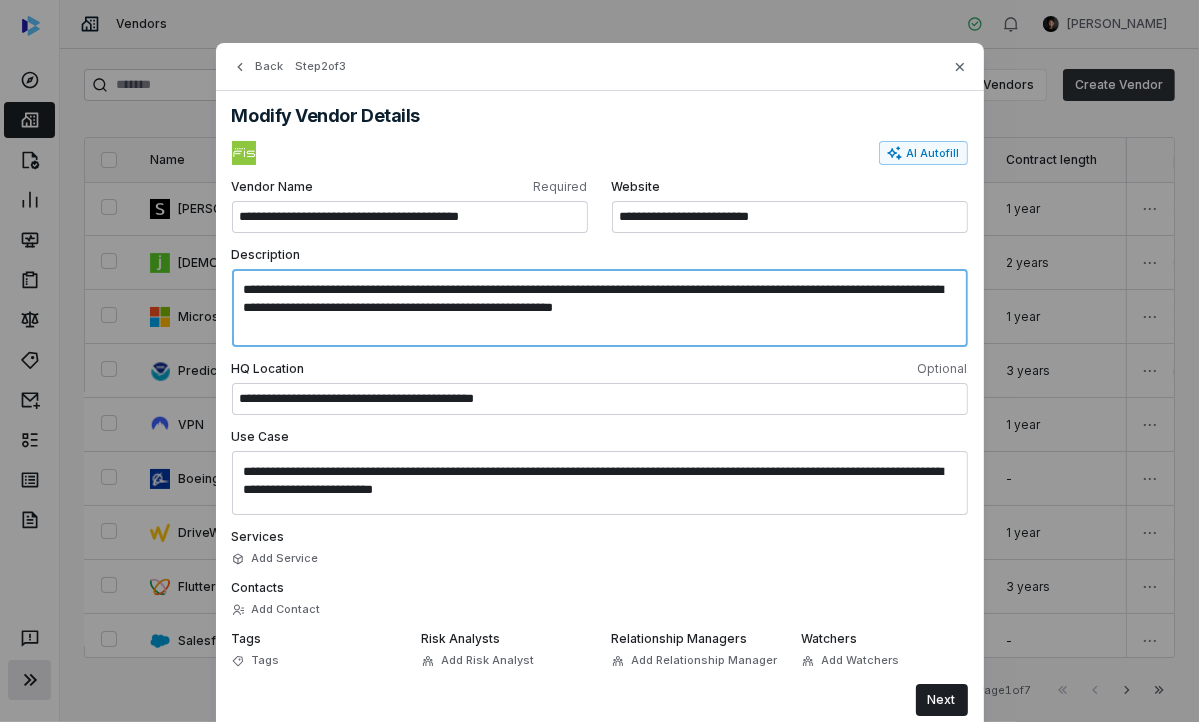 click on "**********" at bounding box center [600, 308] 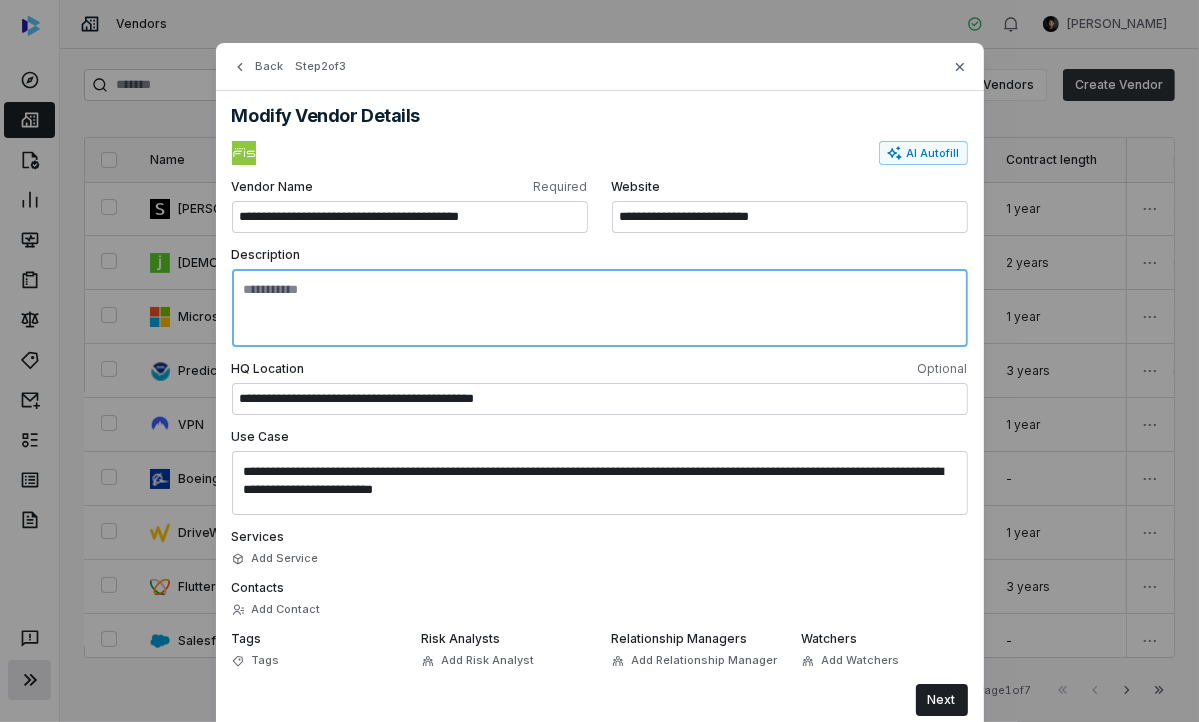 type 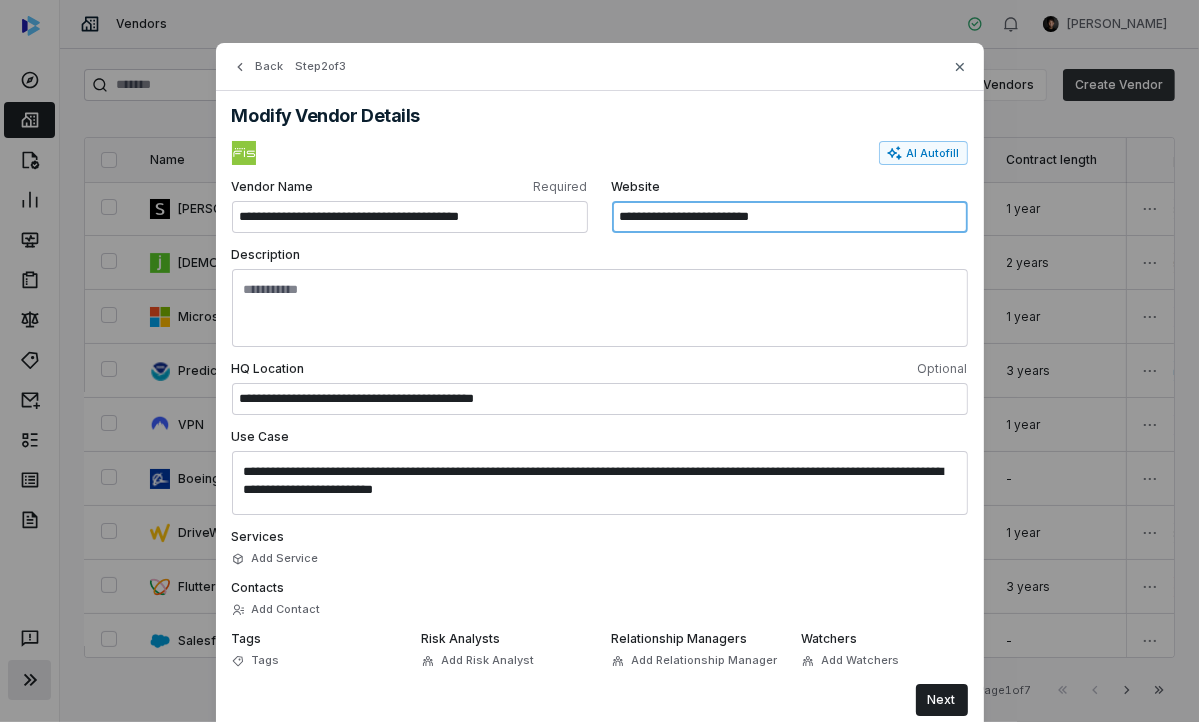 click on "**********" at bounding box center [790, 217] 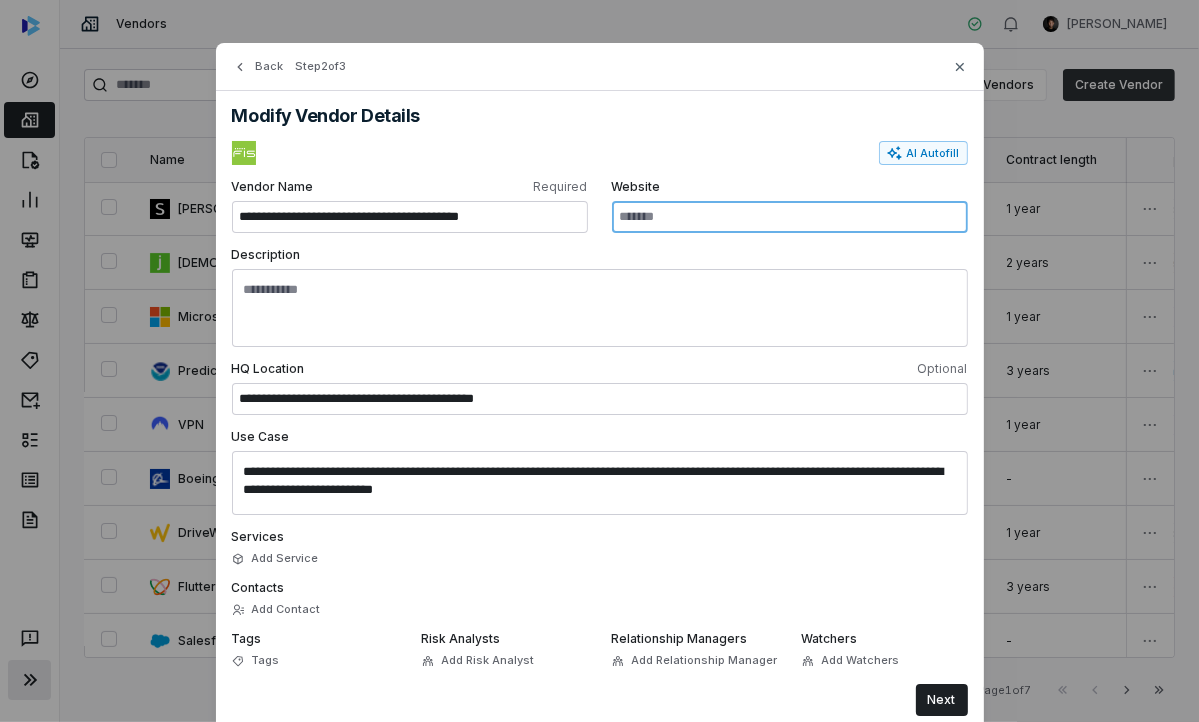 type 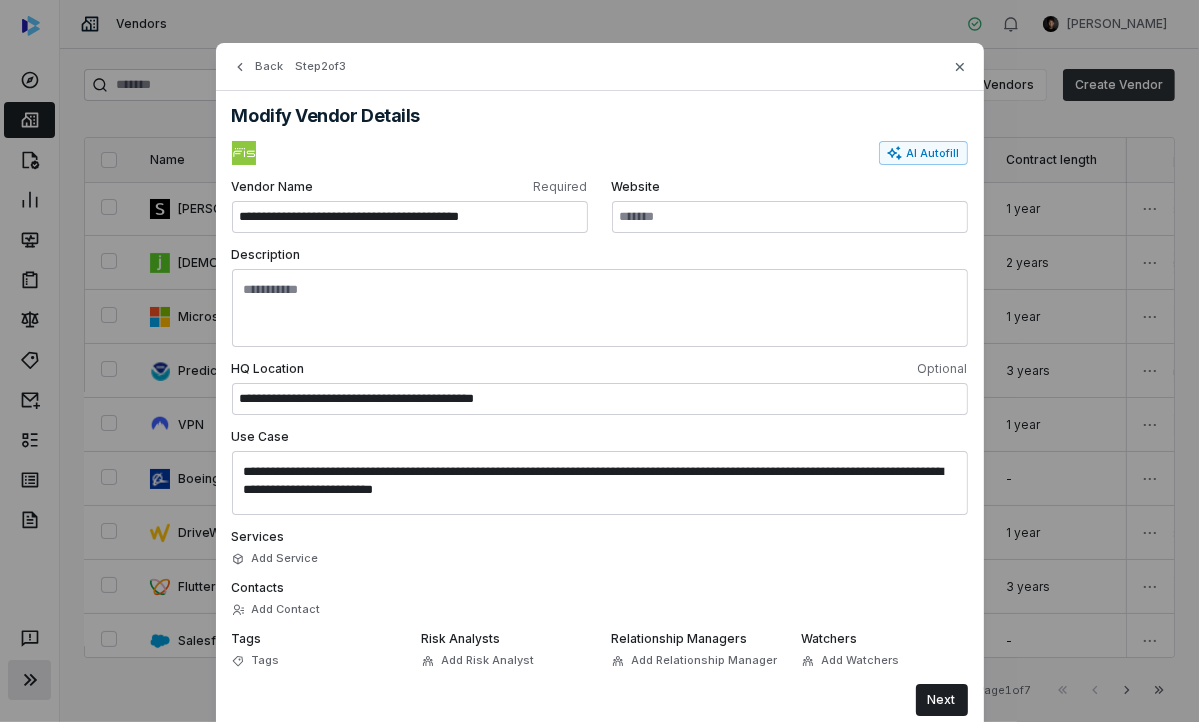click on "**********" at bounding box center (600, 428) 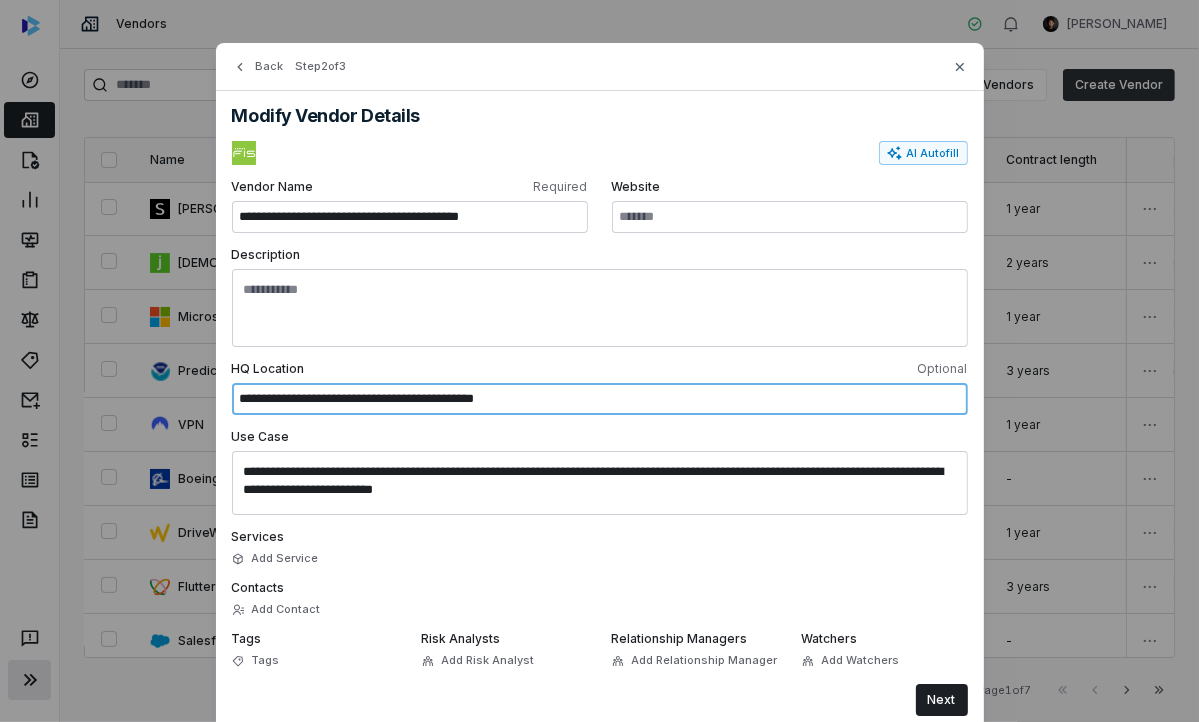 click on "**********" at bounding box center (600, 399) 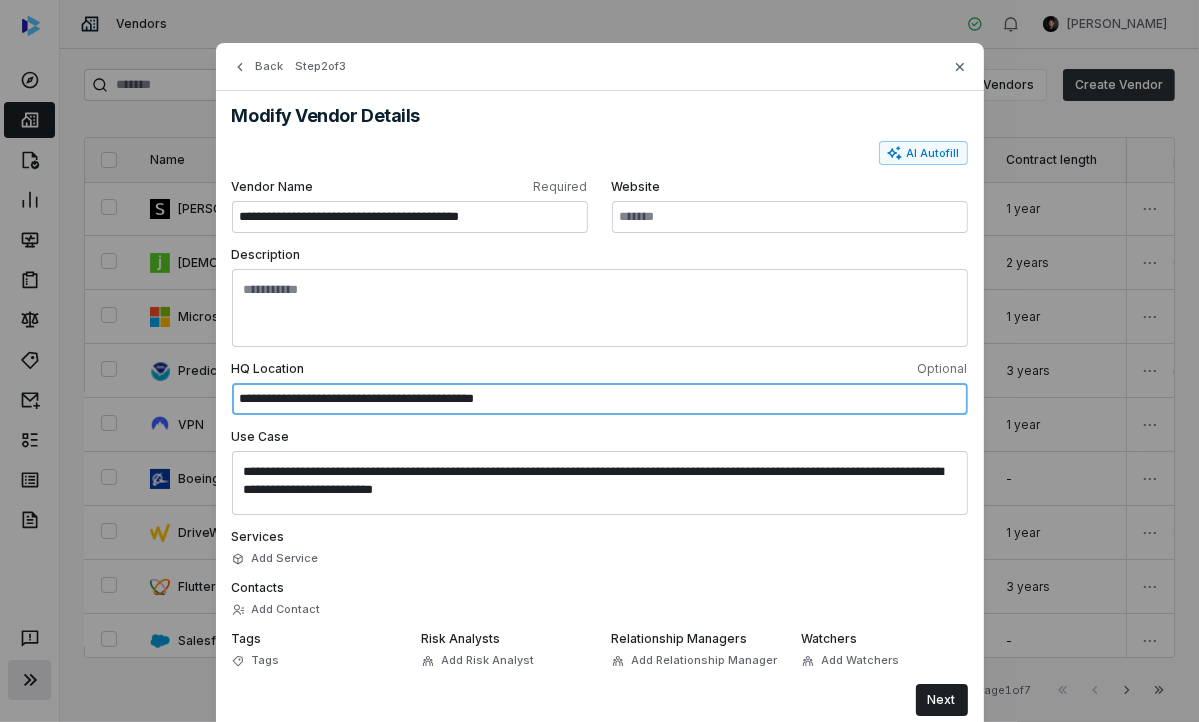 click on "**********" at bounding box center (600, 399) 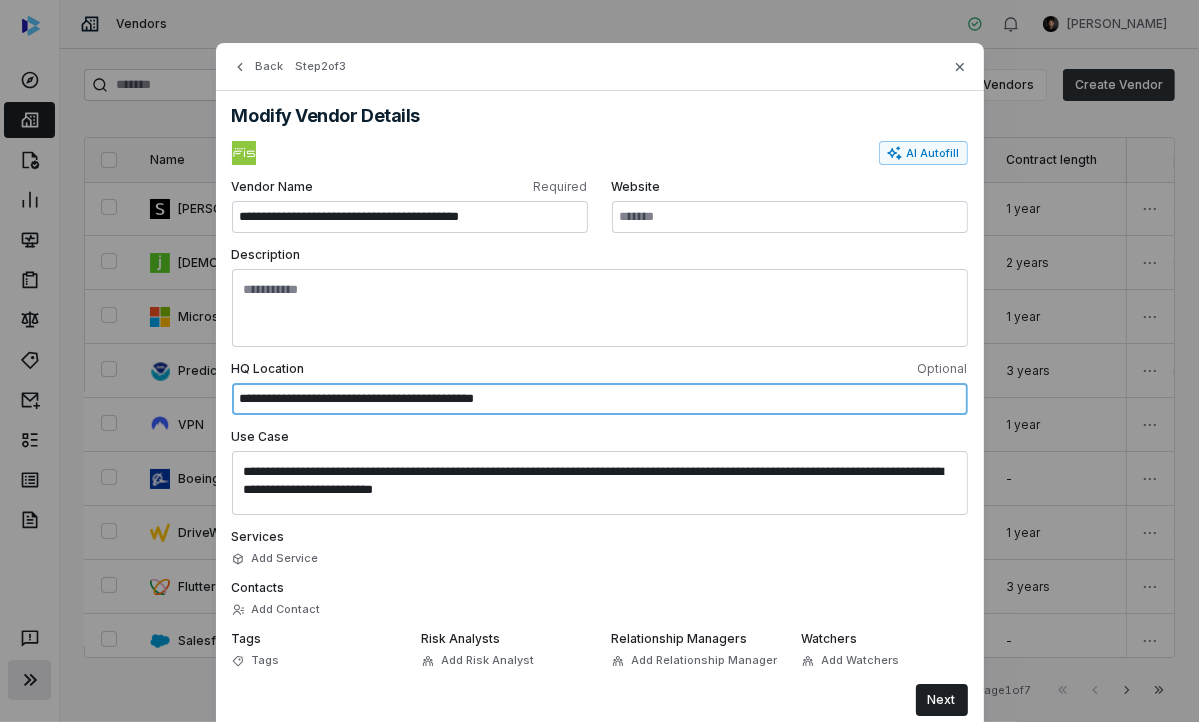 click on "**********" at bounding box center [600, 399] 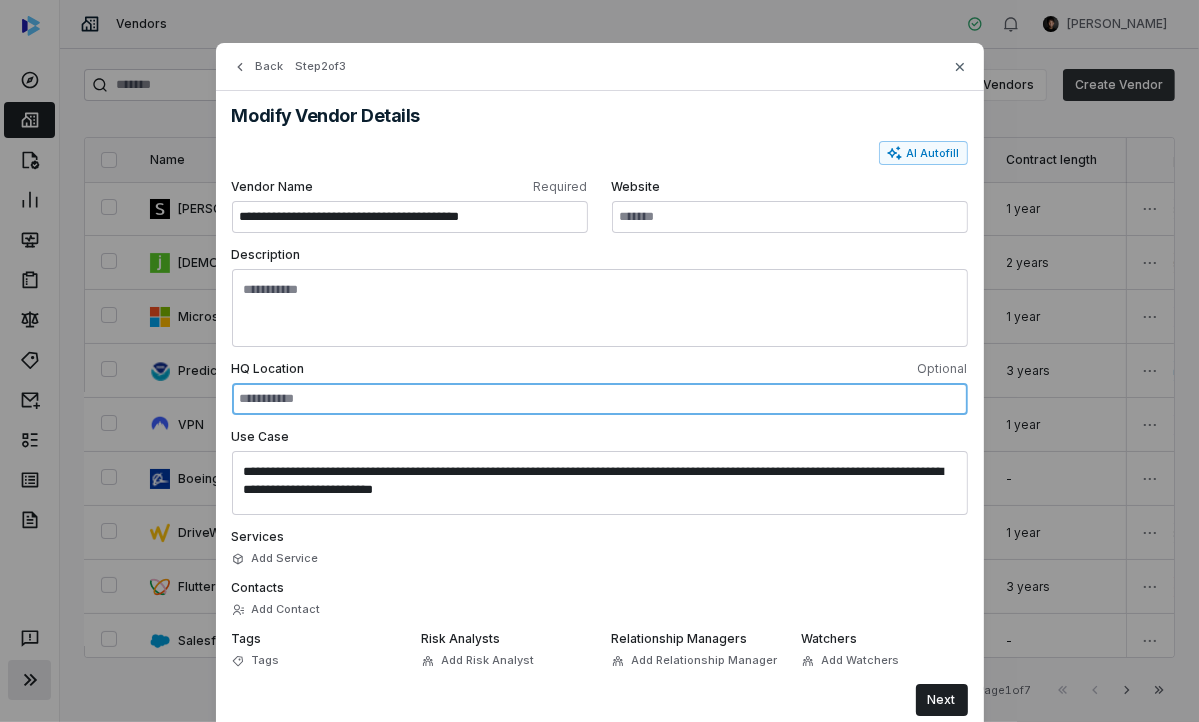 type 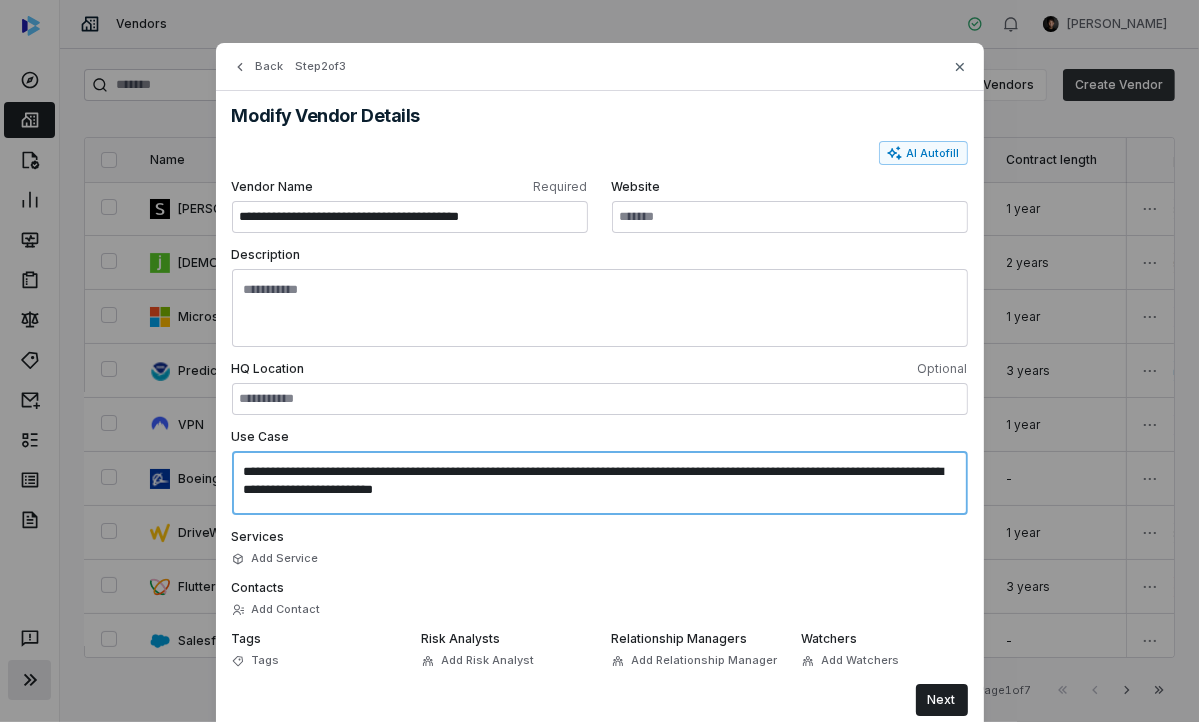 click on "**********" at bounding box center (600, 483) 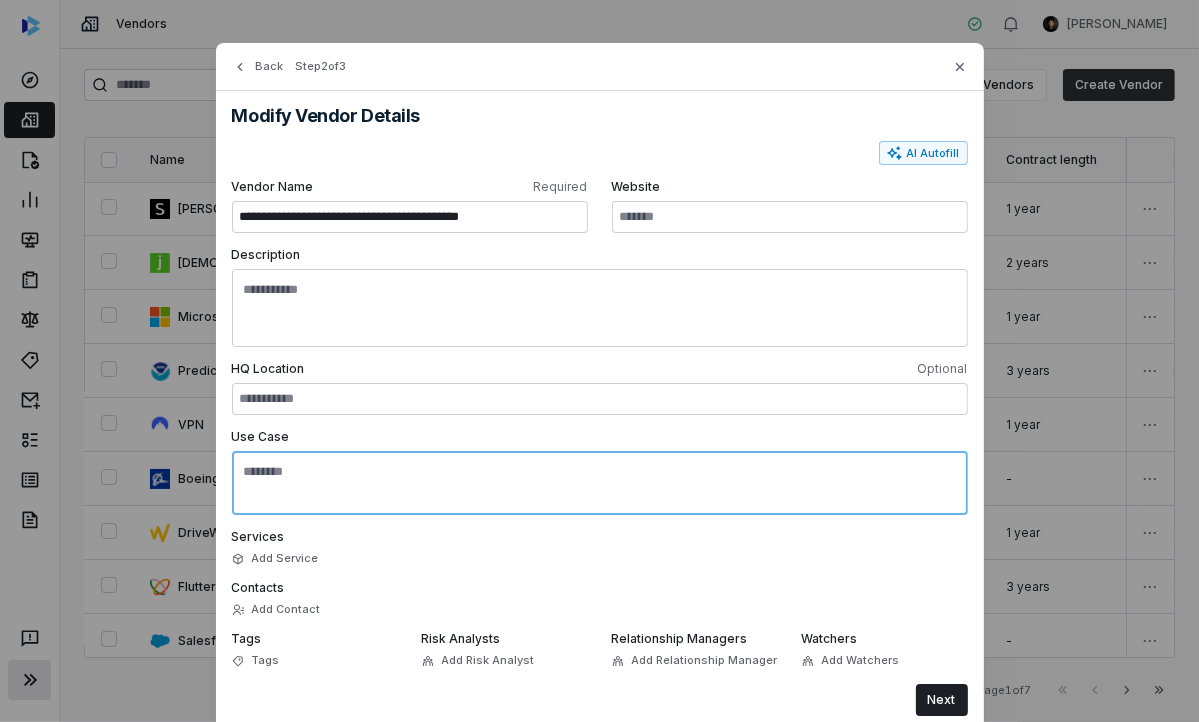 type 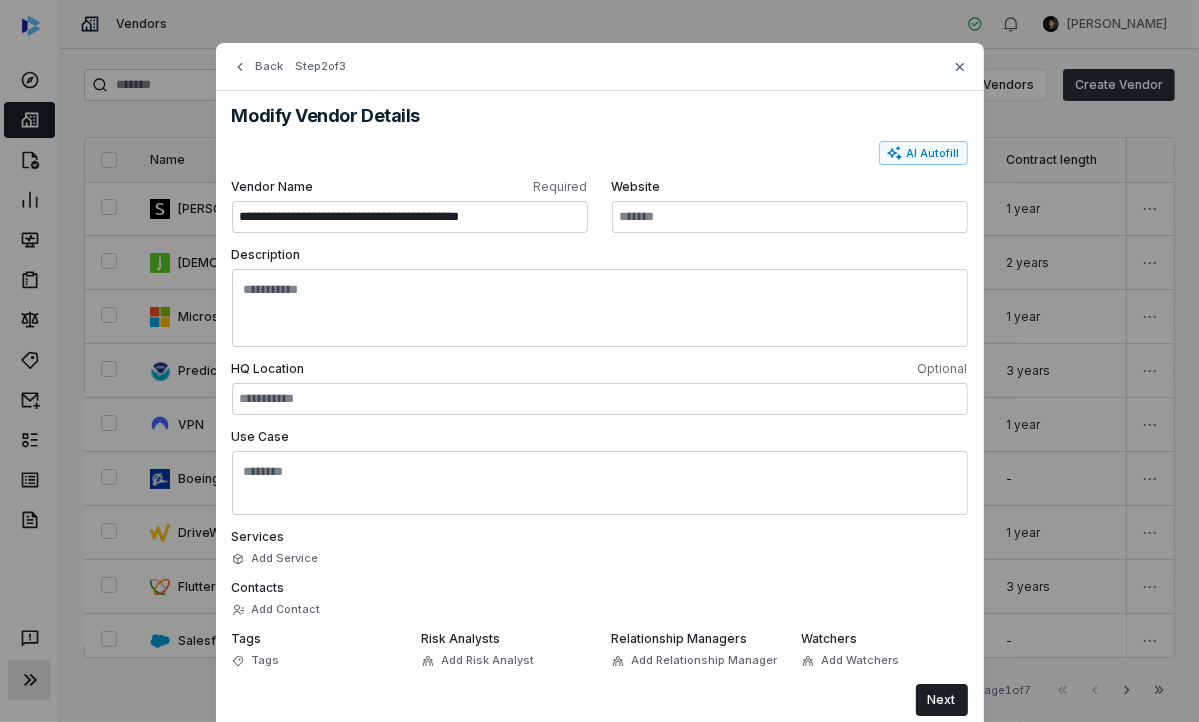 click on "**********" at bounding box center [600, 411] 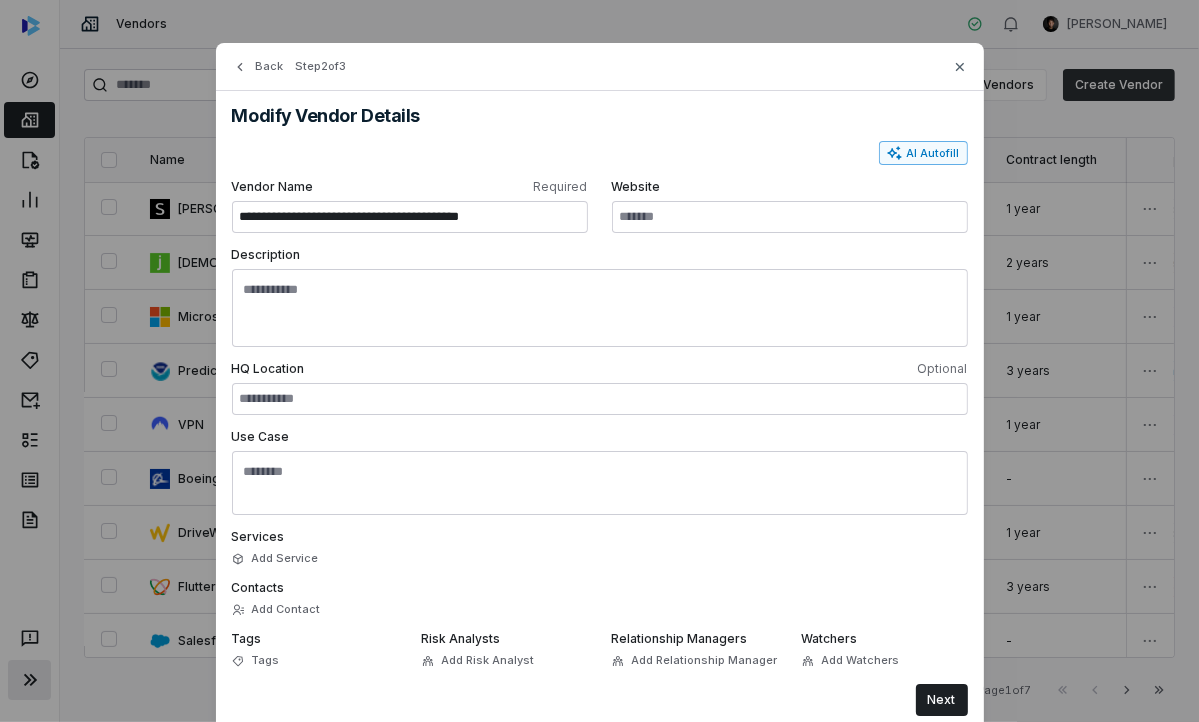 click on "AI Autofill" at bounding box center (923, 153) 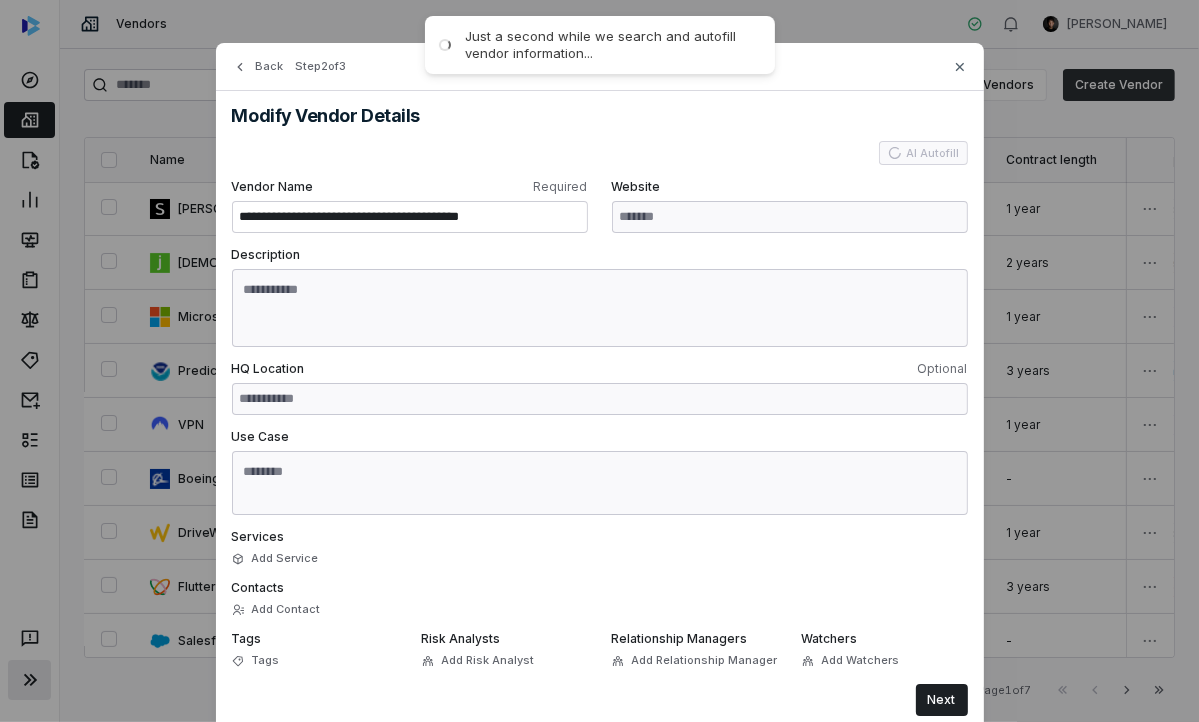 type on "**********" 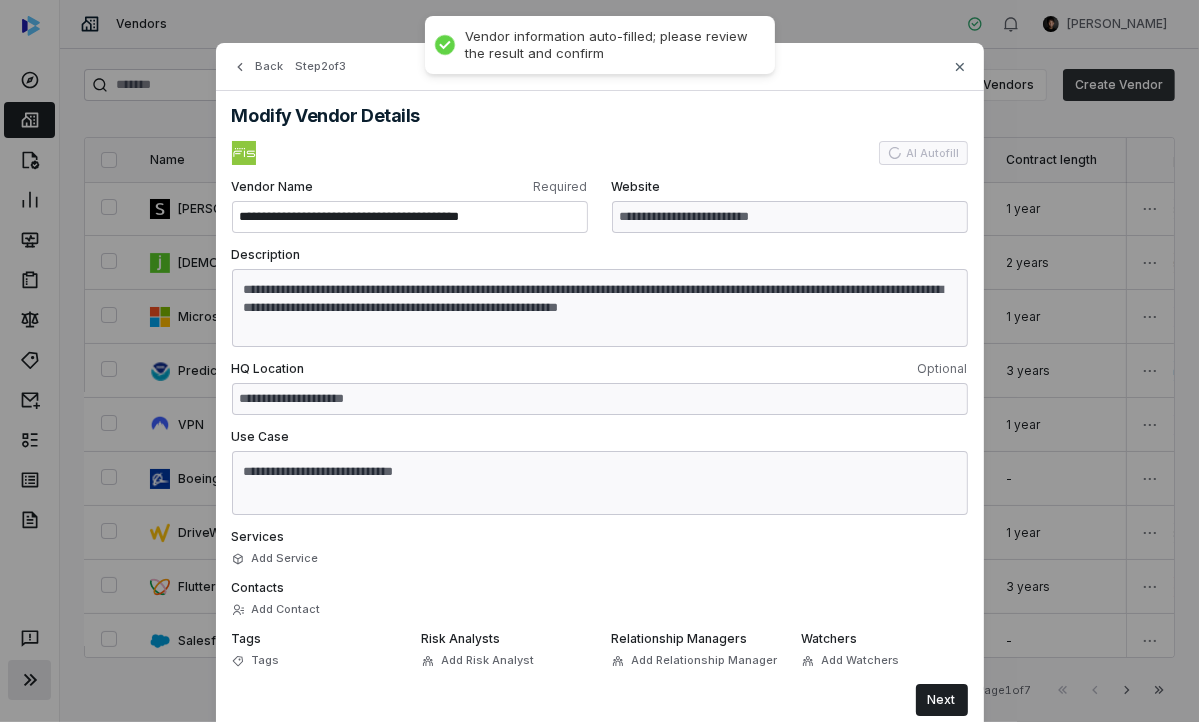 type on "**********" 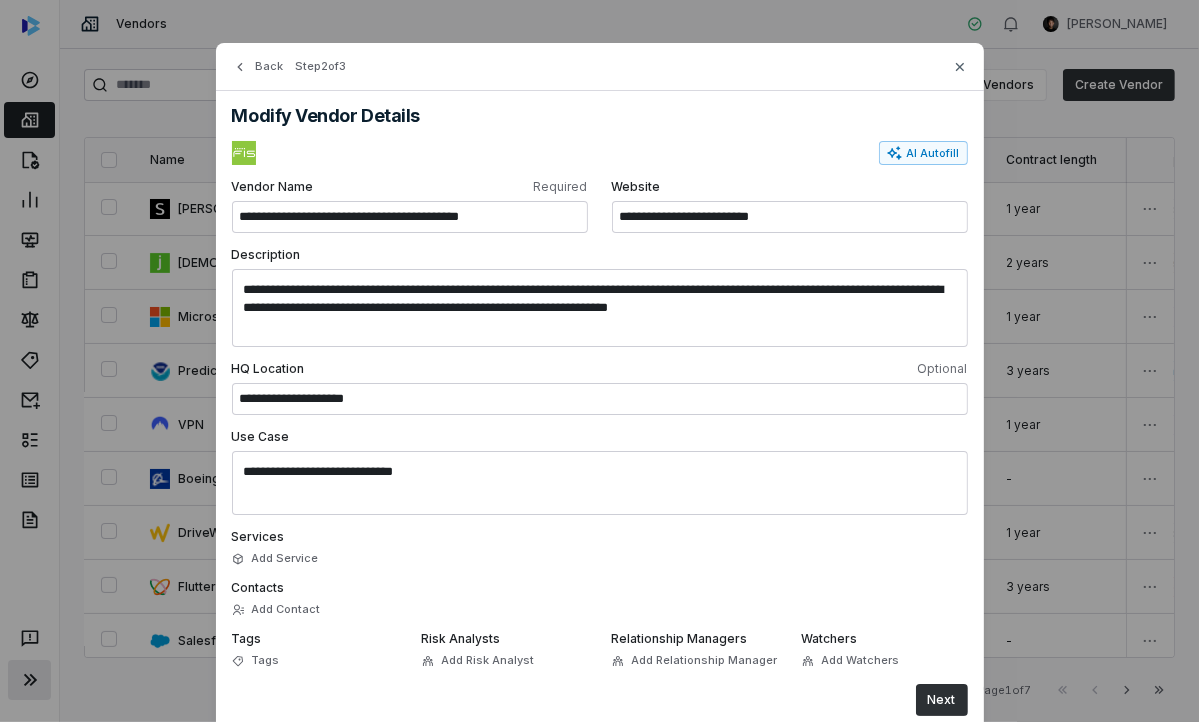 click on "Next" at bounding box center [942, 700] 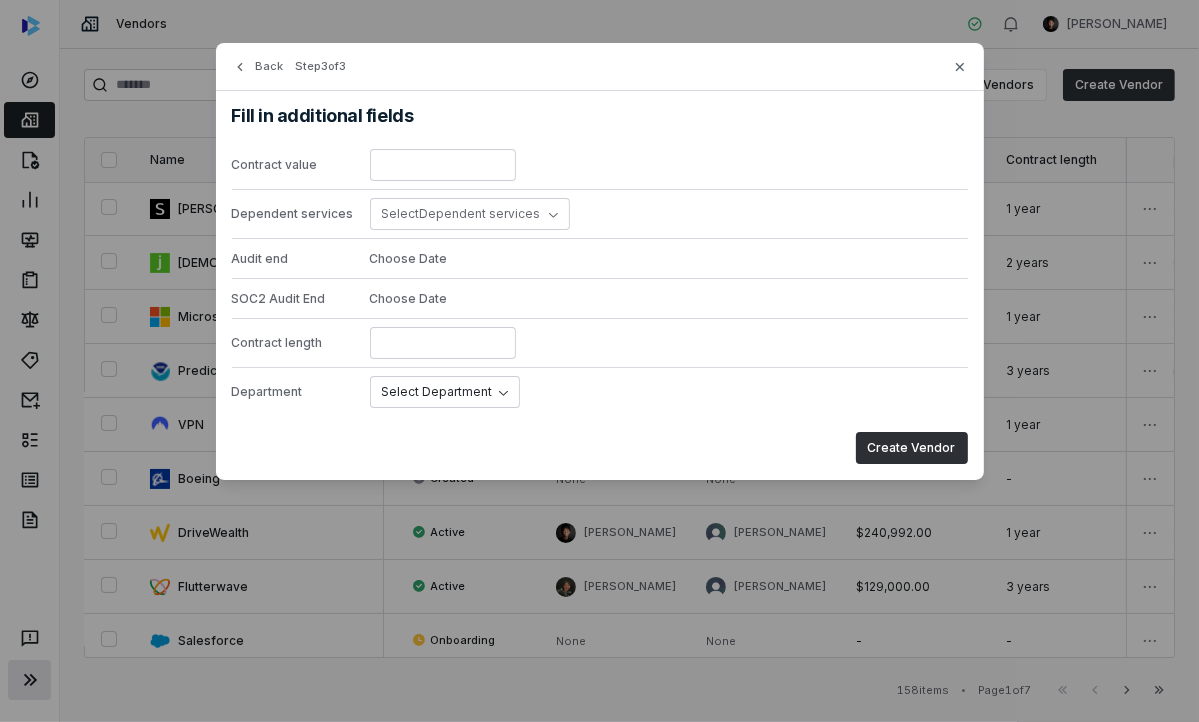 click on "Create Vendor" at bounding box center [912, 448] 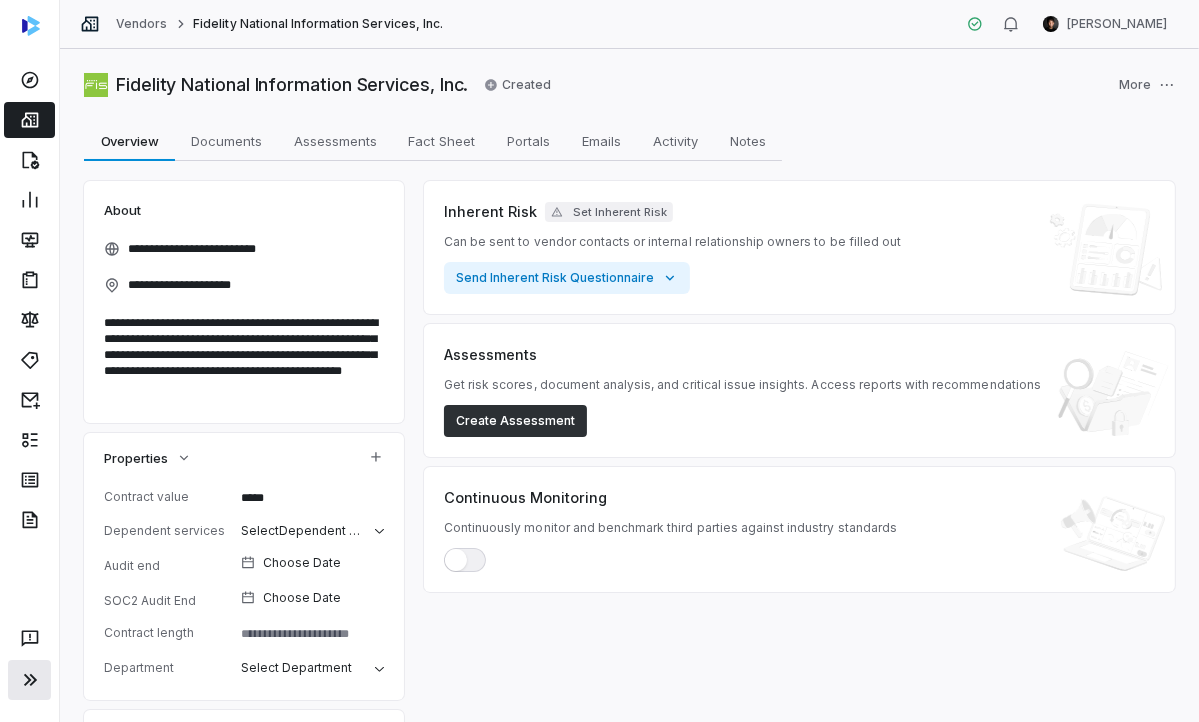 click on "Create Assessment" at bounding box center [515, 421] 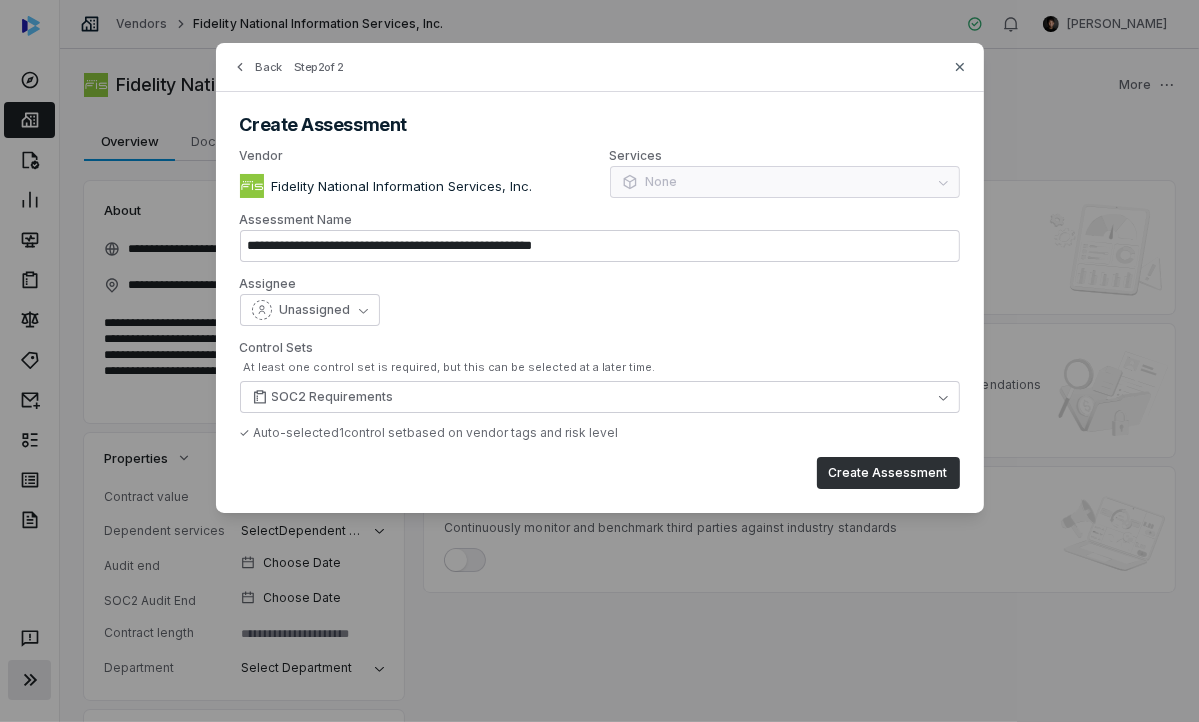 click on "Create Assessment" at bounding box center (888, 473) 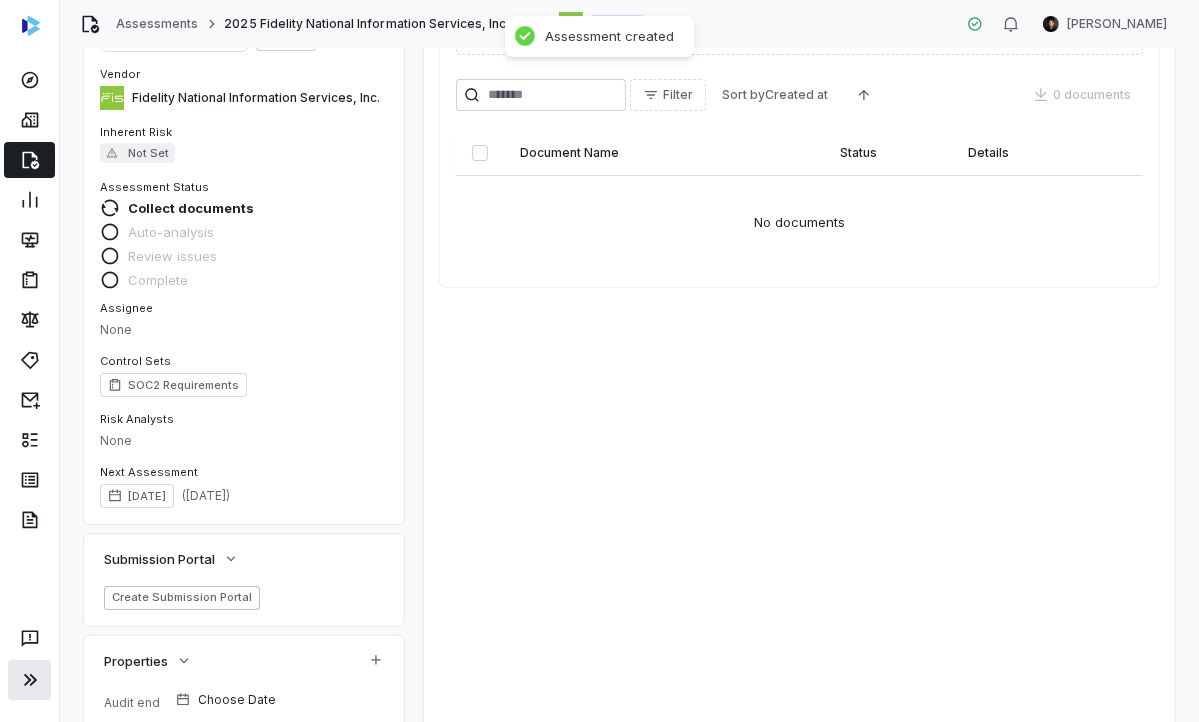 click on "Create Submission Portal" at bounding box center [182, 598] 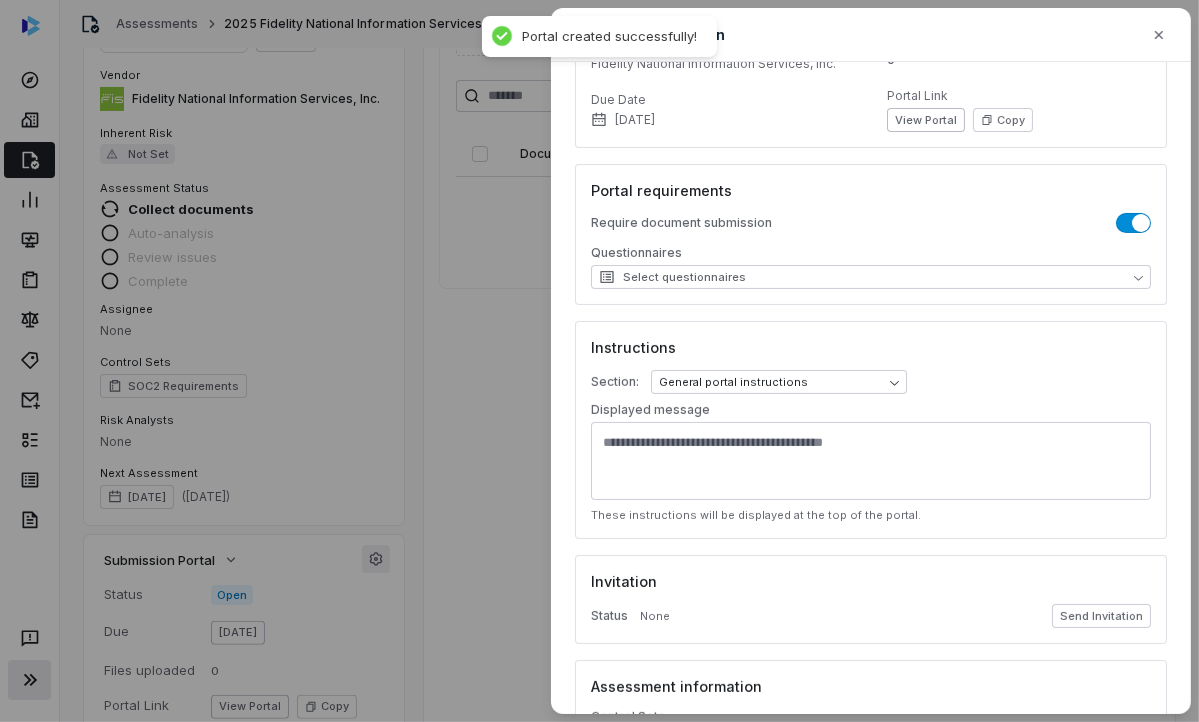 scroll, scrollTop: 212, scrollLeft: 0, axis: vertical 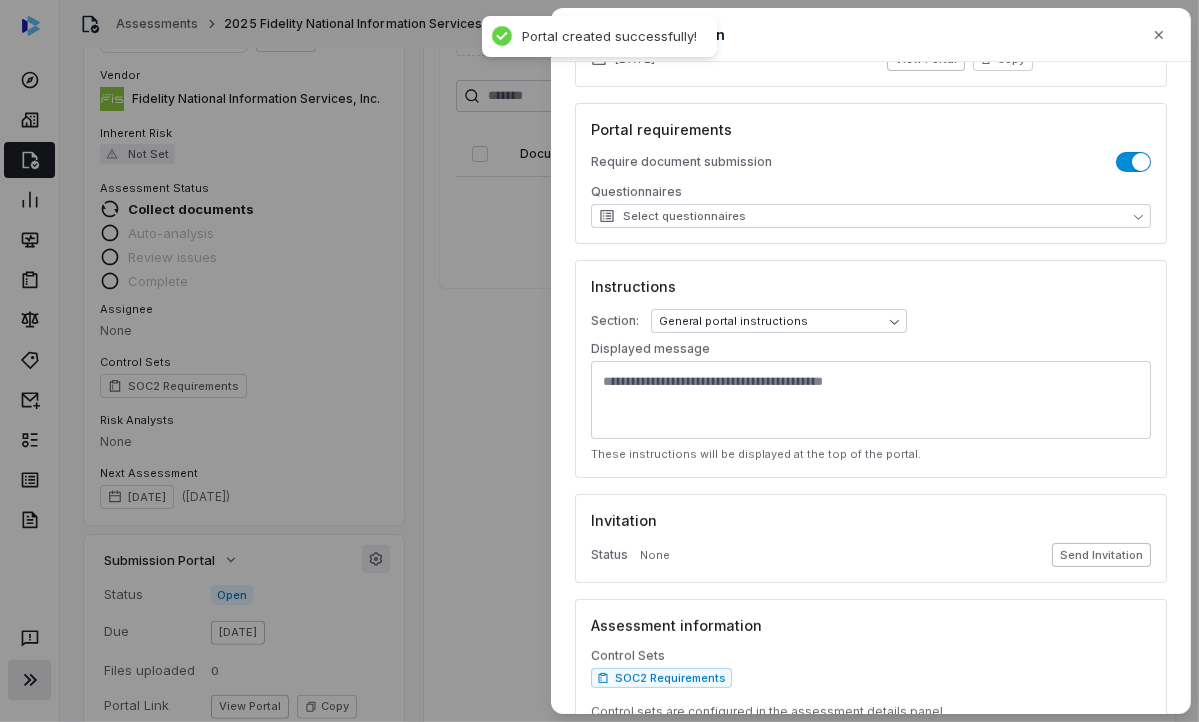 click on "Send Invitation" at bounding box center (1101, 555) 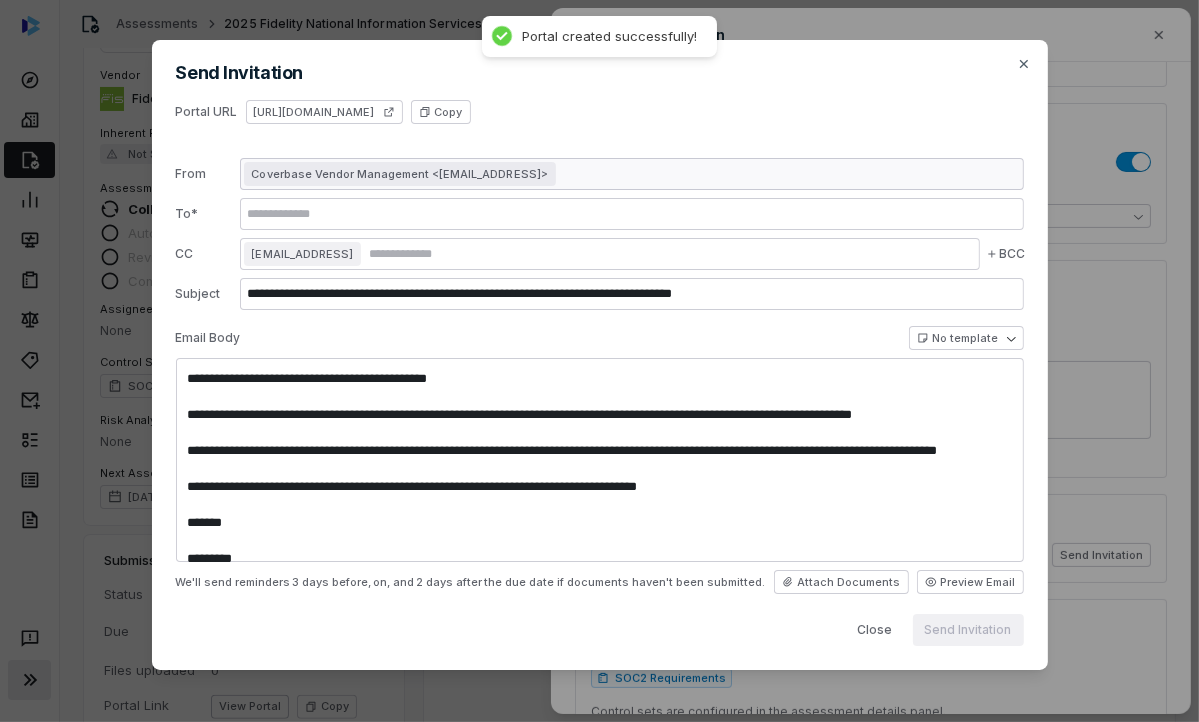 type on "**********" 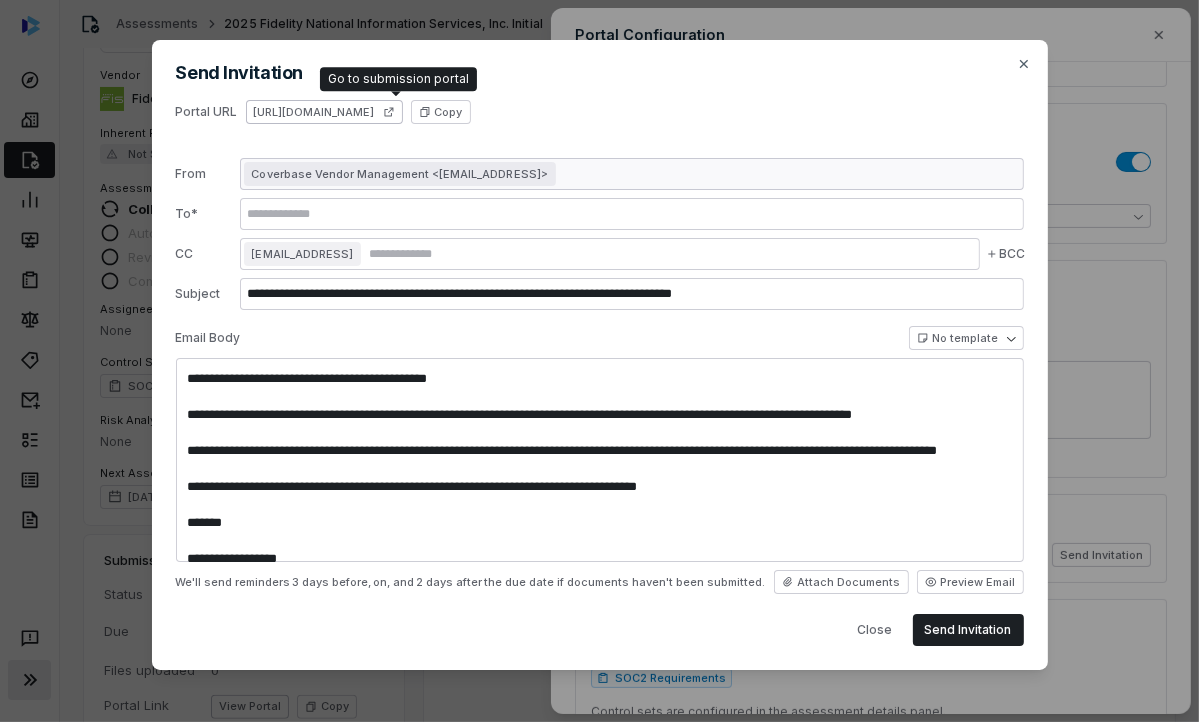 click 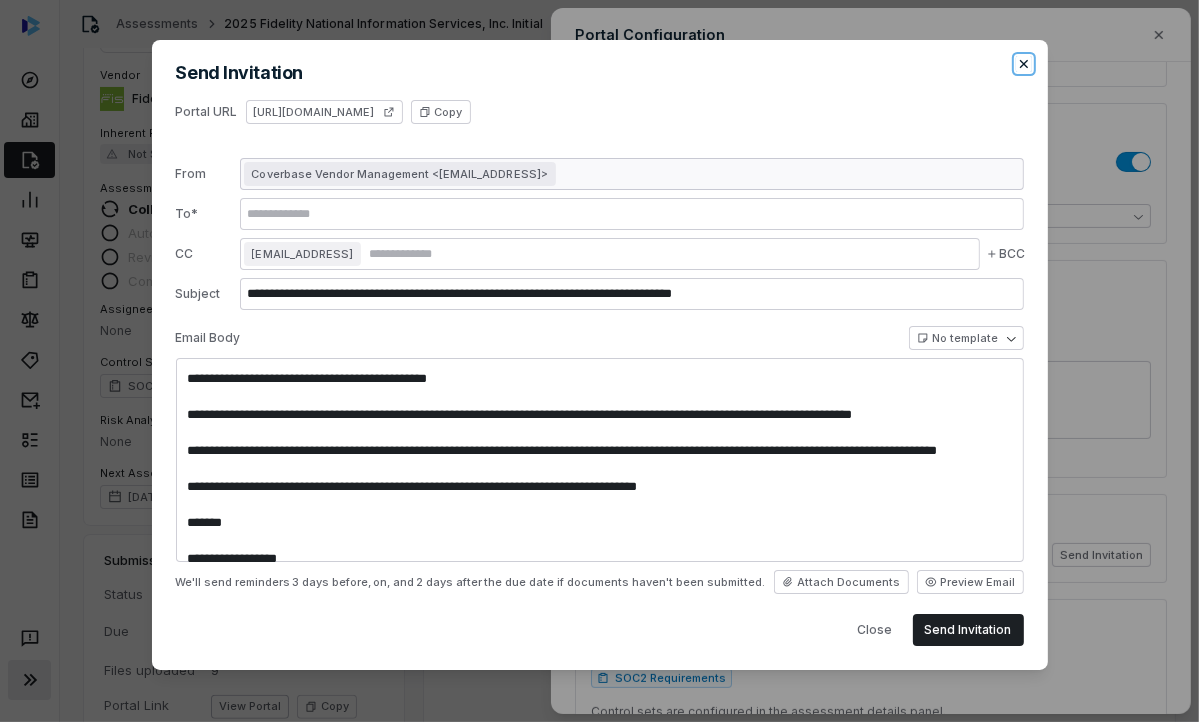 click 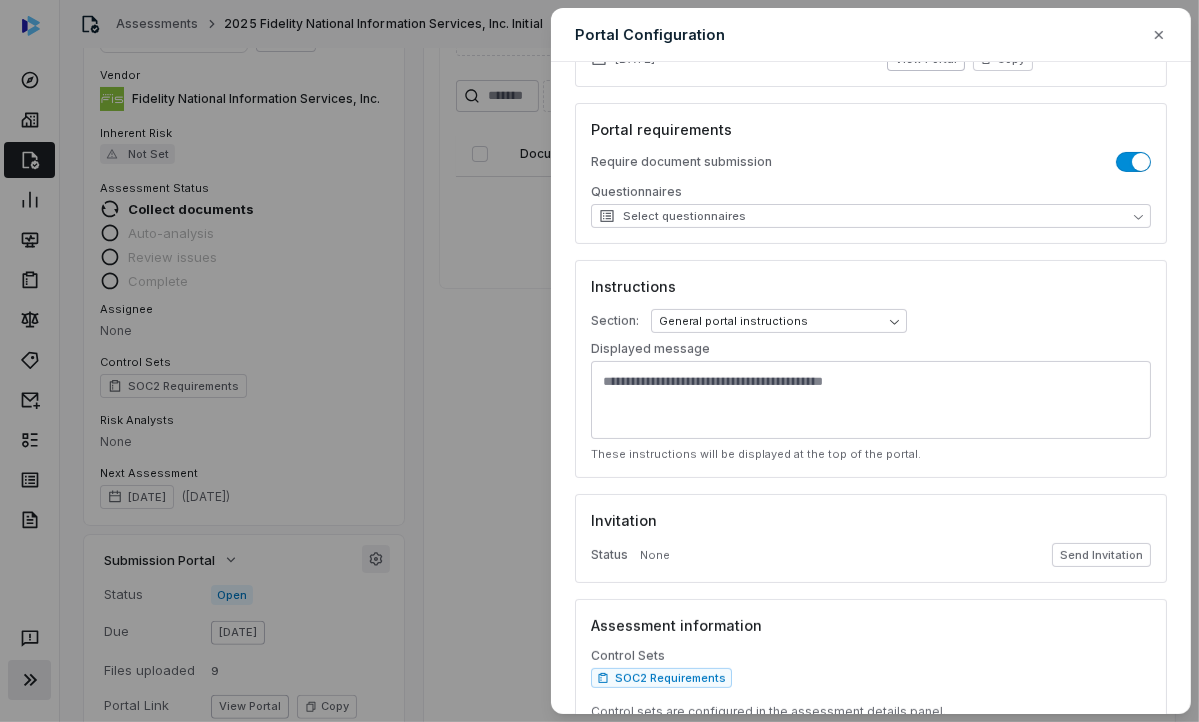 scroll, scrollTop: 218, scrollLeft: 0, axis: vertical 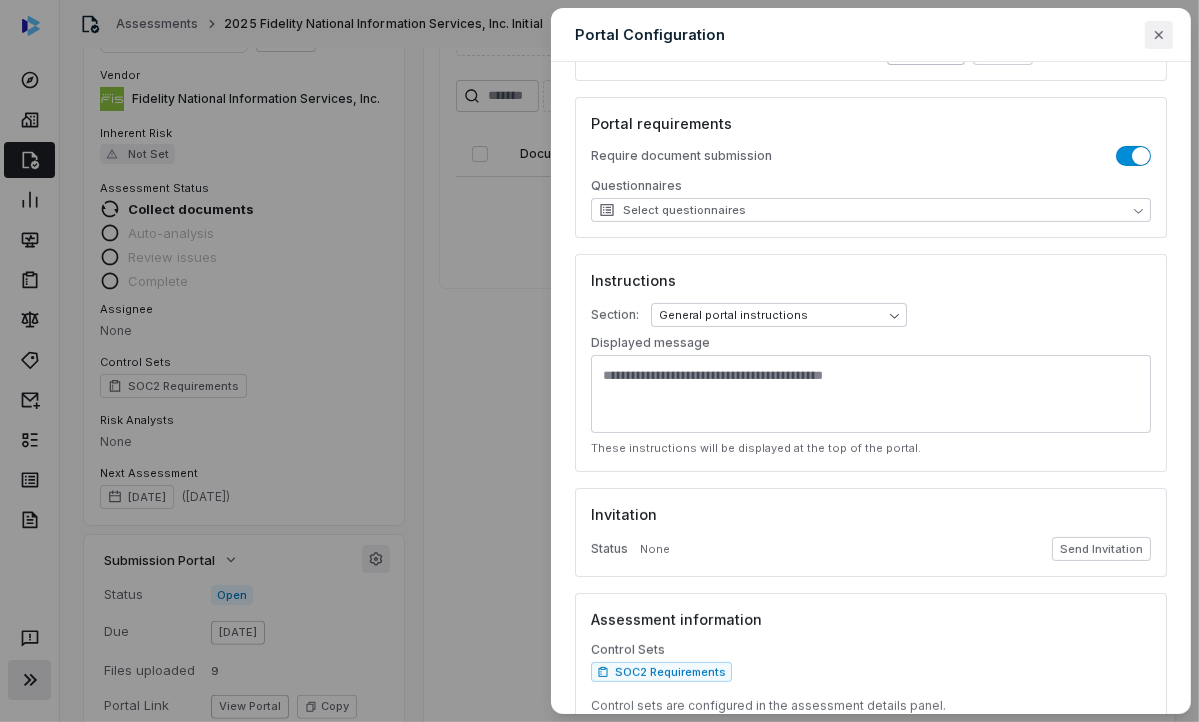 click 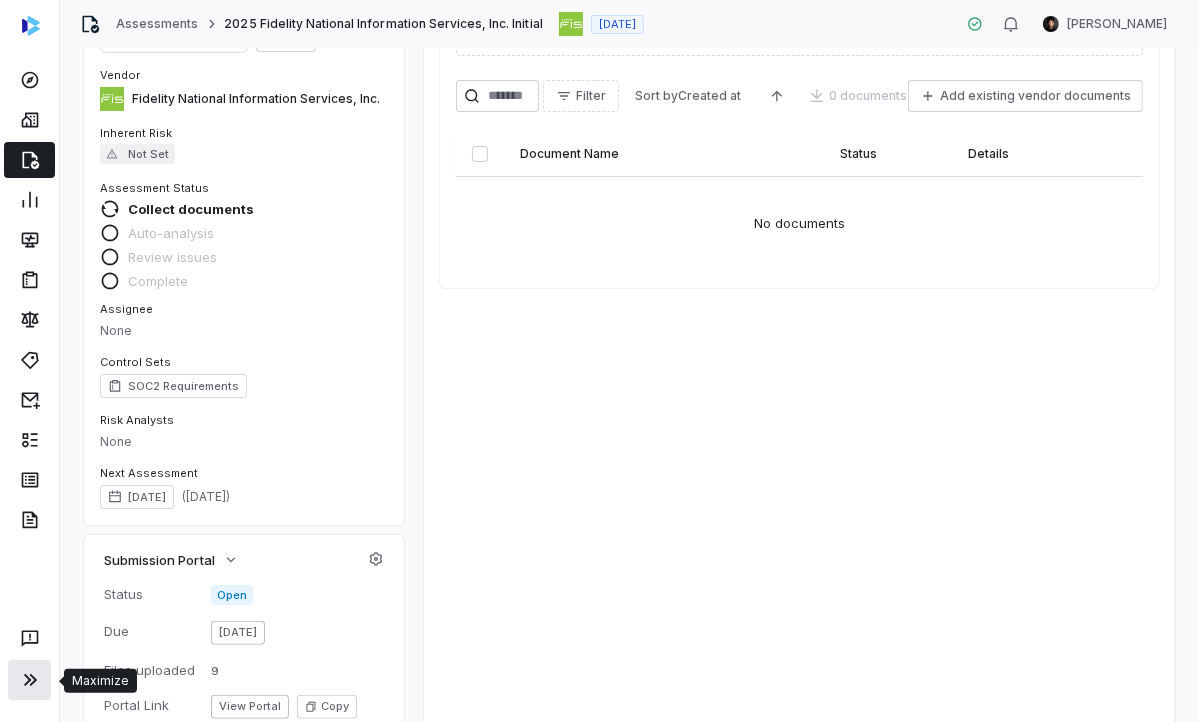 click 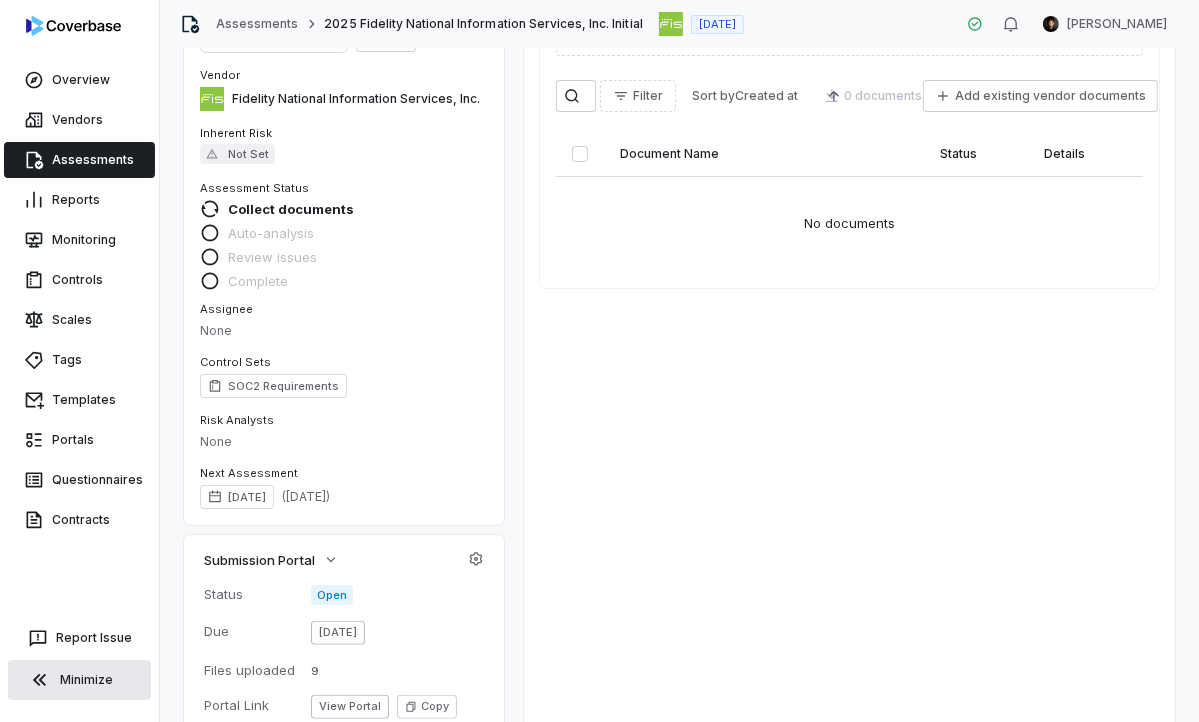 click on "Assessments" at bounding box center [79, 160] 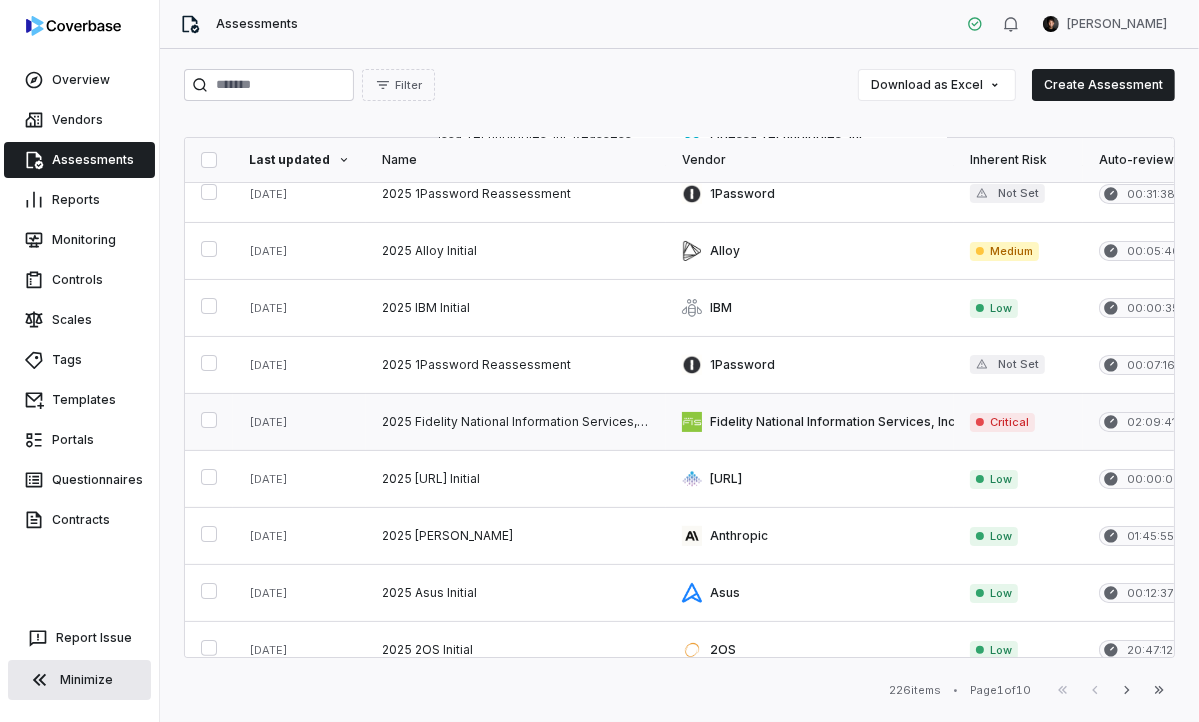 scroll, scrollTop: 245, scrollLeft: 0, axis: vertical 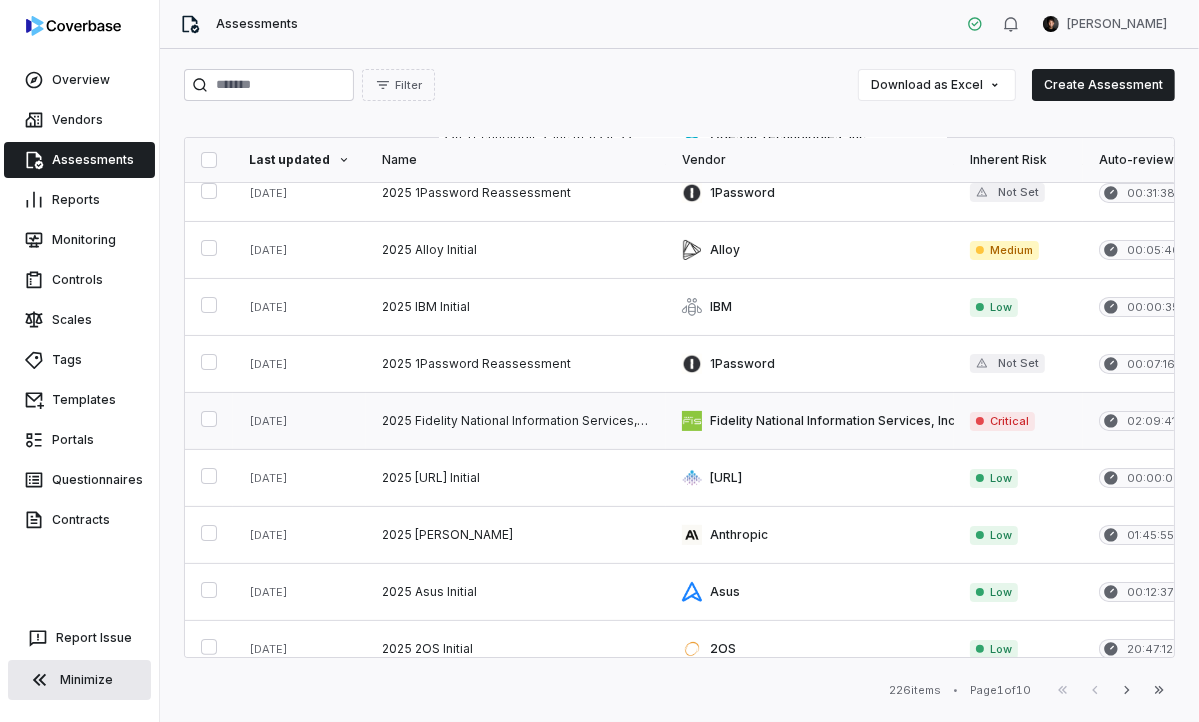click at bounding box center [516, 421] 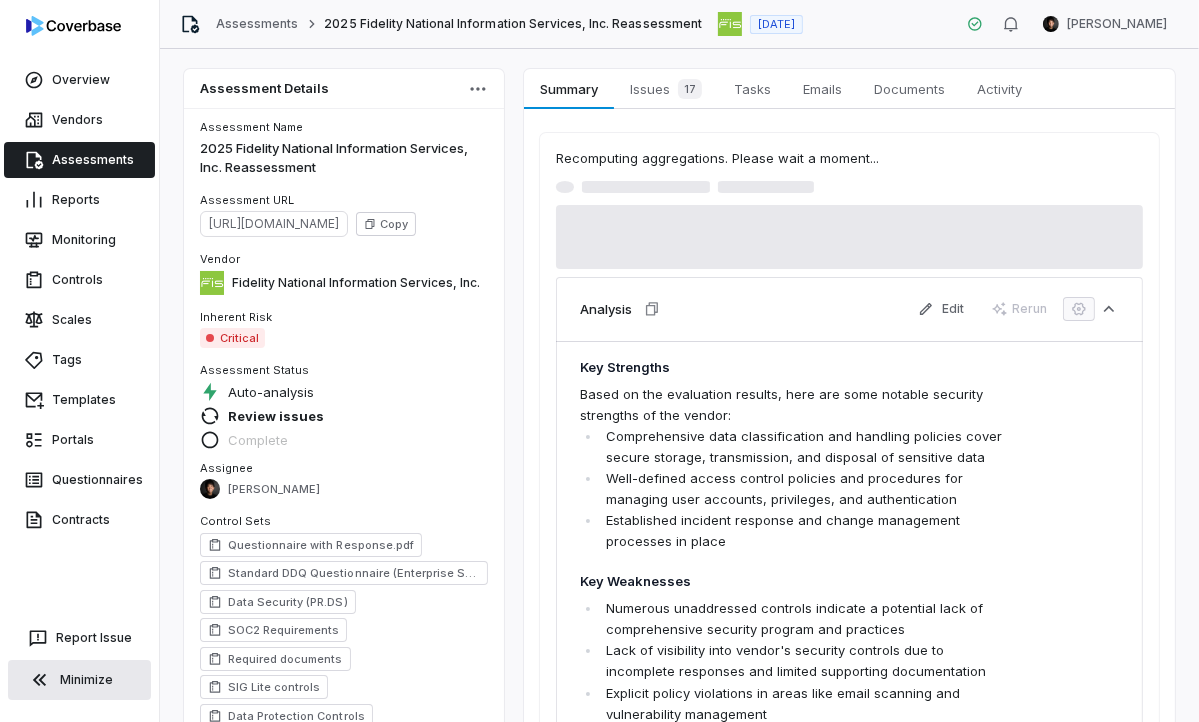 click on "Minimize" at bounding box center [79, 680] 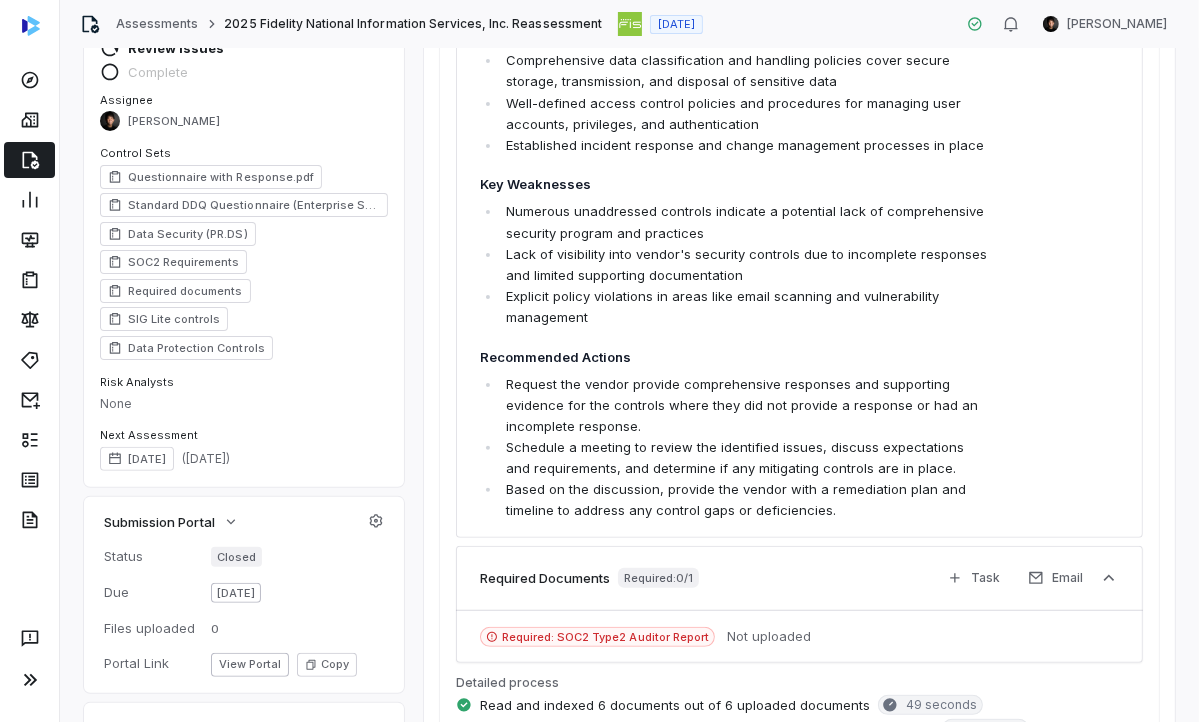 scroll, scrollTop: 0, scrollLeft: 0, axis: both 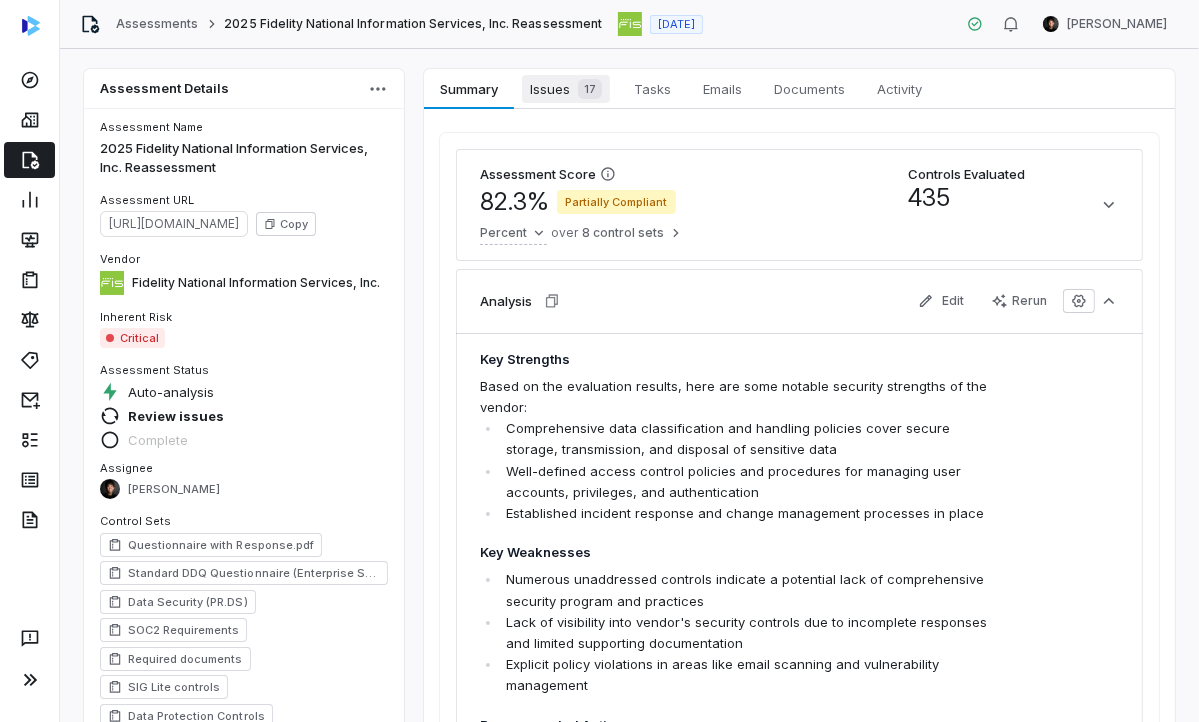 click on "Issues 17" at bounding box center (566, 89) 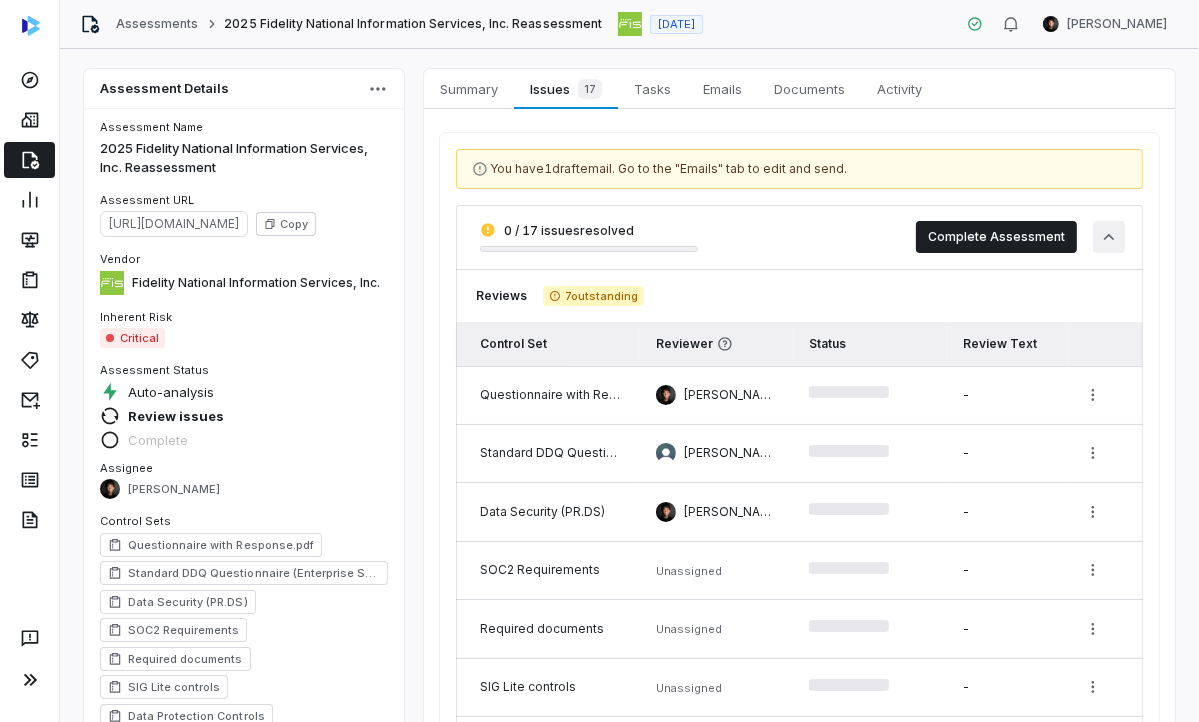 click 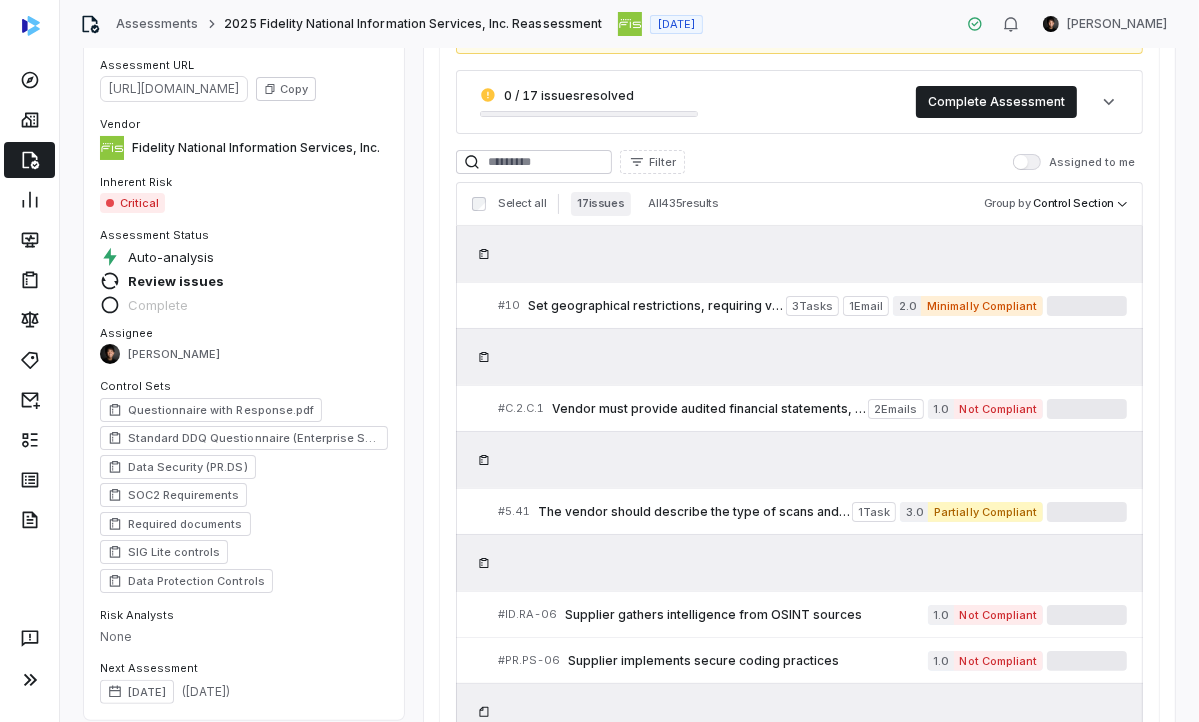 scroll, scrollTop: 144, scrollLeft: 0, axis: vertical 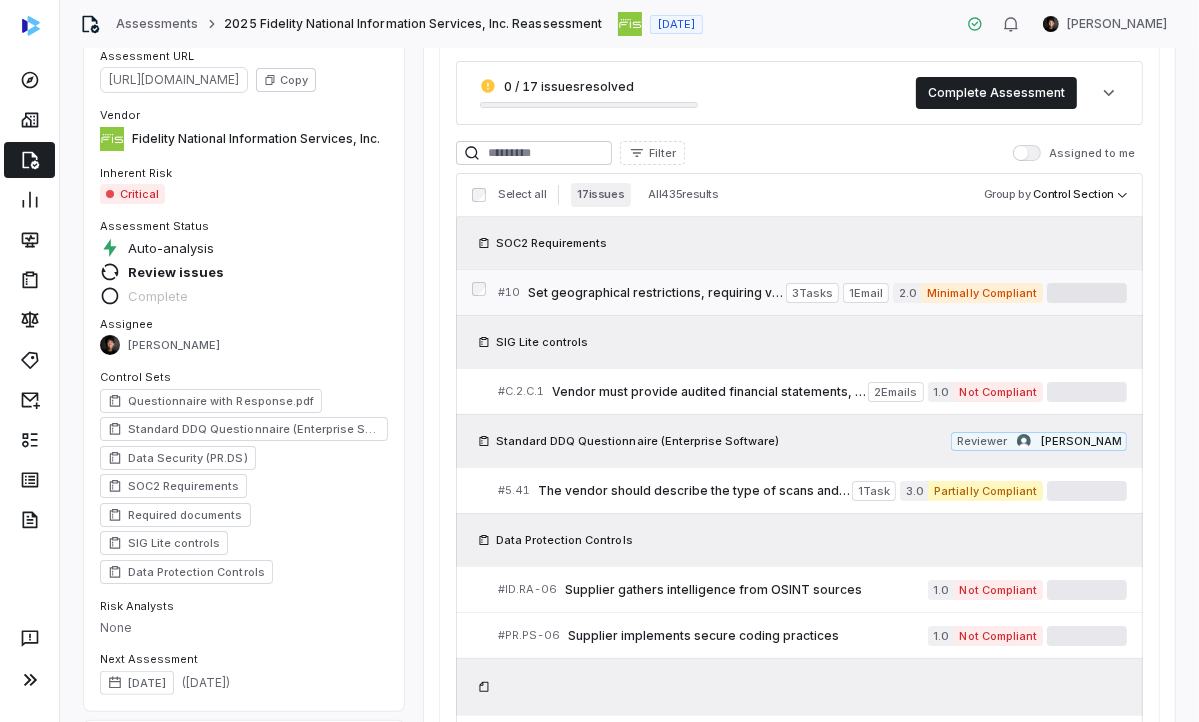 click on "Set geographical restrictions, requiring vendors to store and process data within specified locations, aligning with regulatory requirements and ensuring data sovereignty." at bounding box center [657, 293] 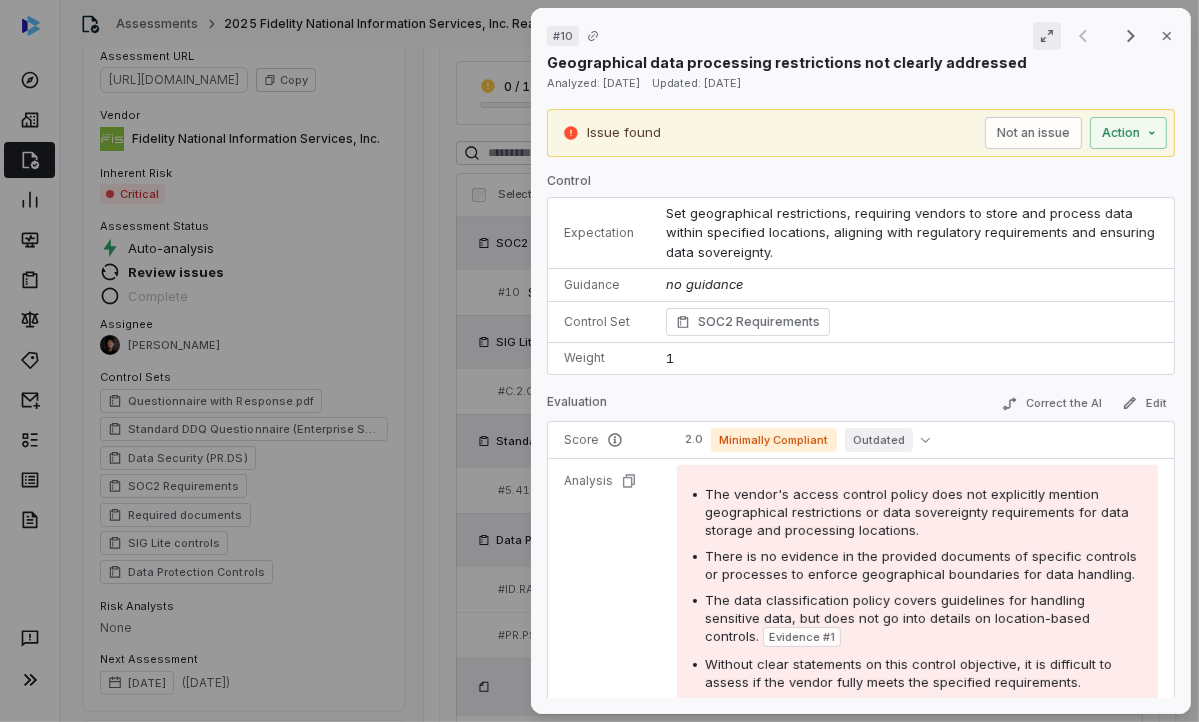 click 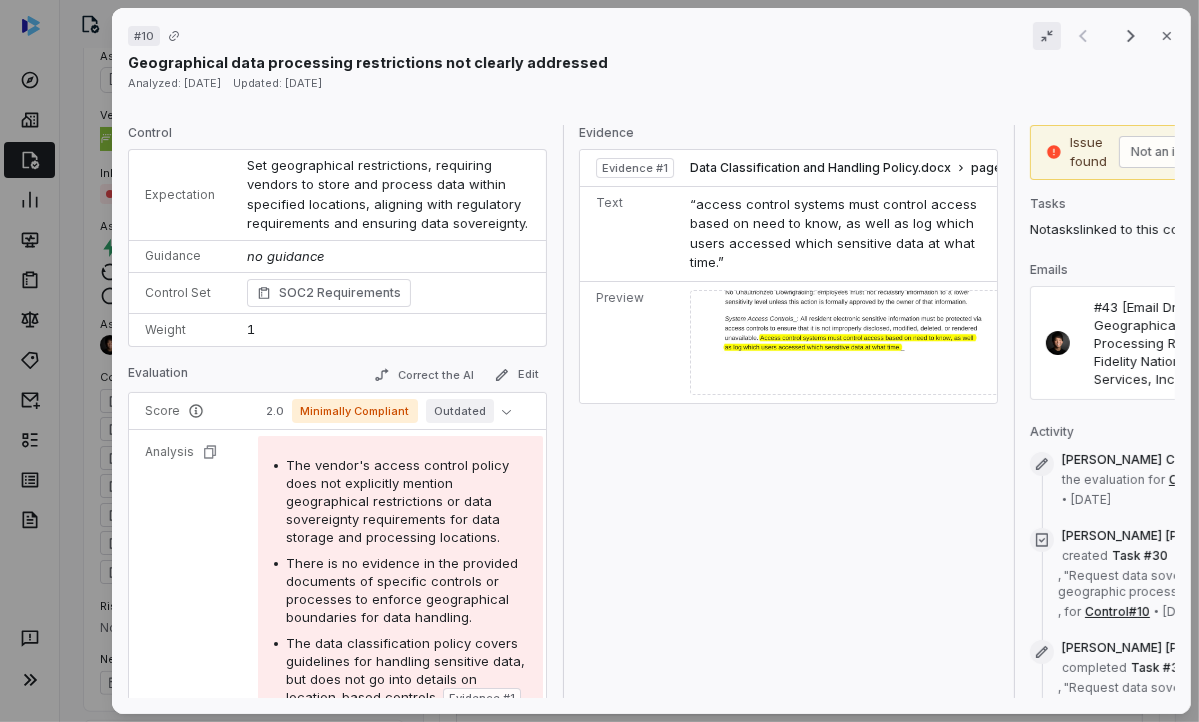 drag, startPoint x: 557, startPoint y: 434, endPoint x: 590, endPoint y: 429, distance: 33.37664 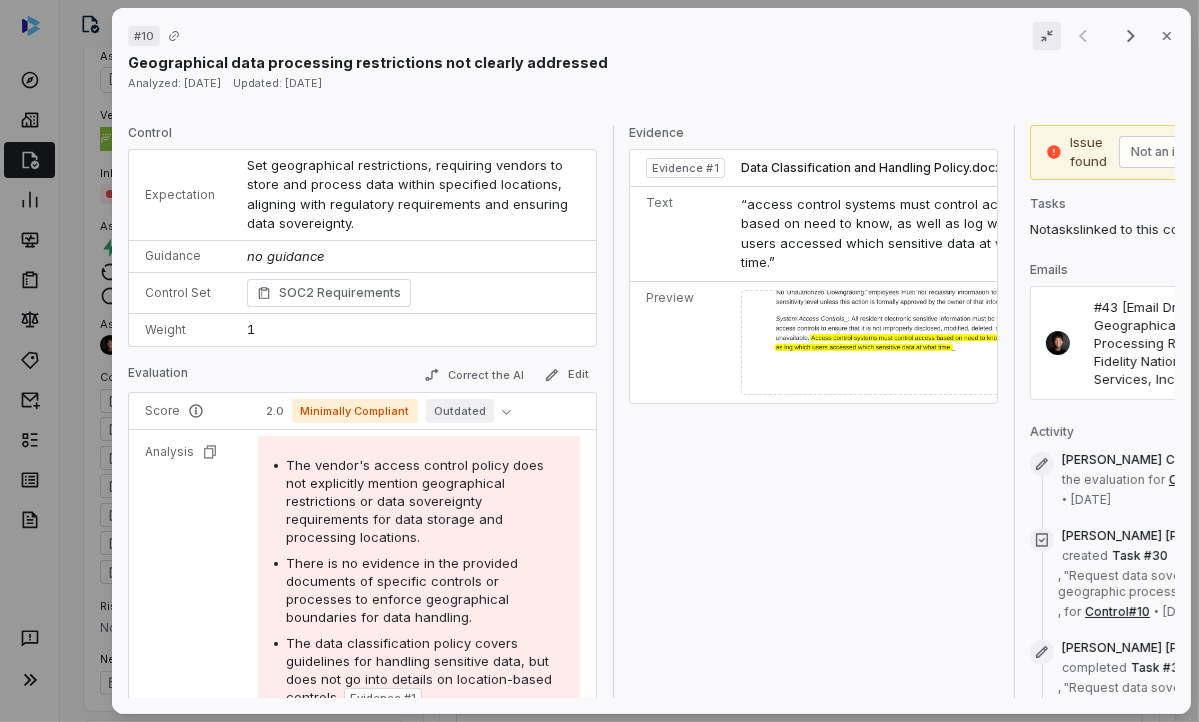 click on "Control Expectation Set geographical restrictions, requiring vendors to store and process data within specified locations, aligning with regulatory requirements and ensuring data sovereignty. Guidance no guidance Control Set SOC2 Requirements Weight 1 Evaluation Correct the AI Edit   Score 2.0 Minimally Compliant Outdated Analysis The vendor's access control policy does not explicitly mention geographical restrictions or data sovereignty requirements for data storage and processing locations. There is no evidence in the provided documents of specific controls or processes to enforce geographical boundaries for data handling. The data classification policy covers guidelines for handling sensitive data, but does not go into details on location-based controls. Evidence # 1 Without clear statements on this control objective, it is difficult to assess if the vendor fully meets the specified requirements. Category Incomplete response Evidence Evidence # 1 Data Classification and Handling Policy.docx page  3 Text" at bounding box center [718, 412] 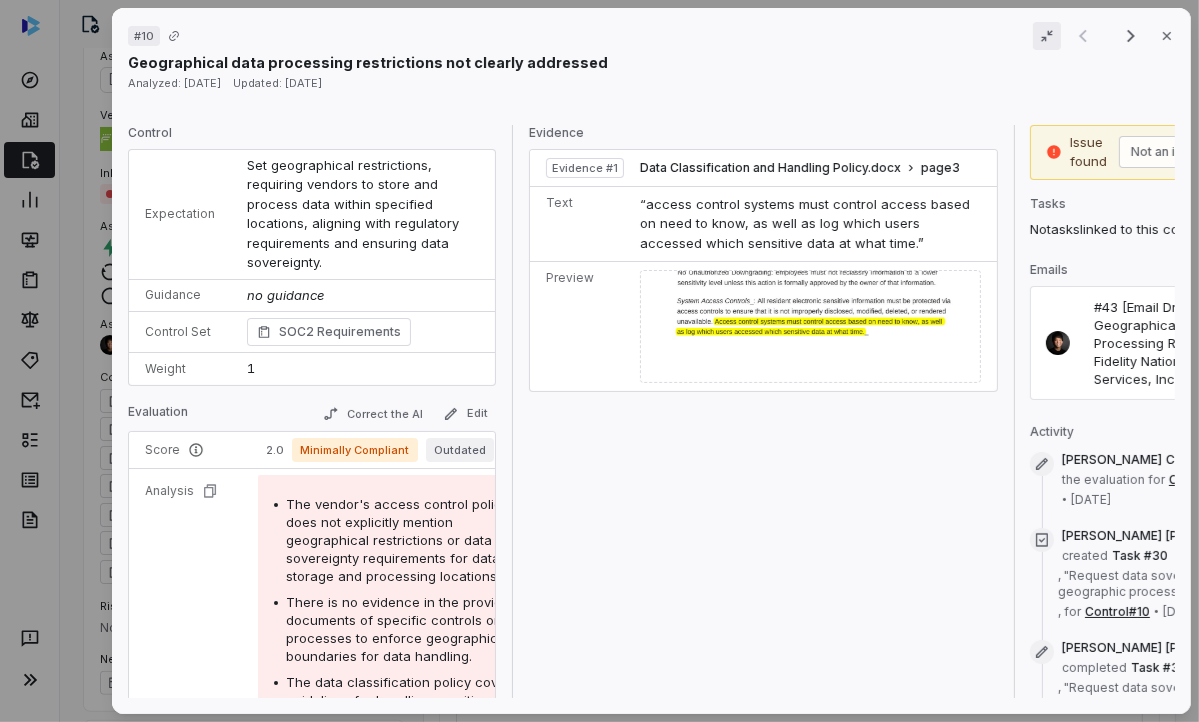 click on "Control Expectation Set geographical restrictions, requiring vendors to store and process data within specified locations, aligning with regulatory requirements and ensuring data sovereignty. Guidance no guidance Control Set SOC2 Requirements Weight 1 Evaluation Correct the AI Edit   Score 2.0 Minimally Compliant Outdated Analysis The vendor's access control policy does not explicitly mention geographical restrictions or data sovereignty requirements for data storage and processing locations. There is no evidence in the provided documents of specific controls or processes to enforce geographical boundaries for data handling. The data classification policy covers guidelines for handling sensitive data, but does not go into details on location-based controls. Evidence # 1 Without clear statements on this control objective, it is difficult to assess if the vendor fully meets the specified requirements. Category Incomplete response Evidence Evidence # 1 Data Classification and Handling Policy.docx page  3 Text" at bounding box center (718, 412) 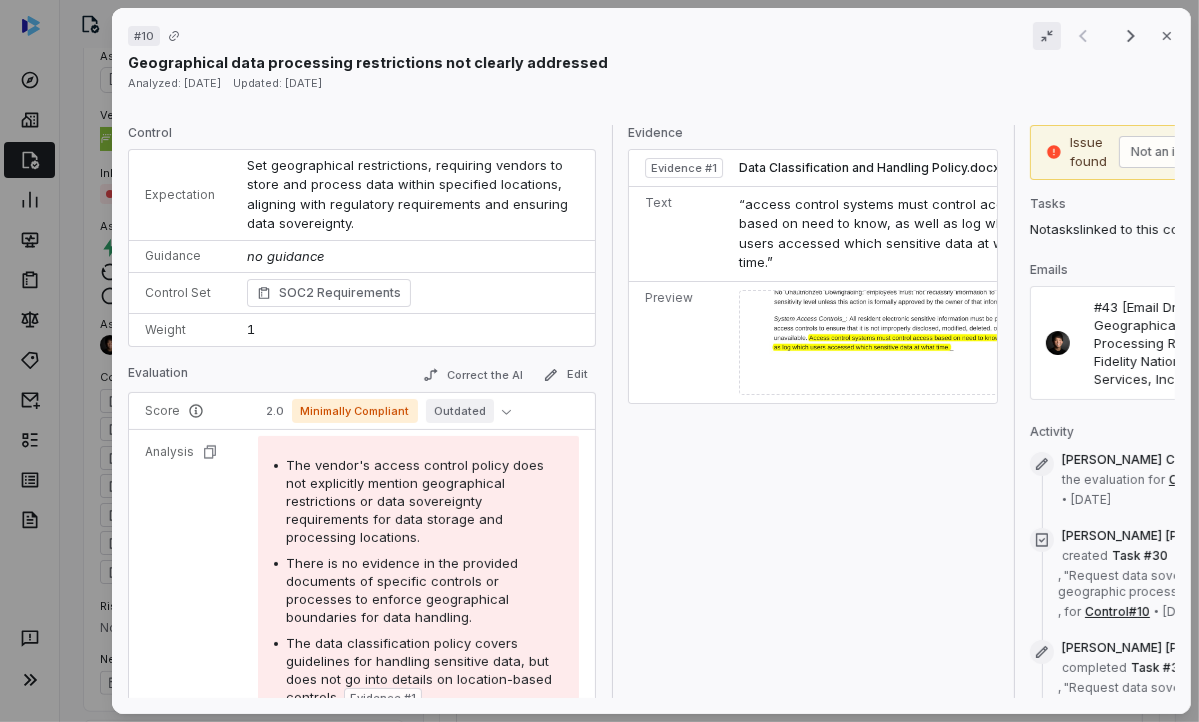click on "Control Expectation Set geographical restrictions, requiring vendors to store and process data within specified locations, aligning with regulatory requirements and ensuring data sovereignty. Guidance no guidance Control Set SOC2 Requirements Weight 1 Evaluation Correct the AI Edit   Score 2.0 Minimally Compliant Outdated Analysis The vendor's access control policy does not explicitly mention geographical restrictions or data sovereignty requirements for data storage and processing locations. There is no evidence in the provided documents of specific controls or processes to enforce geographical boundaries for data handling. The data classification policy covers guidelines for handling sensitive data, but does not go into details on location-based controls. Evidence # 1 Without clear statements on this control objective, it is difficult to assess if the vendor fully meets the specified requirements. Category Incomplete response Evidence Evidence # 1 Data Classification and Handling Policy.docx page  3 Text" at bounding box center [718, 412] 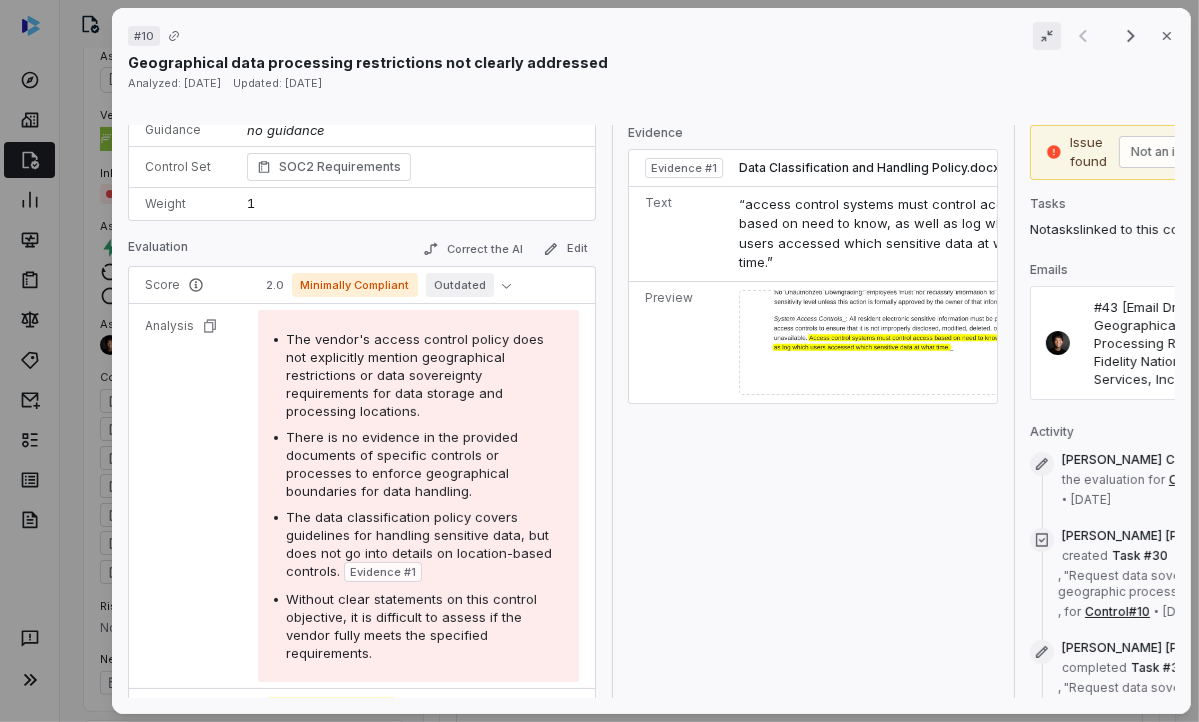 scroll, scrollTop: 151, scrollLeft: 0, axis: vertical 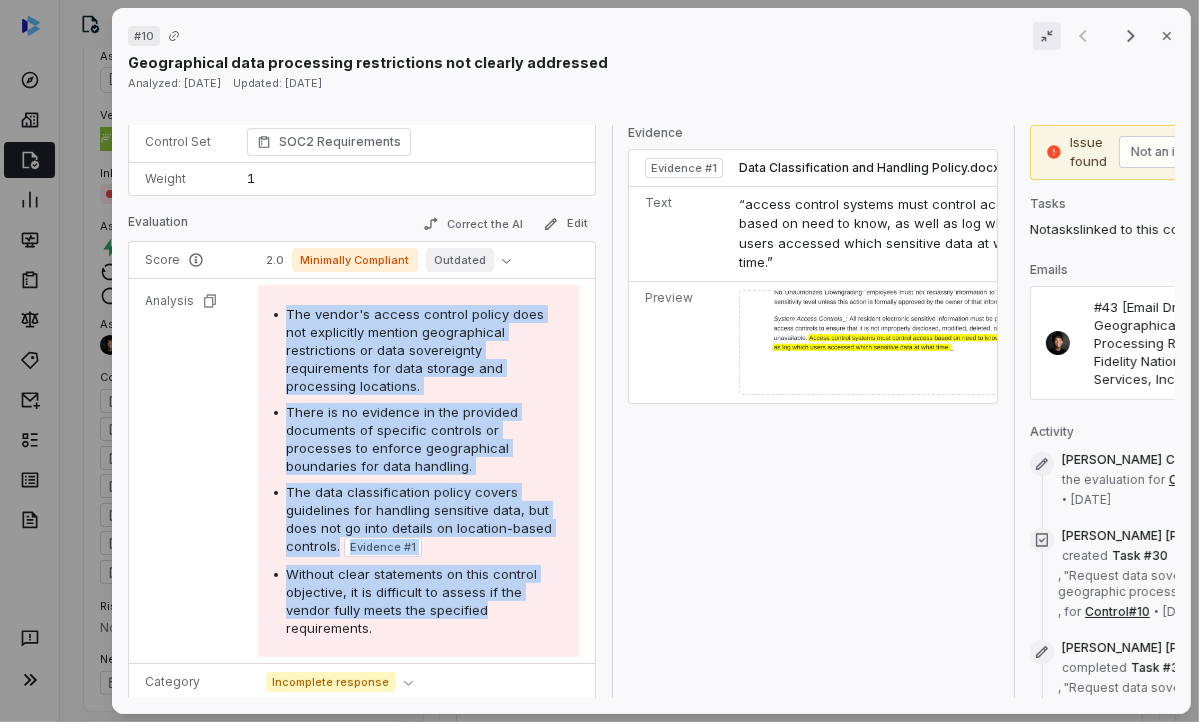 drag, startPoint x: 273, startPoint y: 286, endPoint x: 508, endPoint y: 620, distance: 408.3883 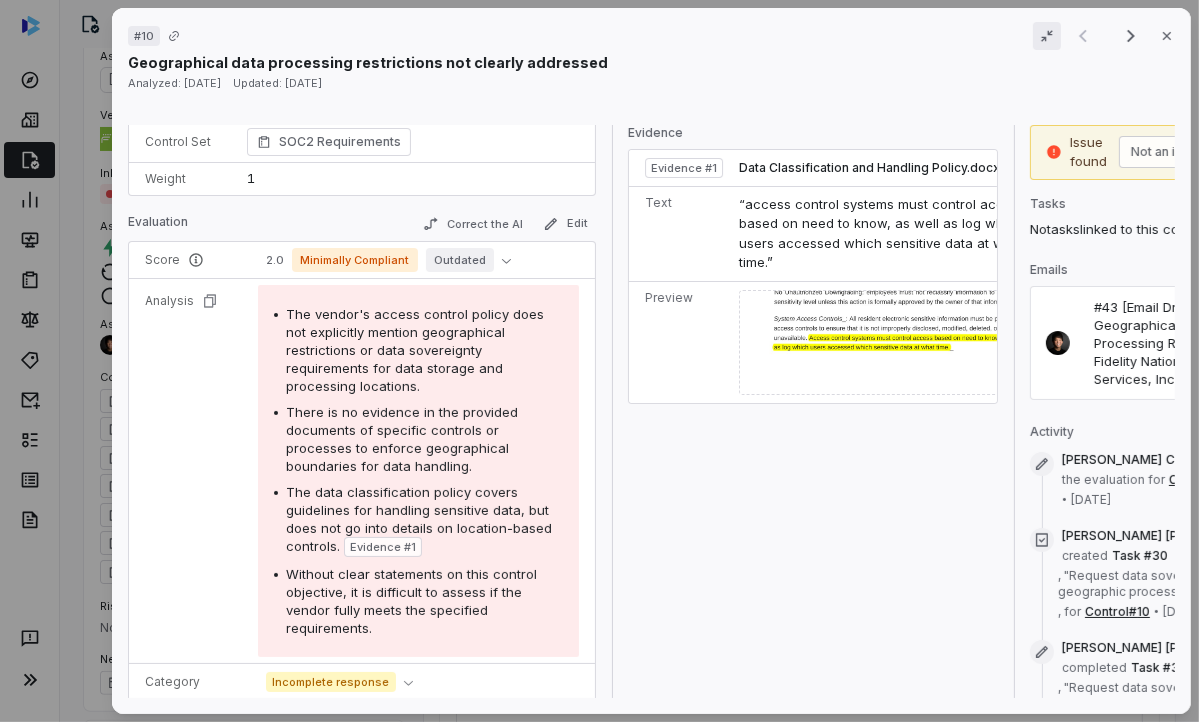 click on "Without clear statements on this control objective, it is difficult to assess if the vendor fully meets the specified requirements." at bounding box center (424, 601) 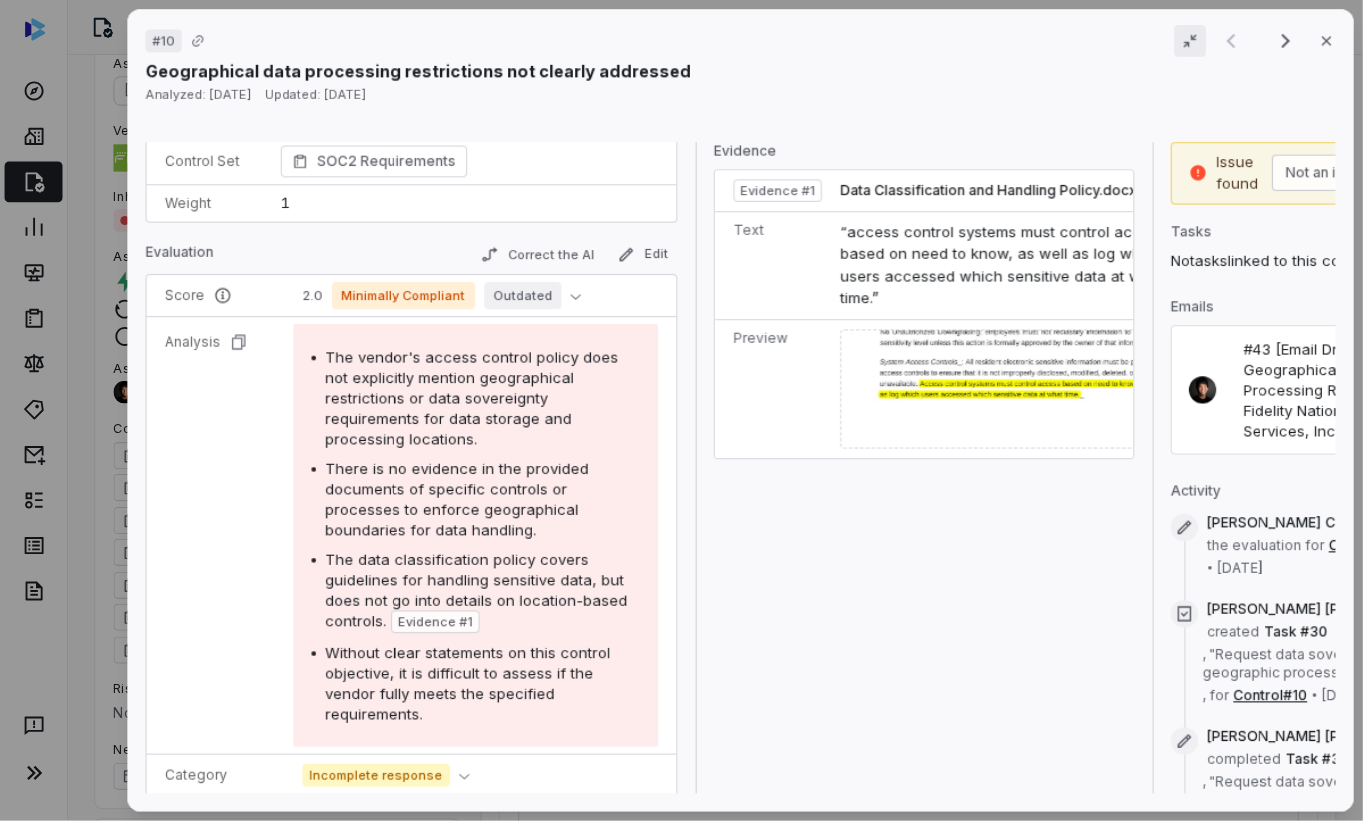 scroll, scrollTop: 0, scrollLeft: 0, axis: both 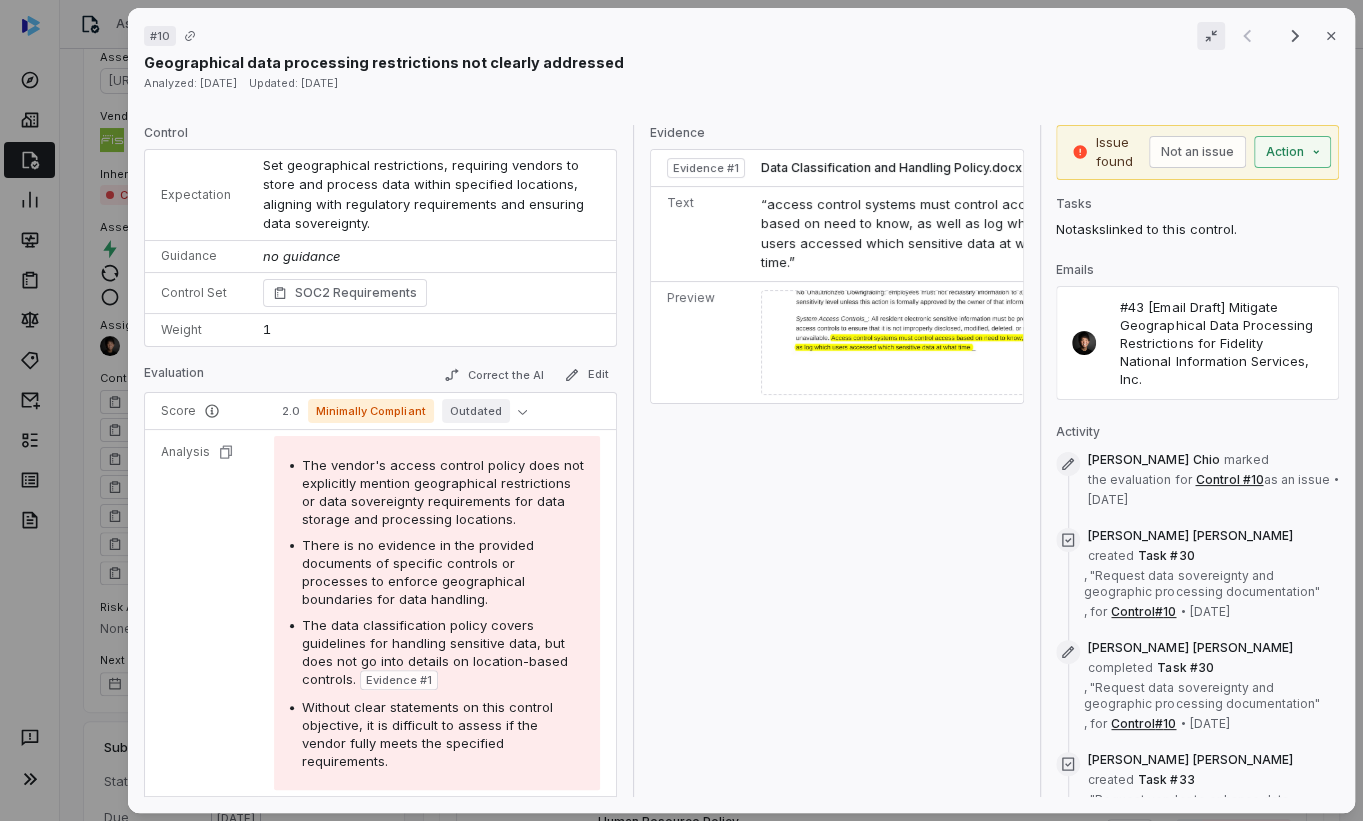 click on "# 10 Result 1 of 17 Close Geographical data processing restrictions not clearly addressed Analyzed: [DATE] Updated: [DATE] Control Expectation Set geographical restrictions, requiring vendors to store and process data within specified locations, aligning with regulatory requirements and ensuring data sovereignty. Guidance no guidance Control Set SOC2 Requirements Weight 1 Evaluation Correct the AI Edit   Score 2.0 Minimally Compliant Outdated Analysis The vendor's access control policy does not explicitly mention geographical restrictions or data sovereignty requirements for data storage and processing locations. There is no evidence in the provided documents of specific controls or processes to enforce geographical boundaries for data handling. The data classification policy covers guidelines for handling sensitive data, but does not go into details on location-based controls. Evidence # 1 Category Incomplete response Evidence Evidence # 1 Data Classification and Handling Policy.docx page  3 Text" at bounding box center (681, 410) 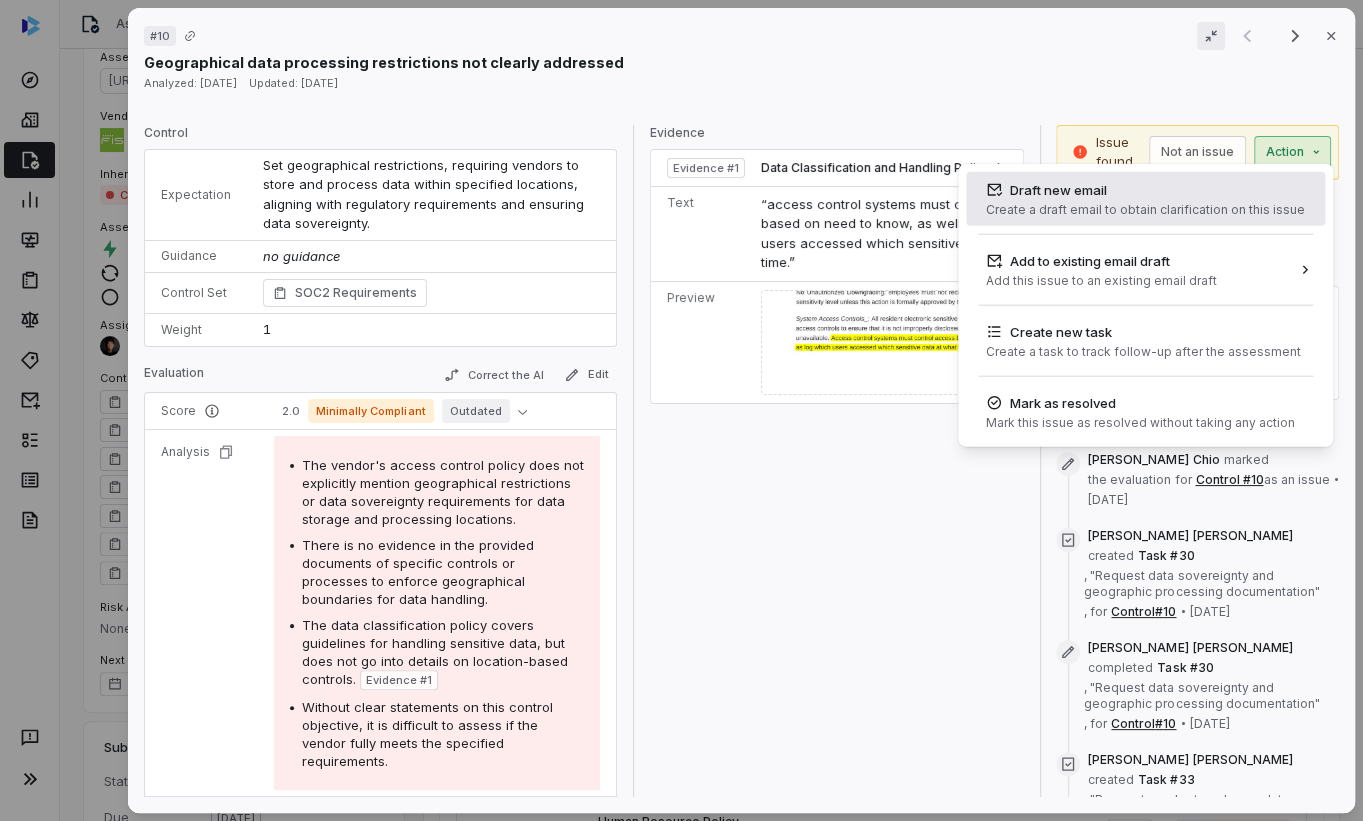 click on "Draft new email" at bounding box center (1145, 190) 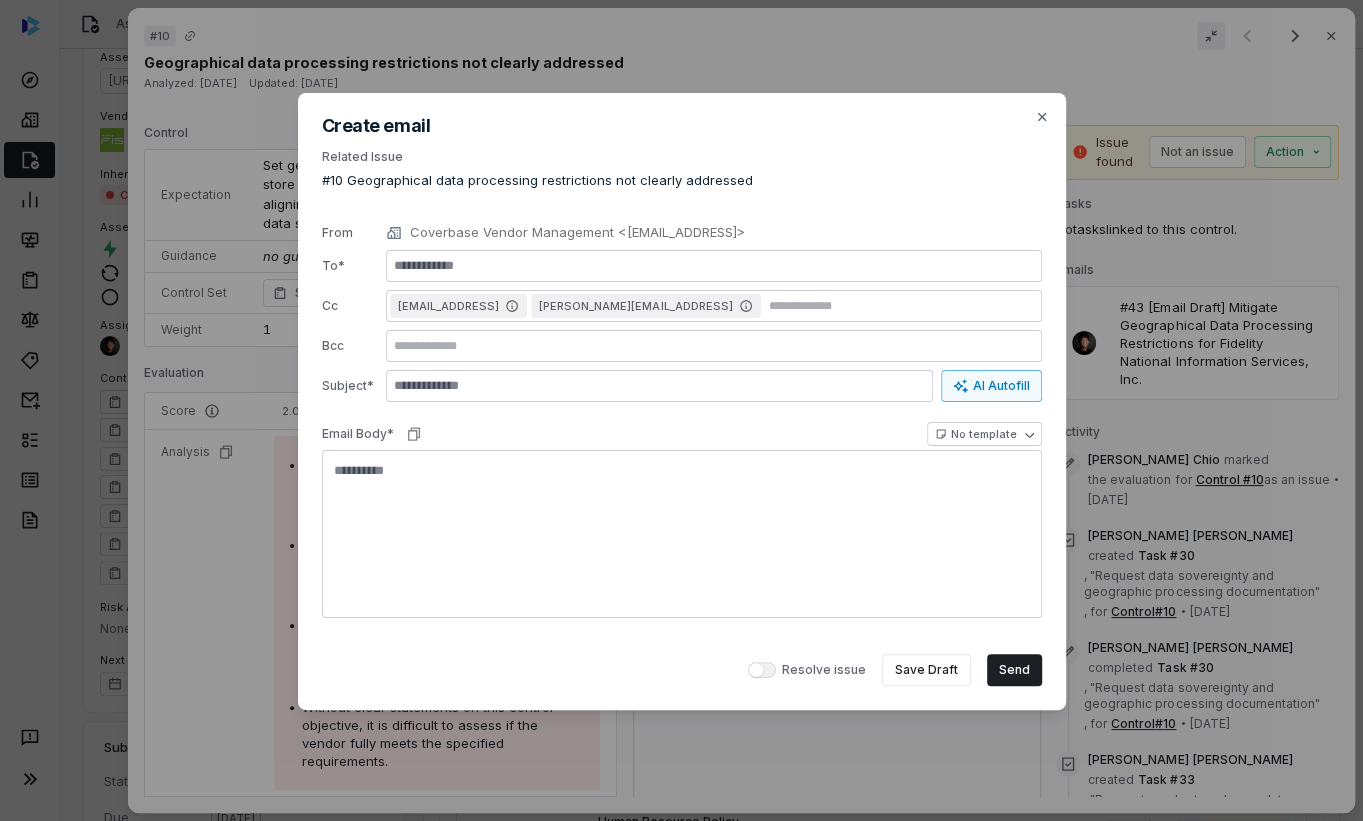 click on "AI Autofill" at bounding box center (991, 386) 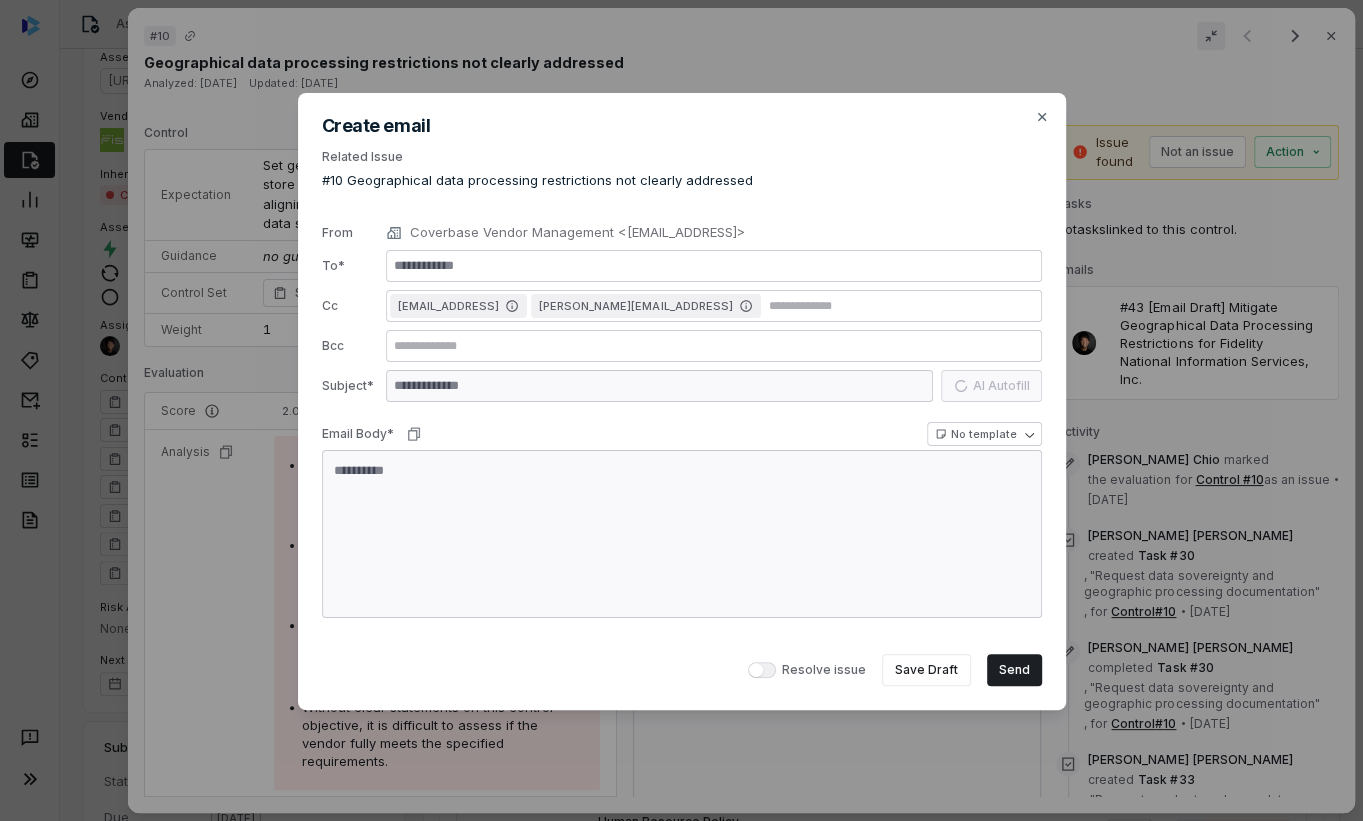 type on "*" 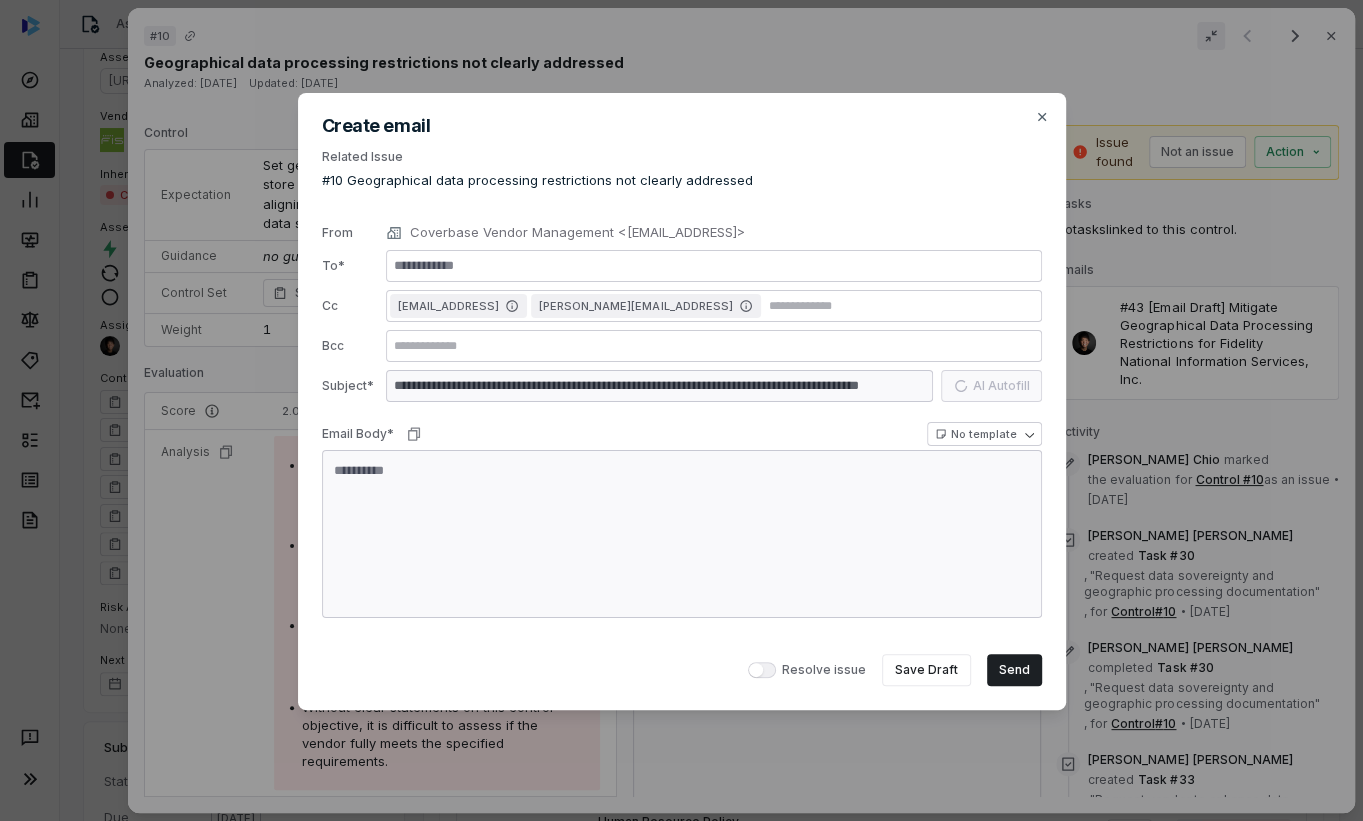 type on "**********" 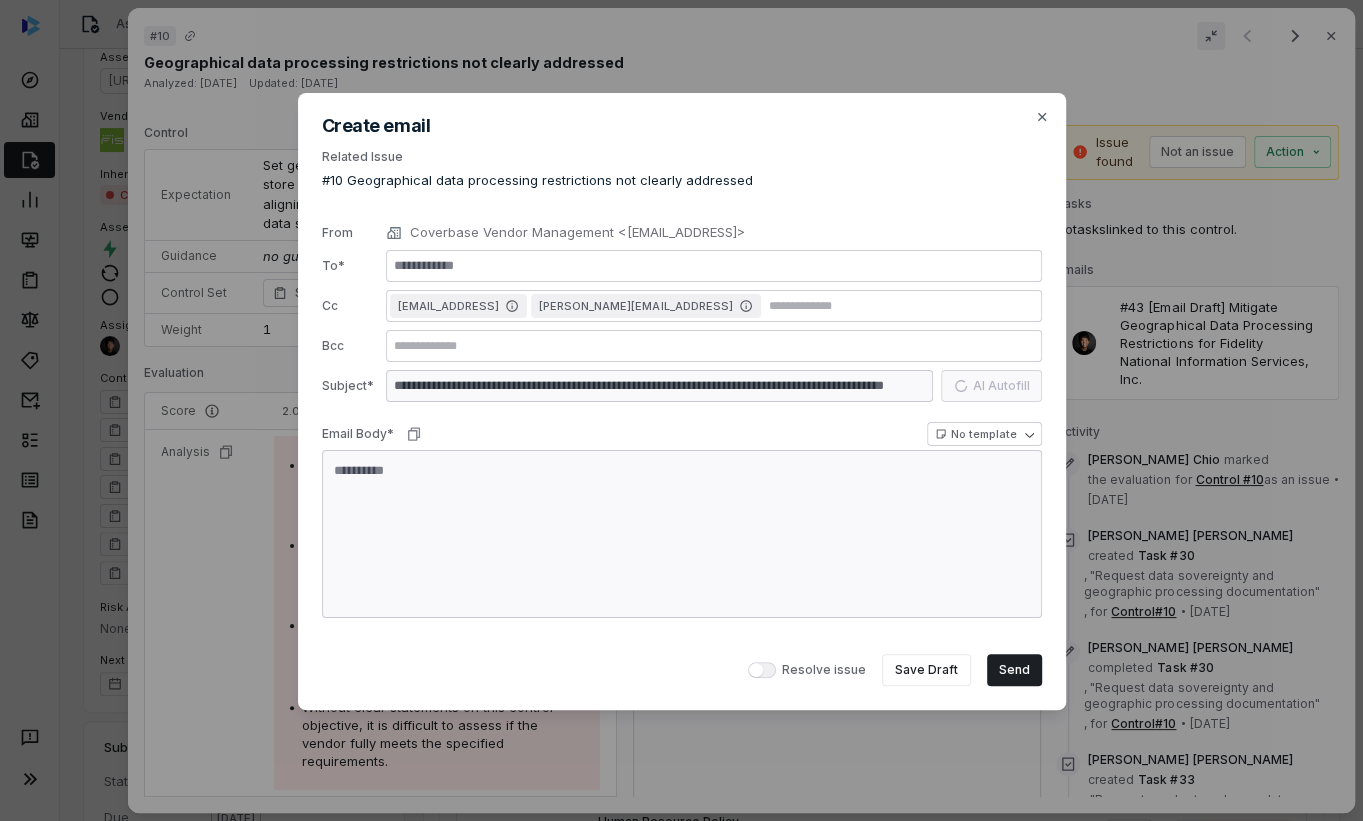 type on "**********" 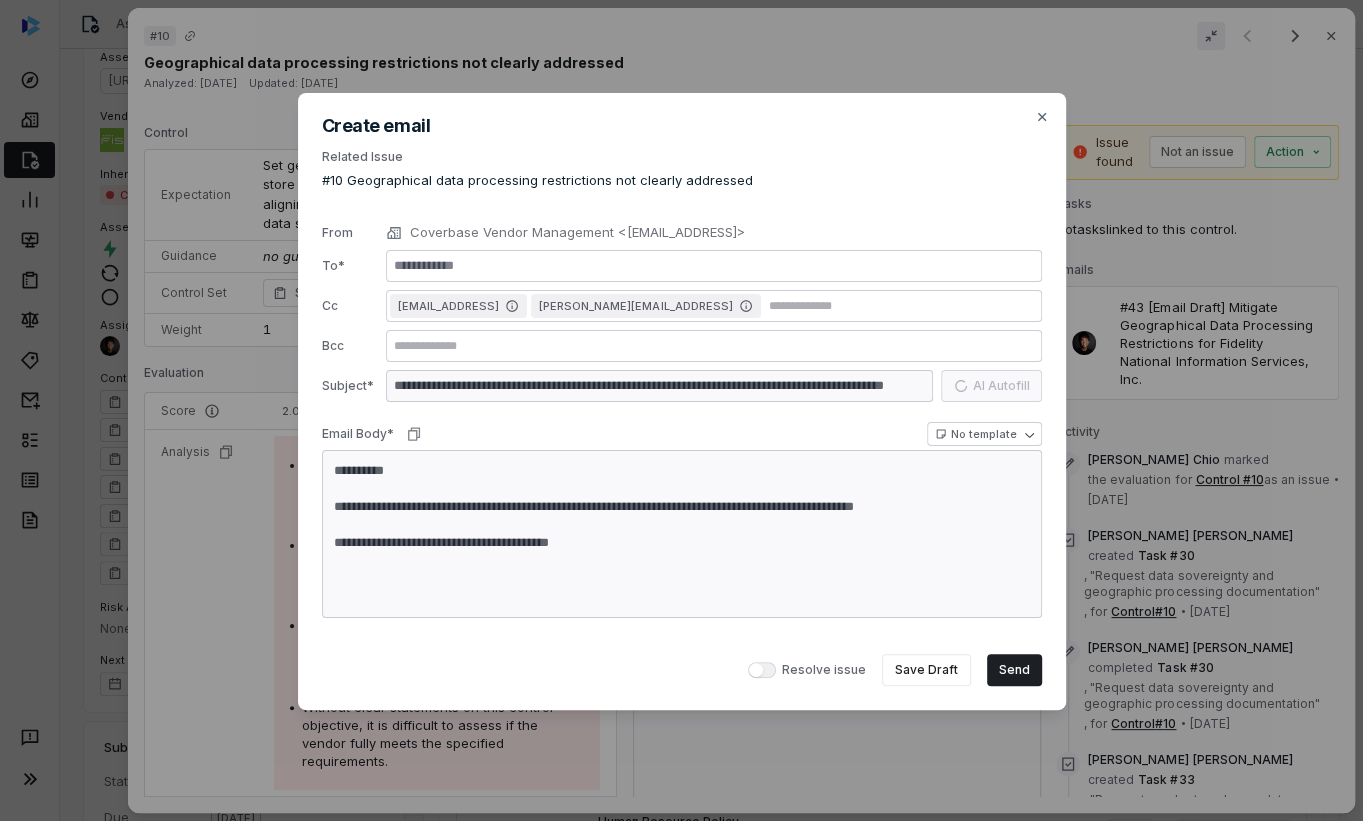 type on "*" 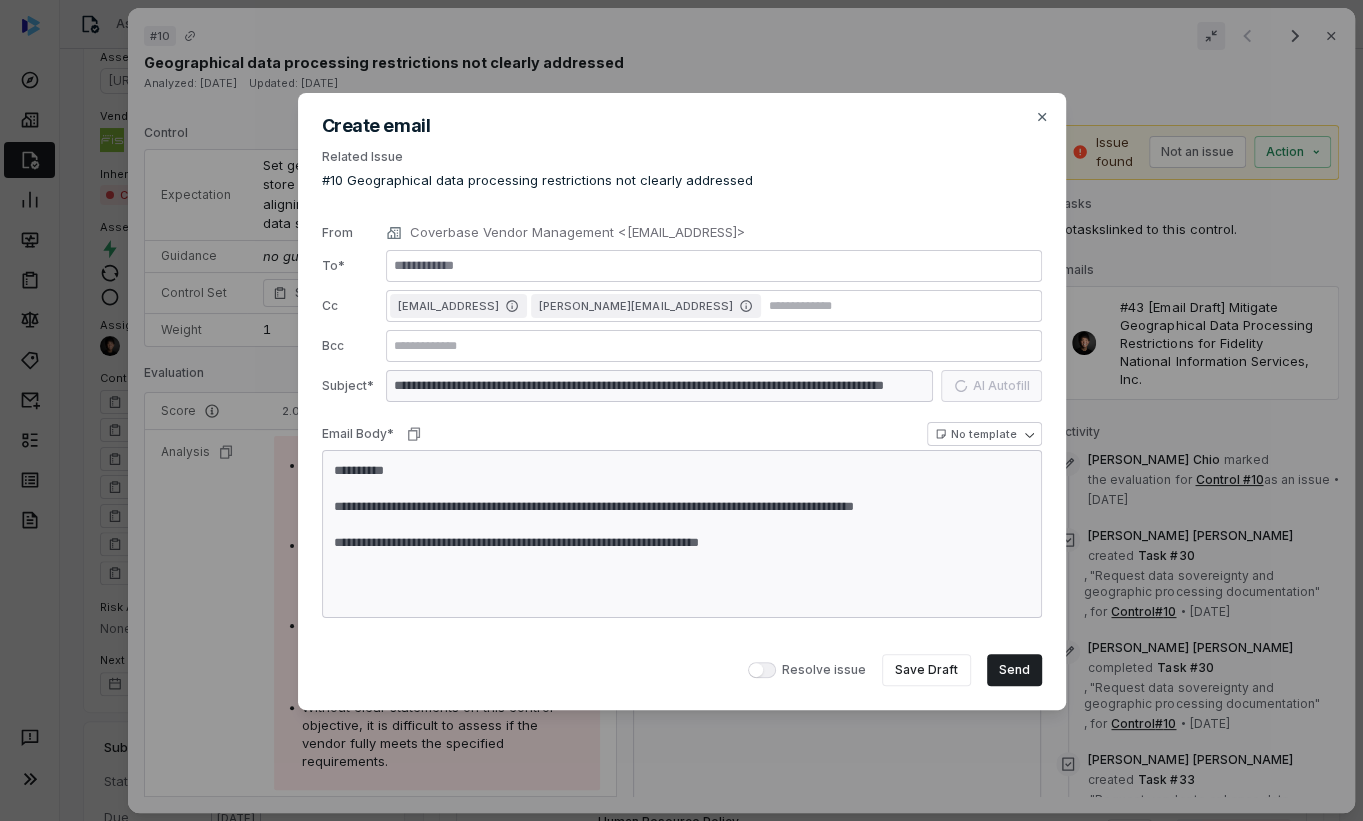 type on "*" 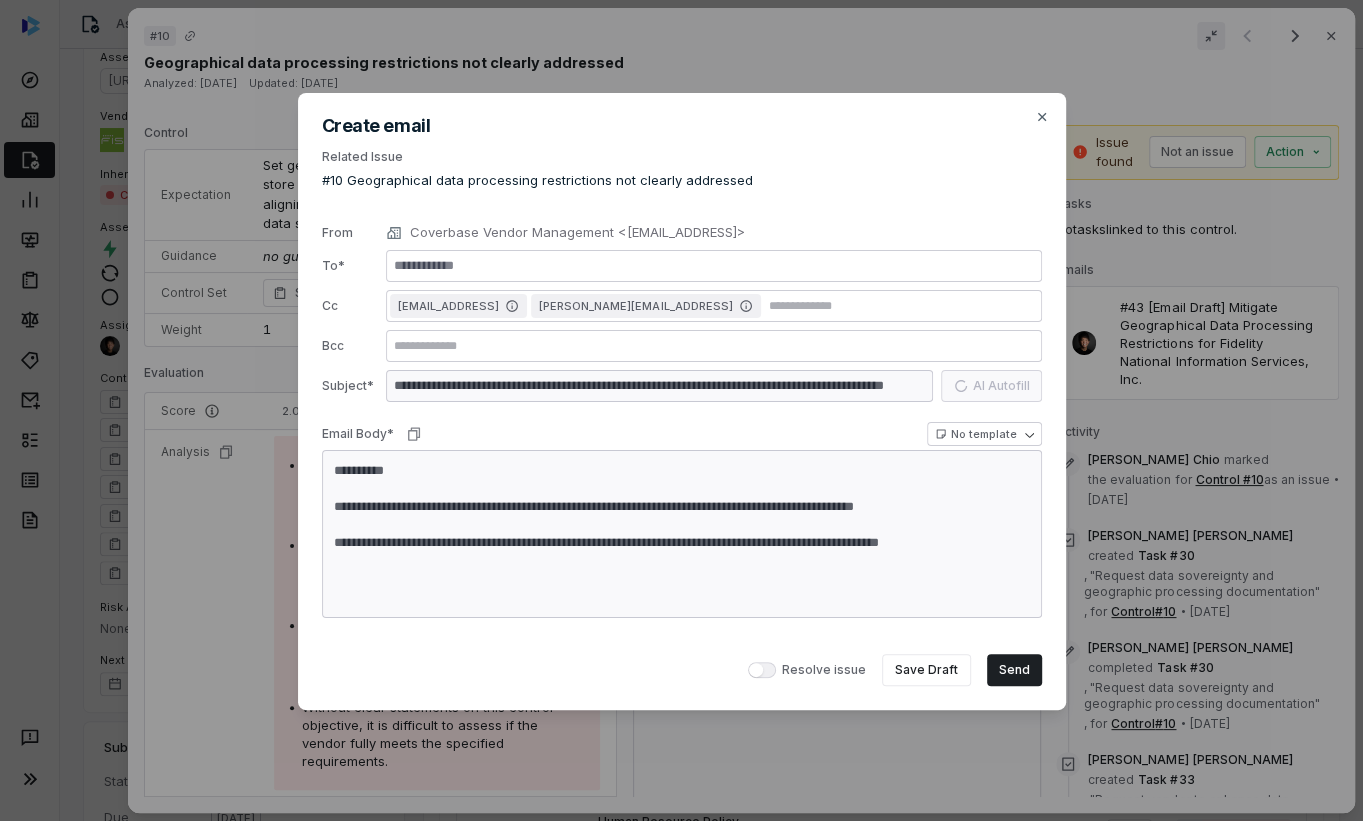type on "*" 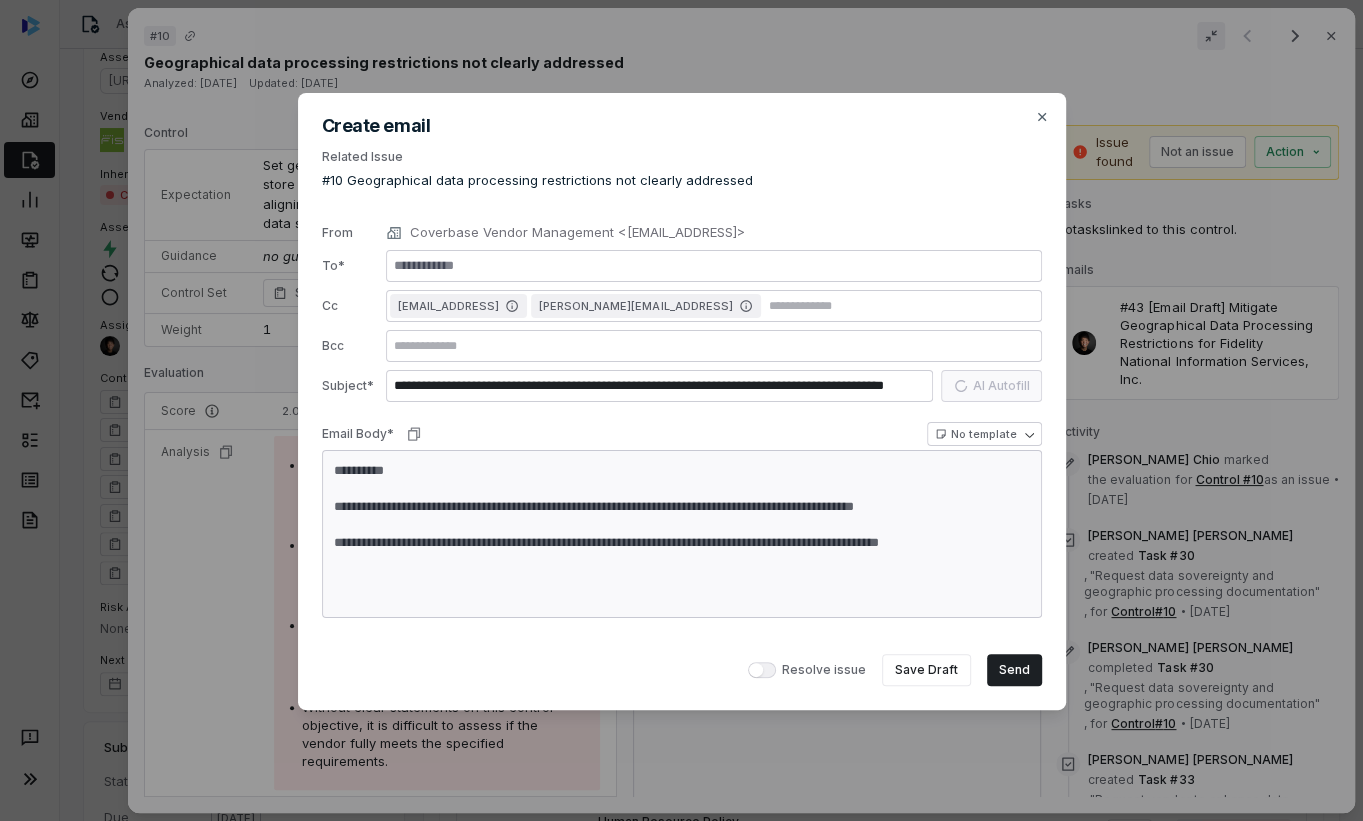 type on "**********" 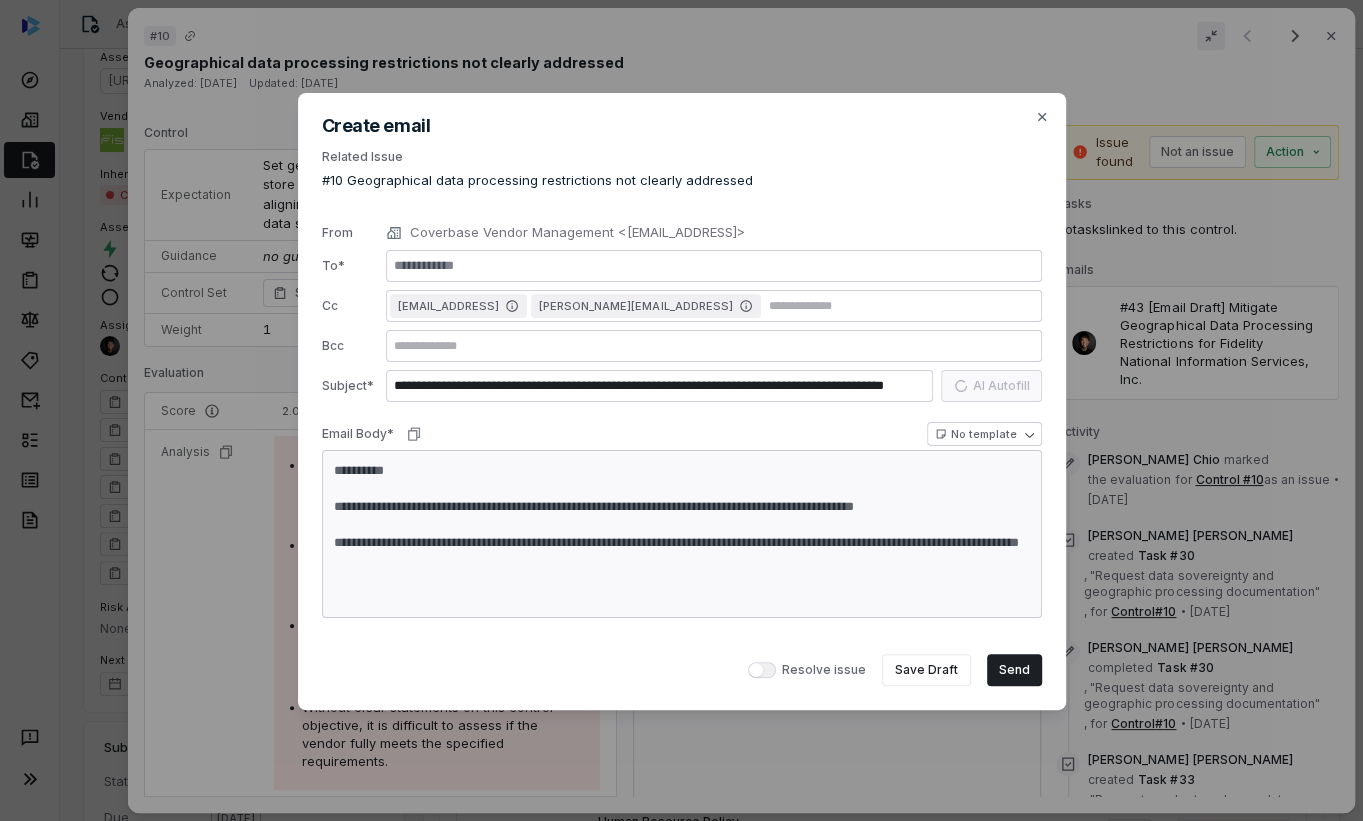 type on "*" 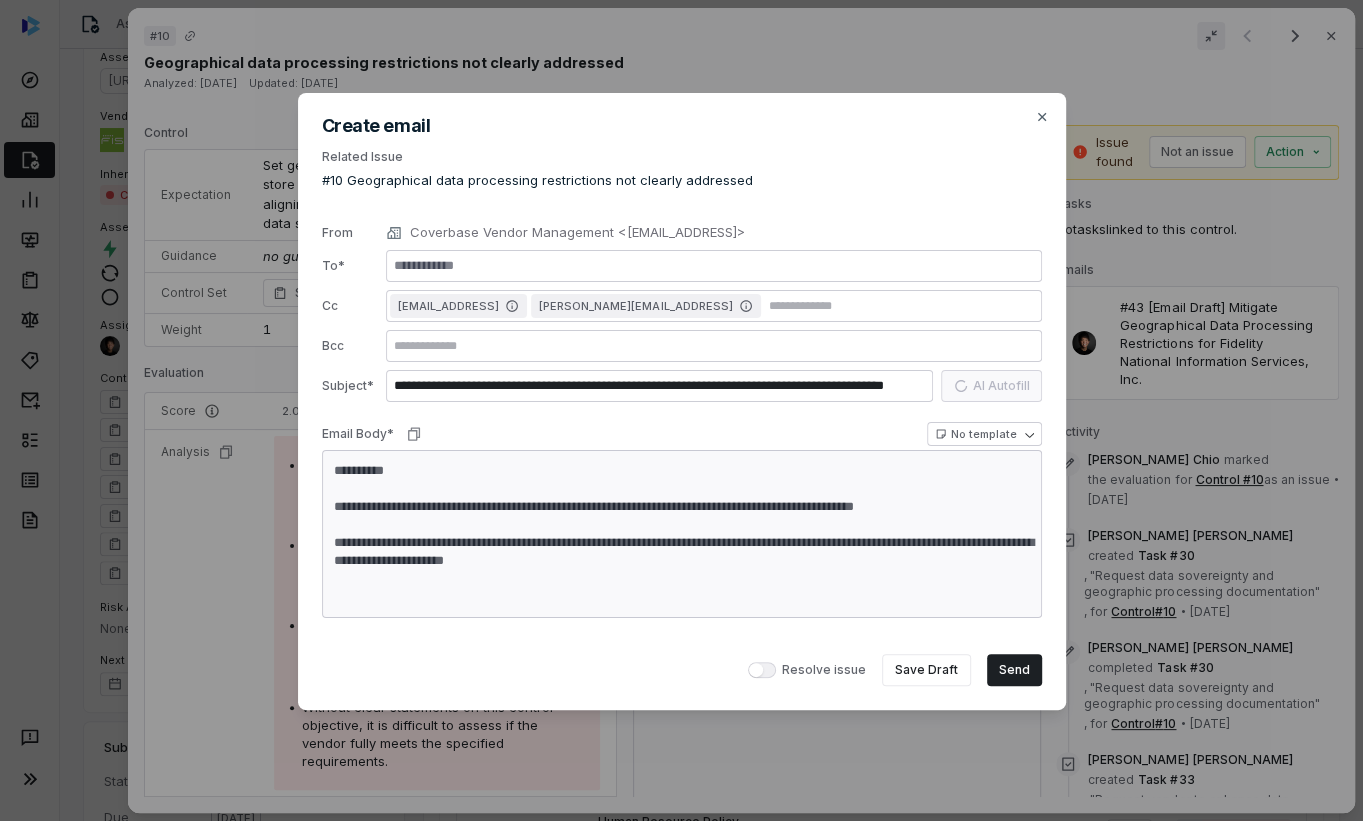 type on "*" 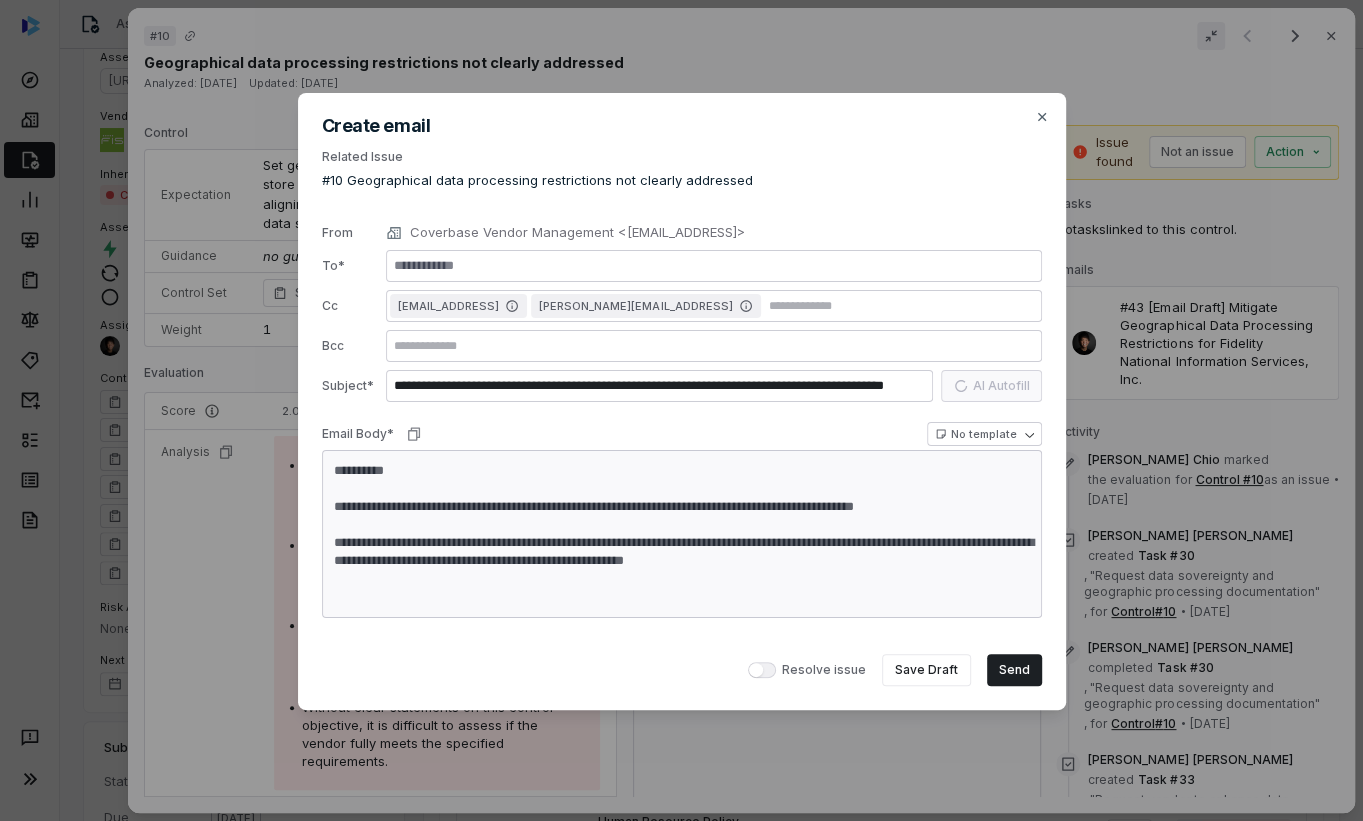 type on "*" 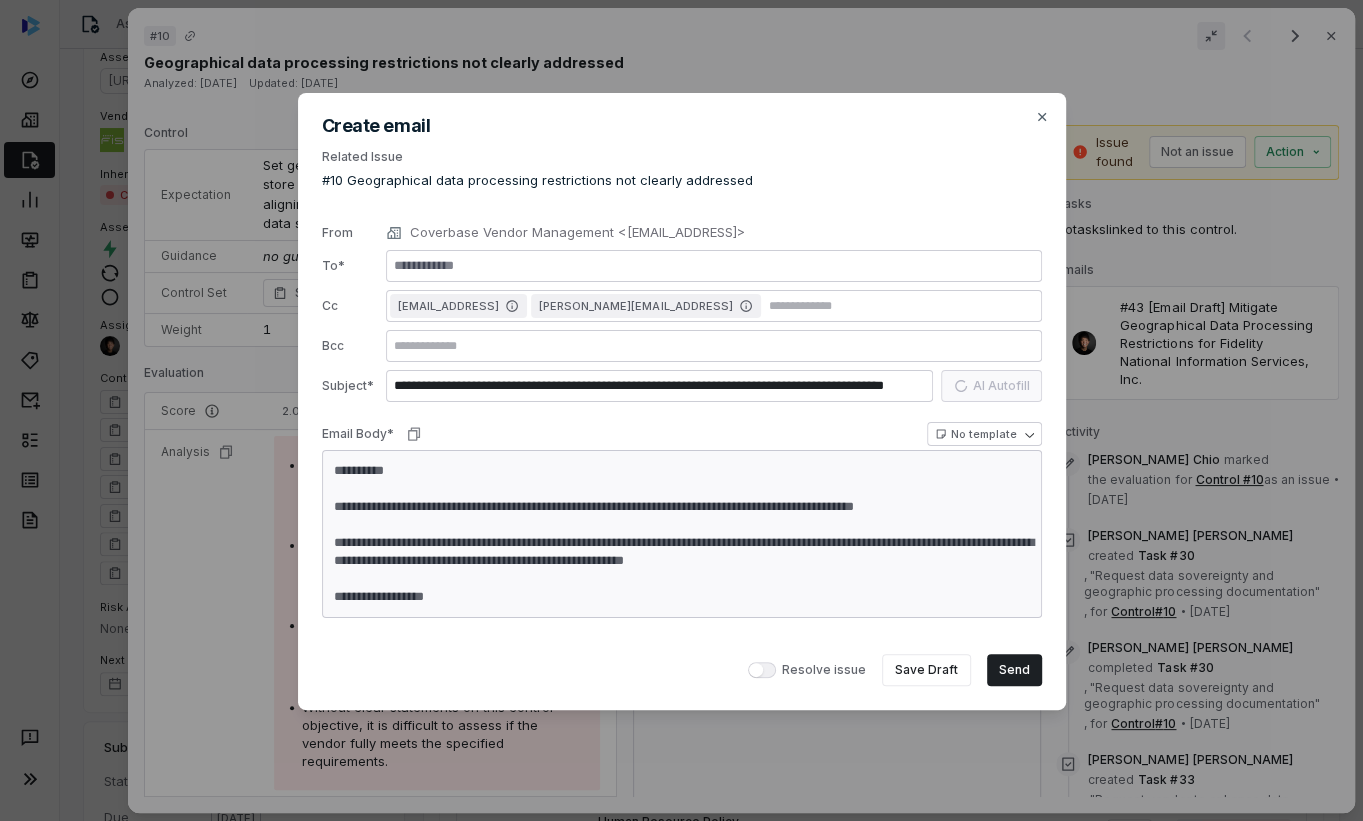 type on "*" 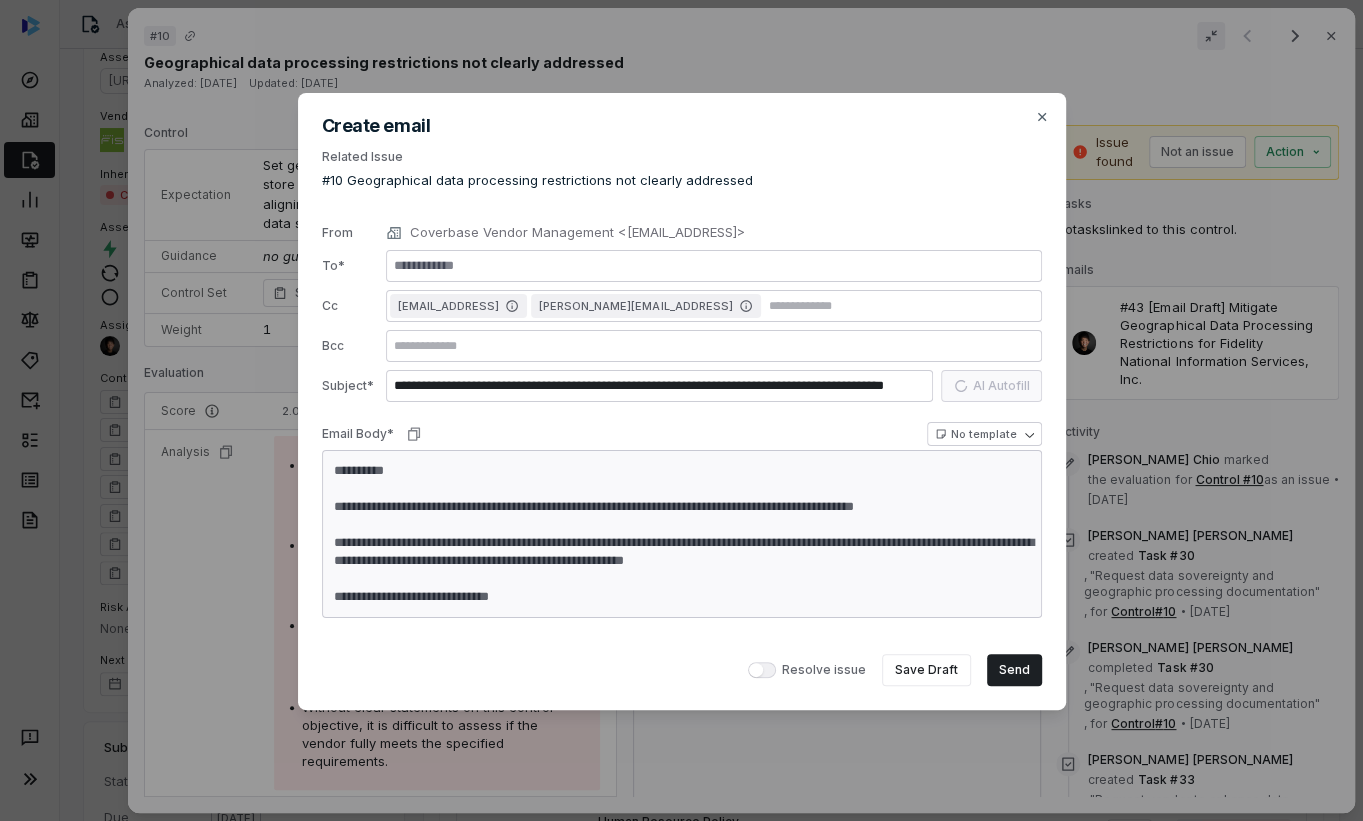 type on "*" 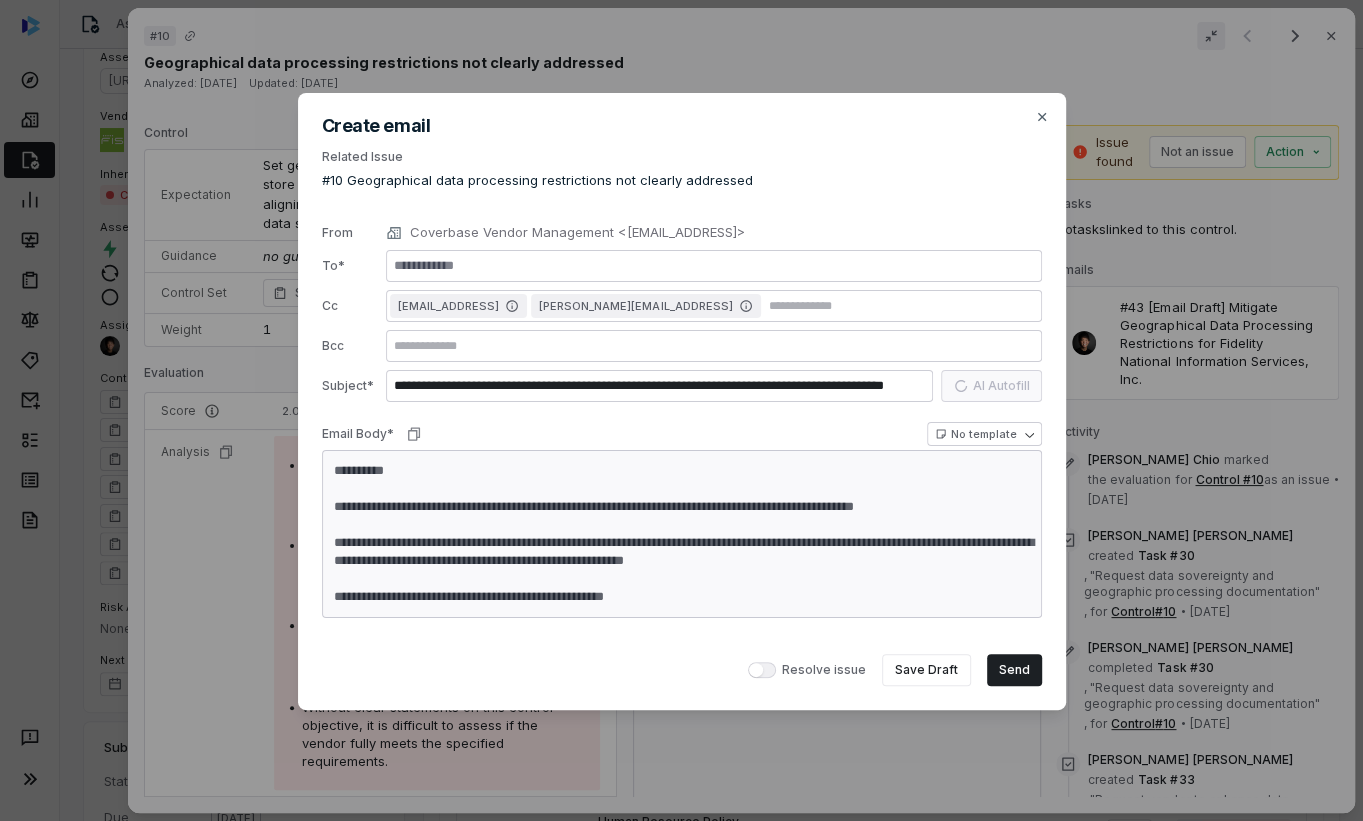 type on "*" 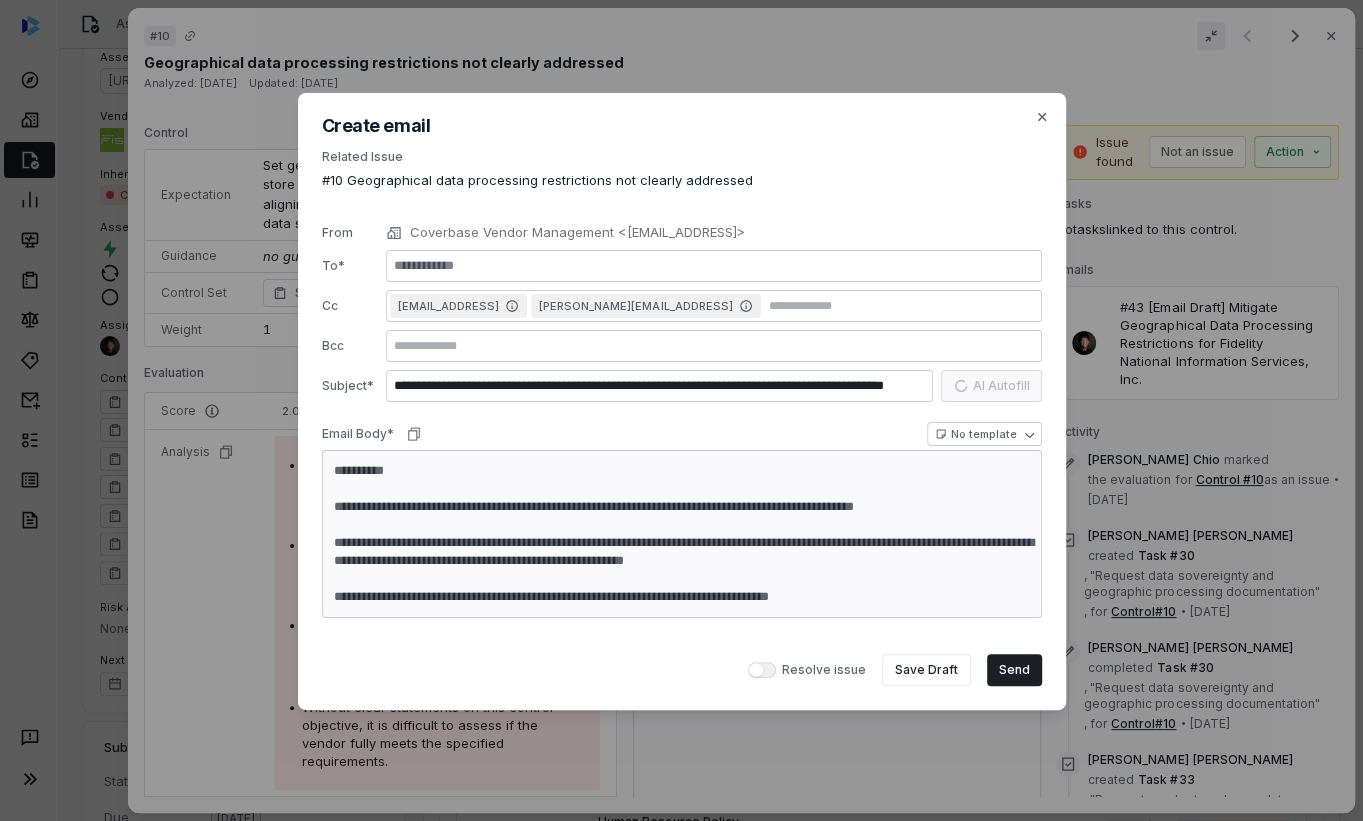 type on "*" 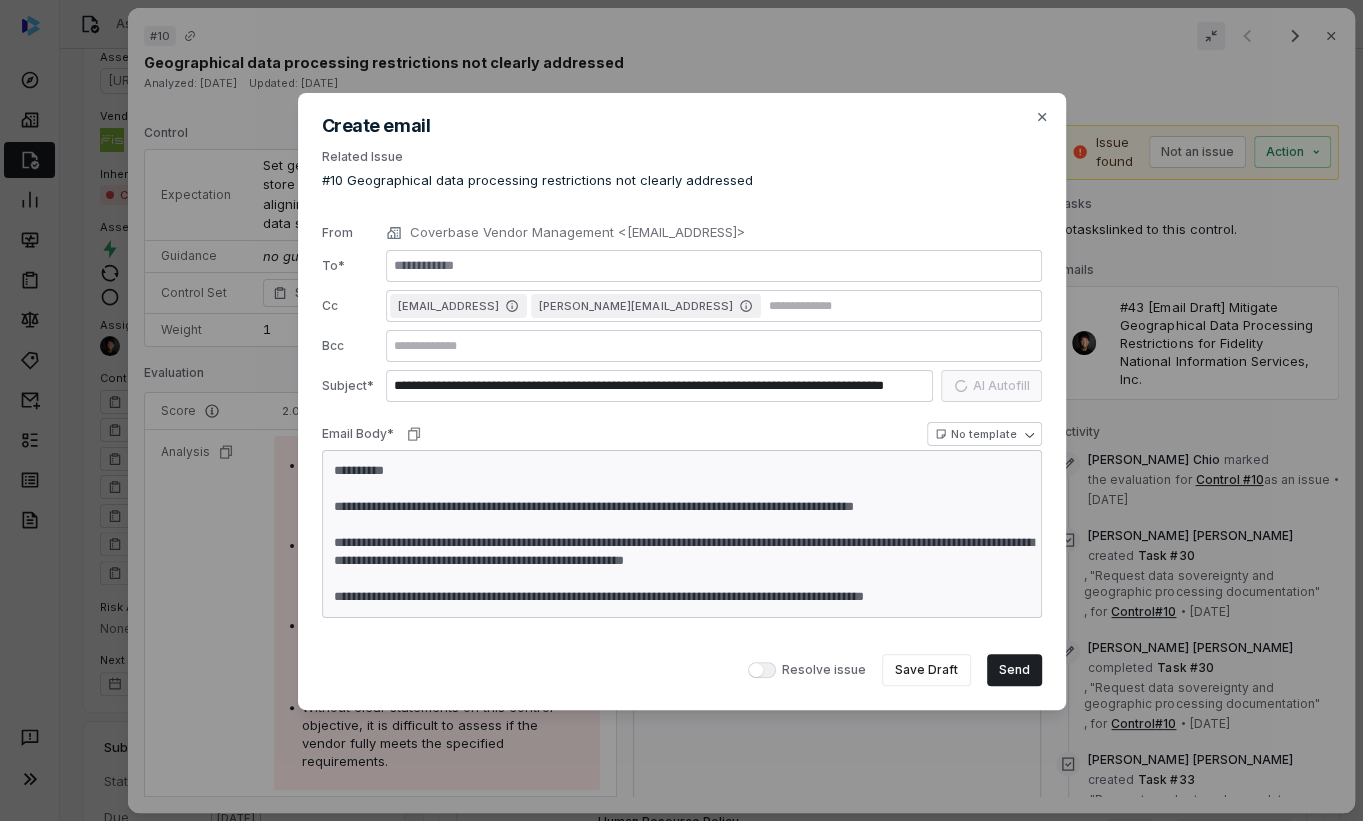 type on "*" 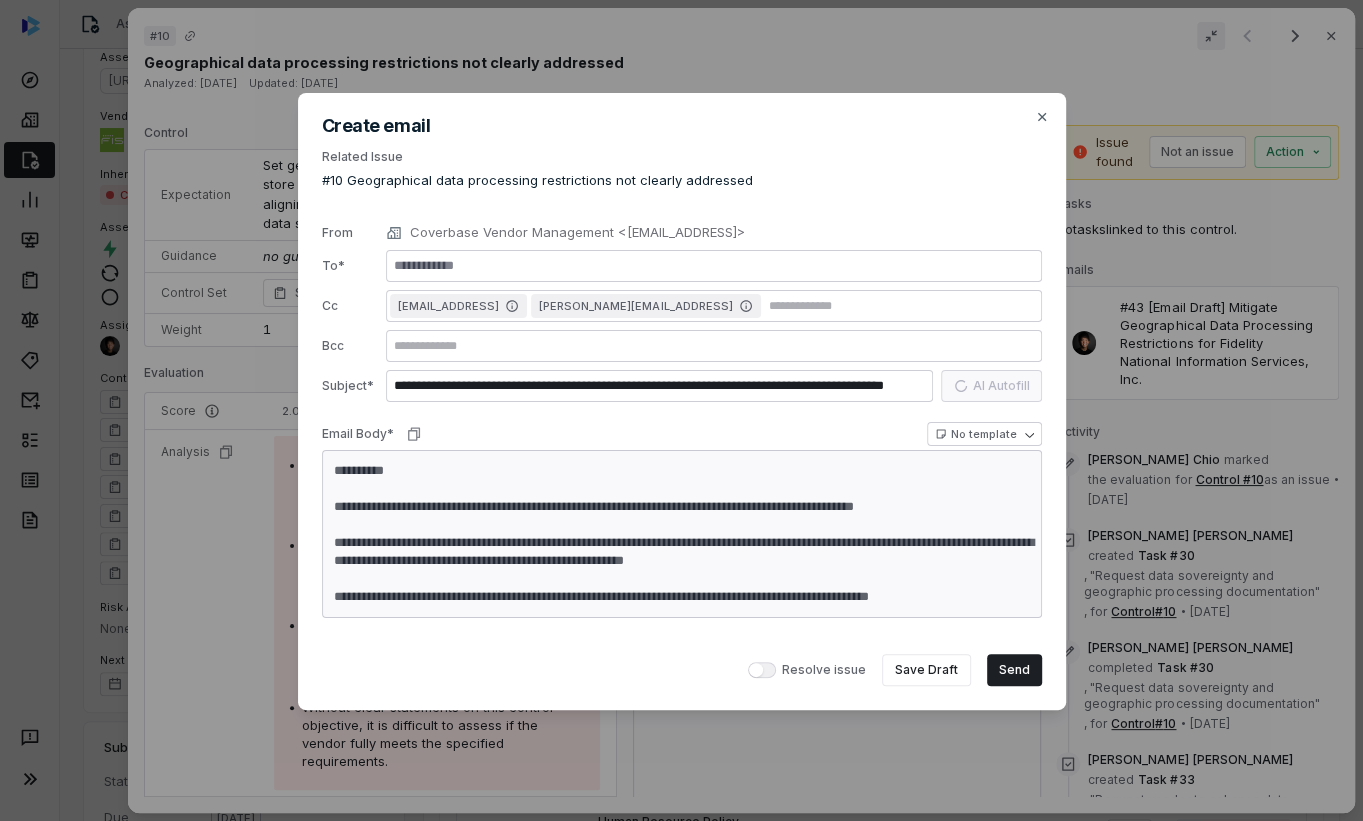 type on "*" 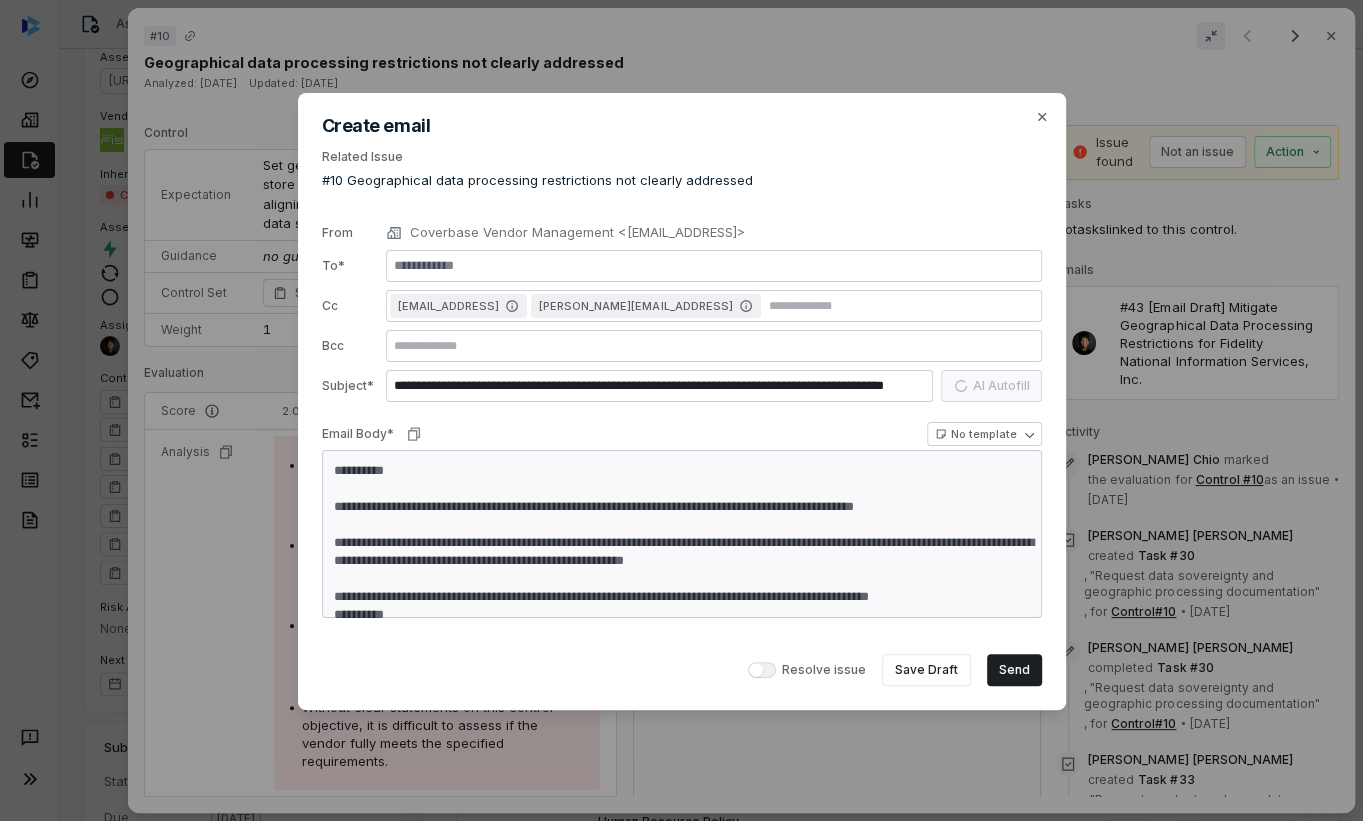 type on "*" 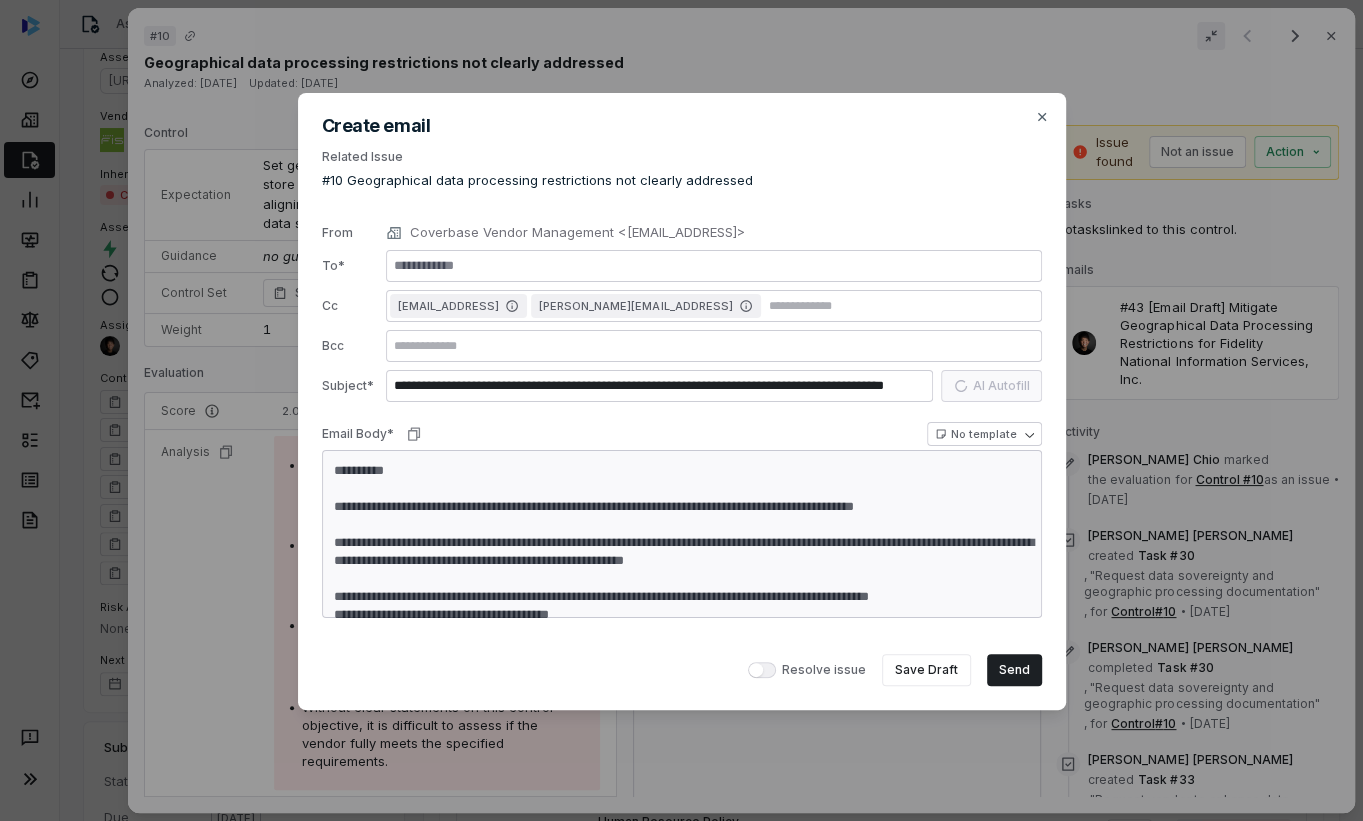 type on "*" 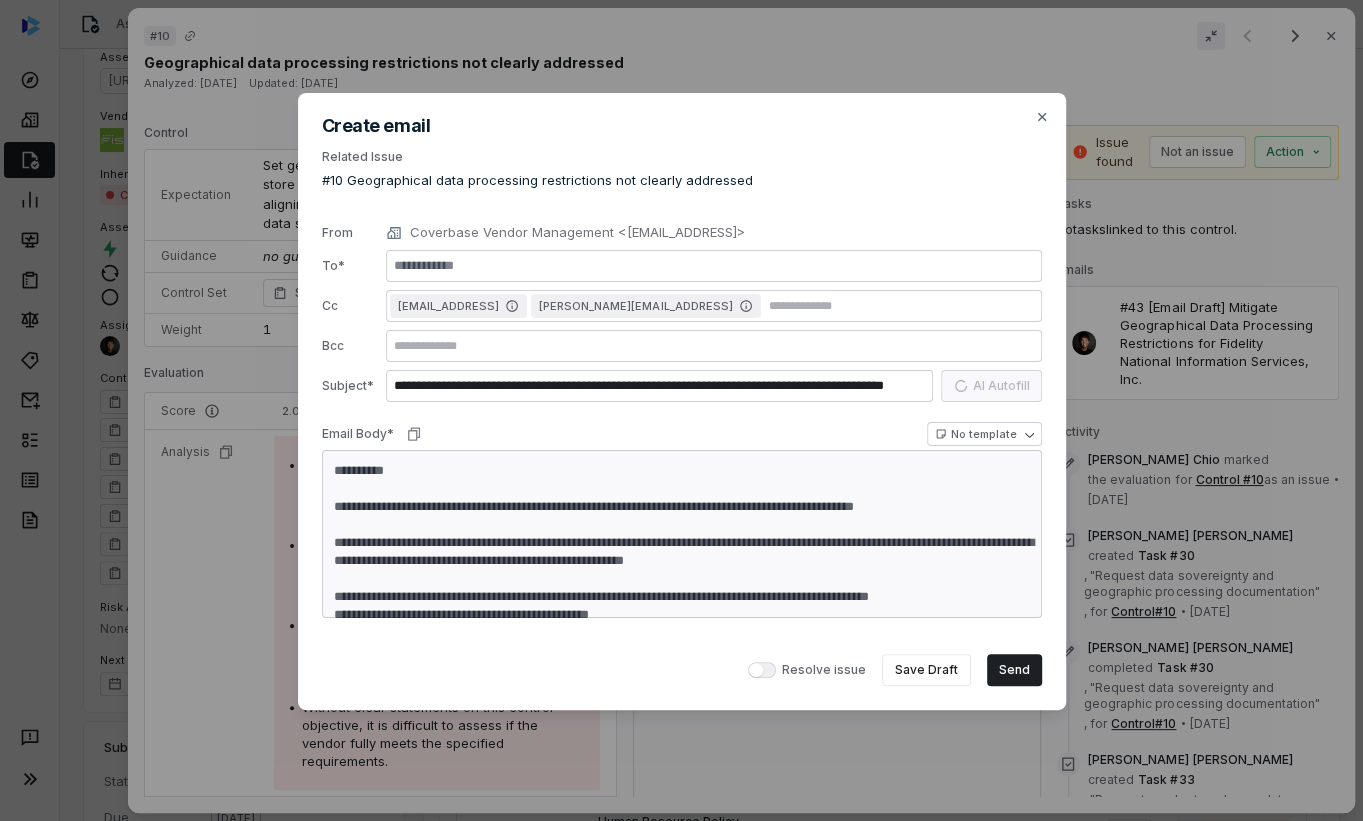 type on "*" 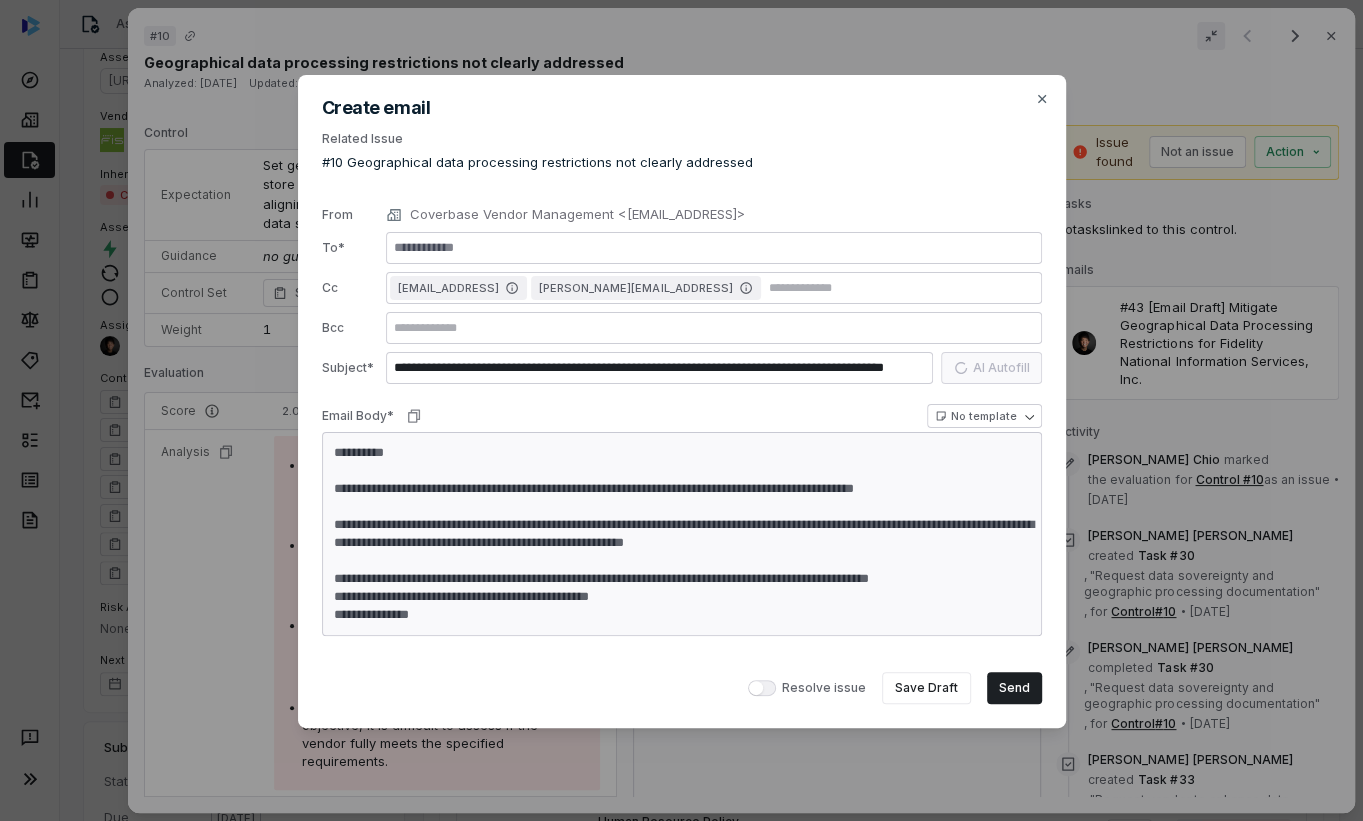 type on "**********" 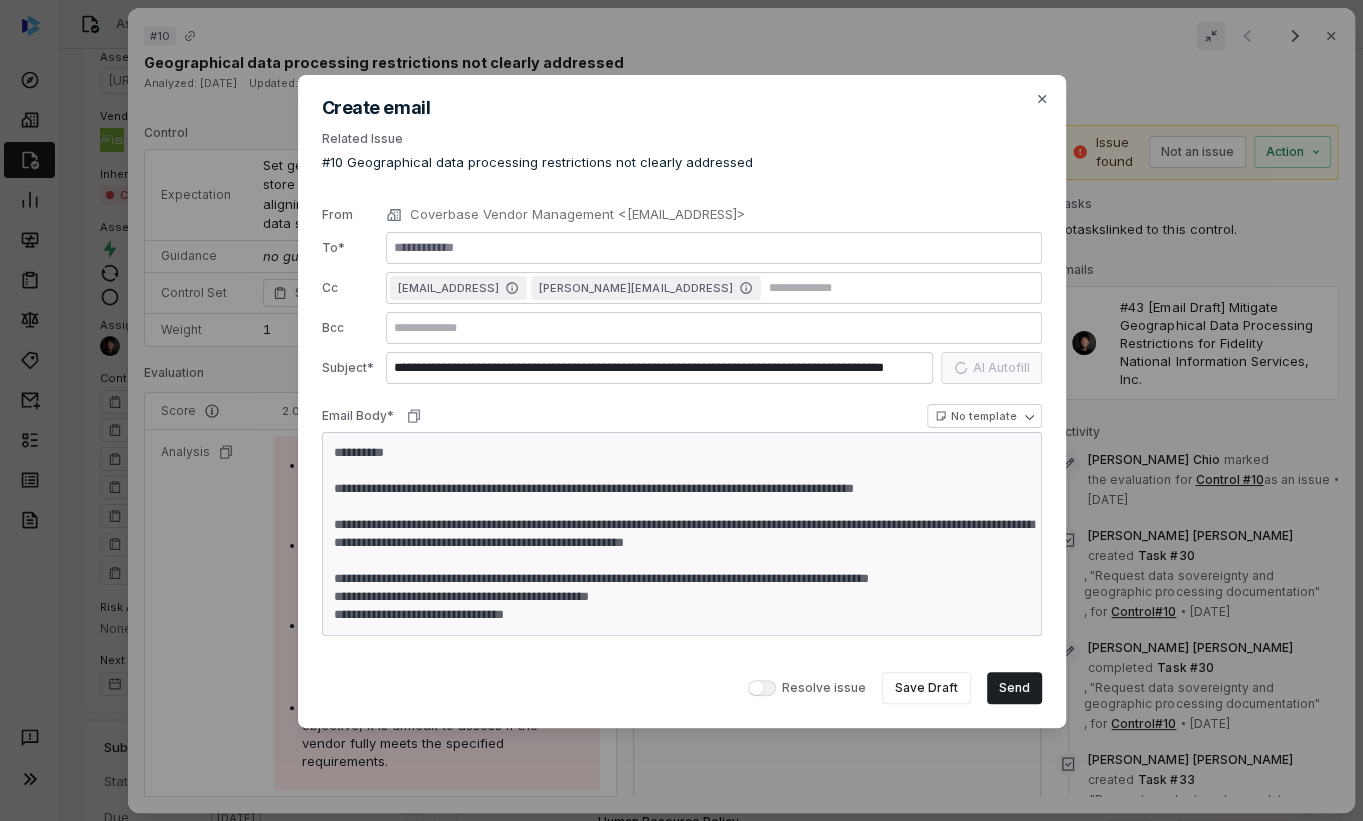 type on "*" 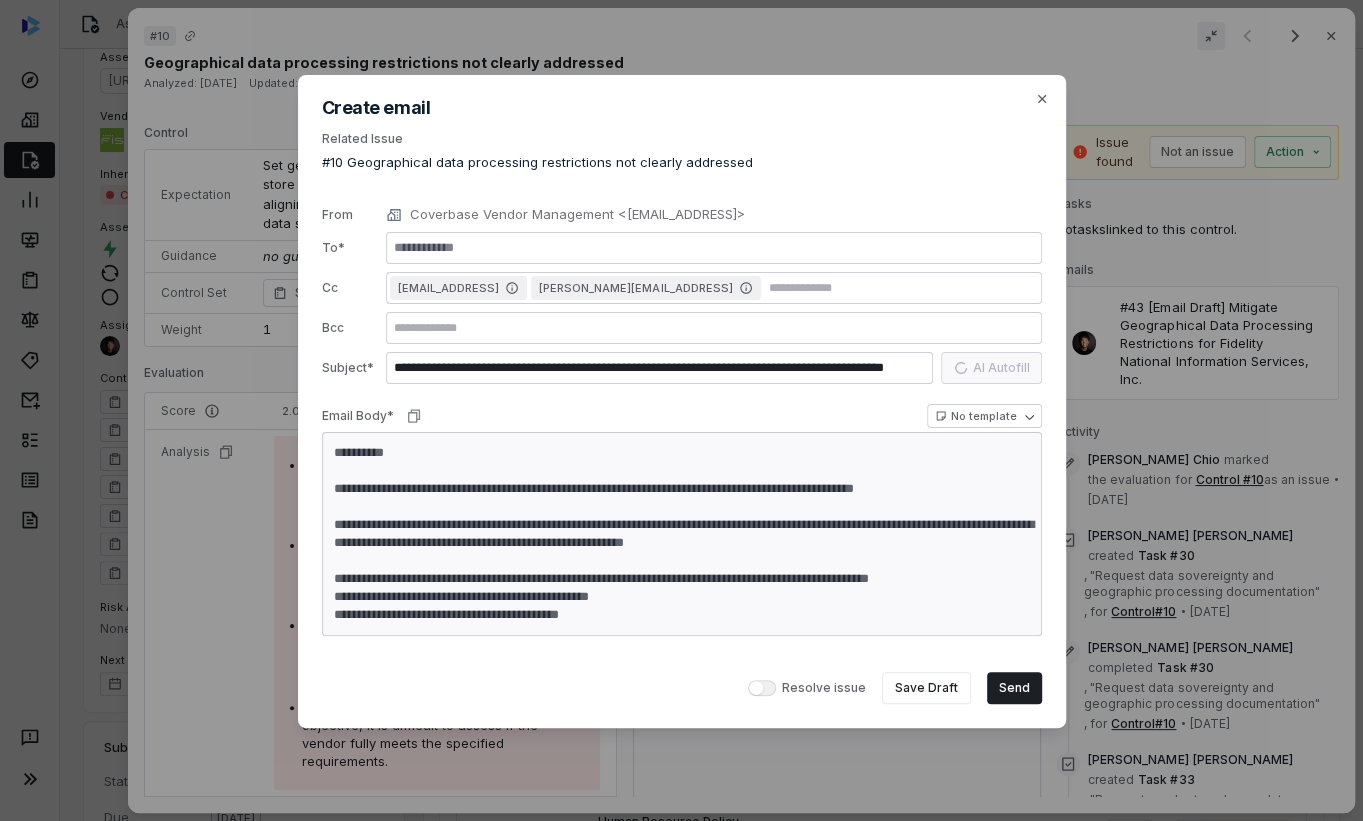 type on "*" 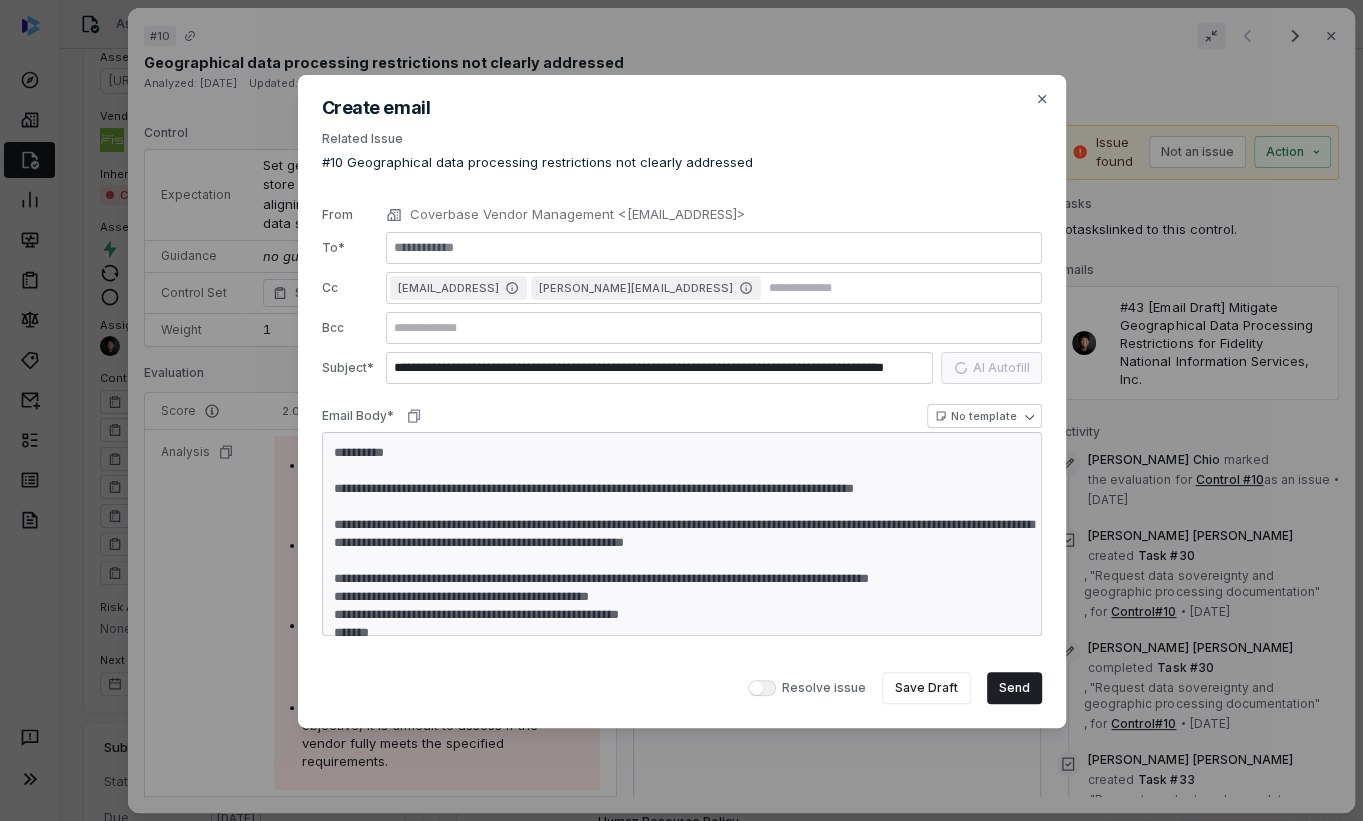 type on "*" 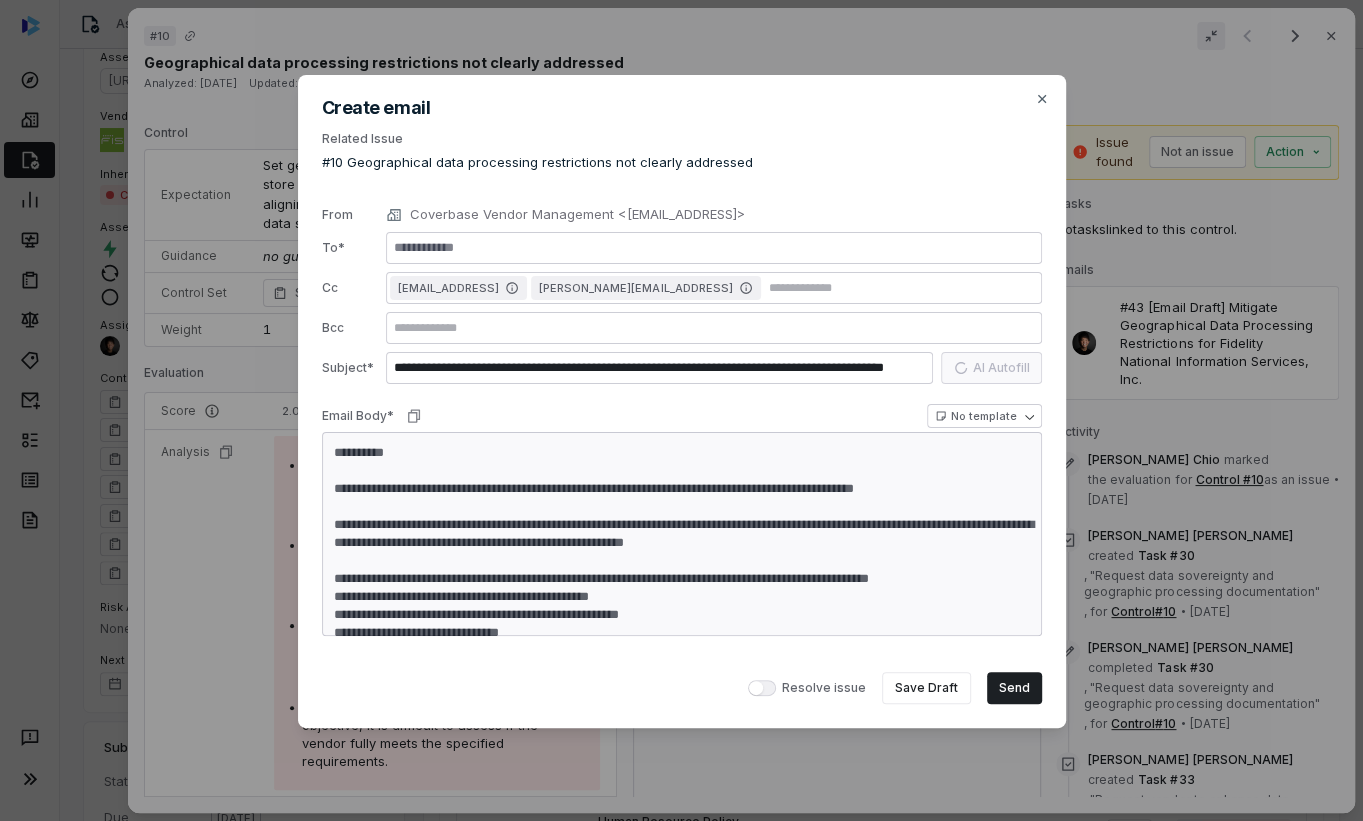 type on "*" 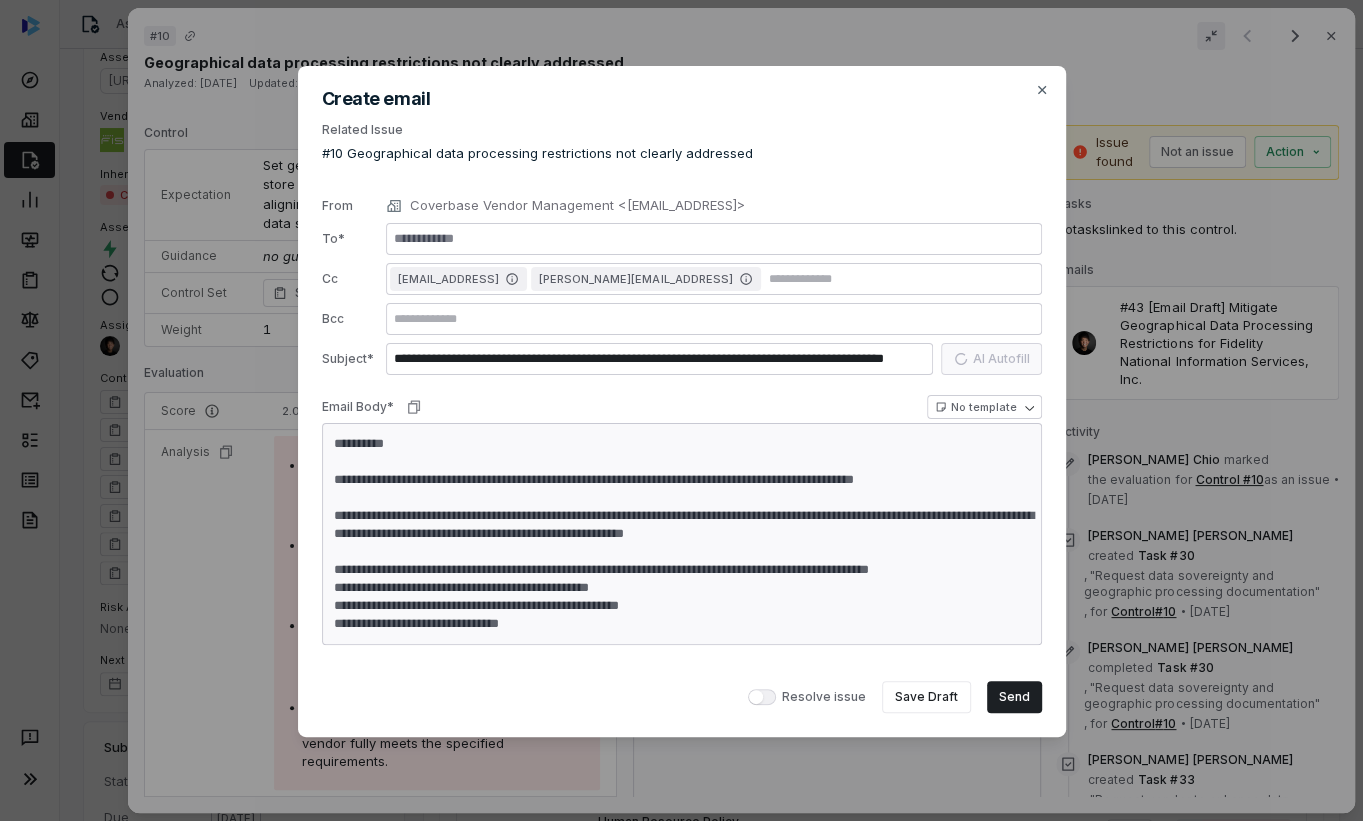 type on "**********" 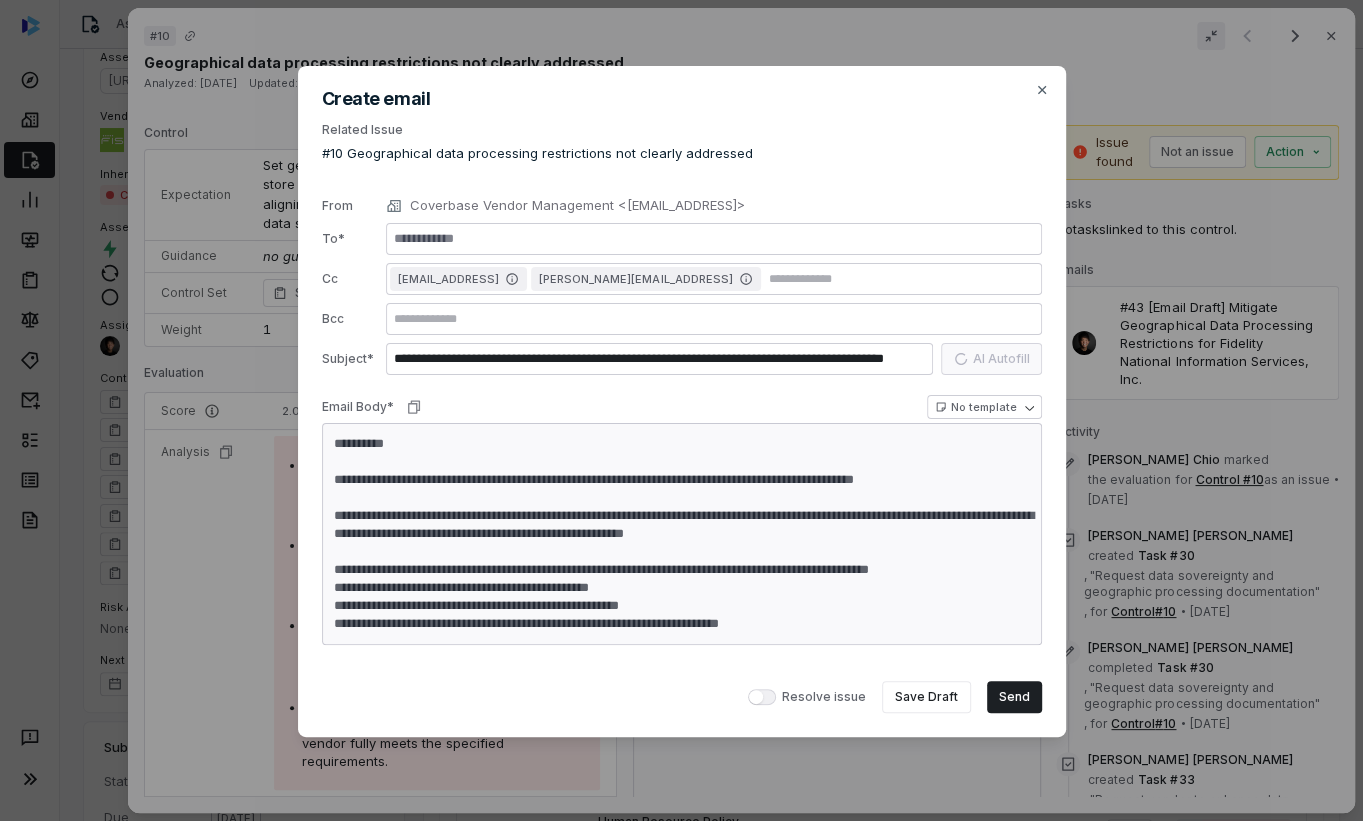 type on "*" 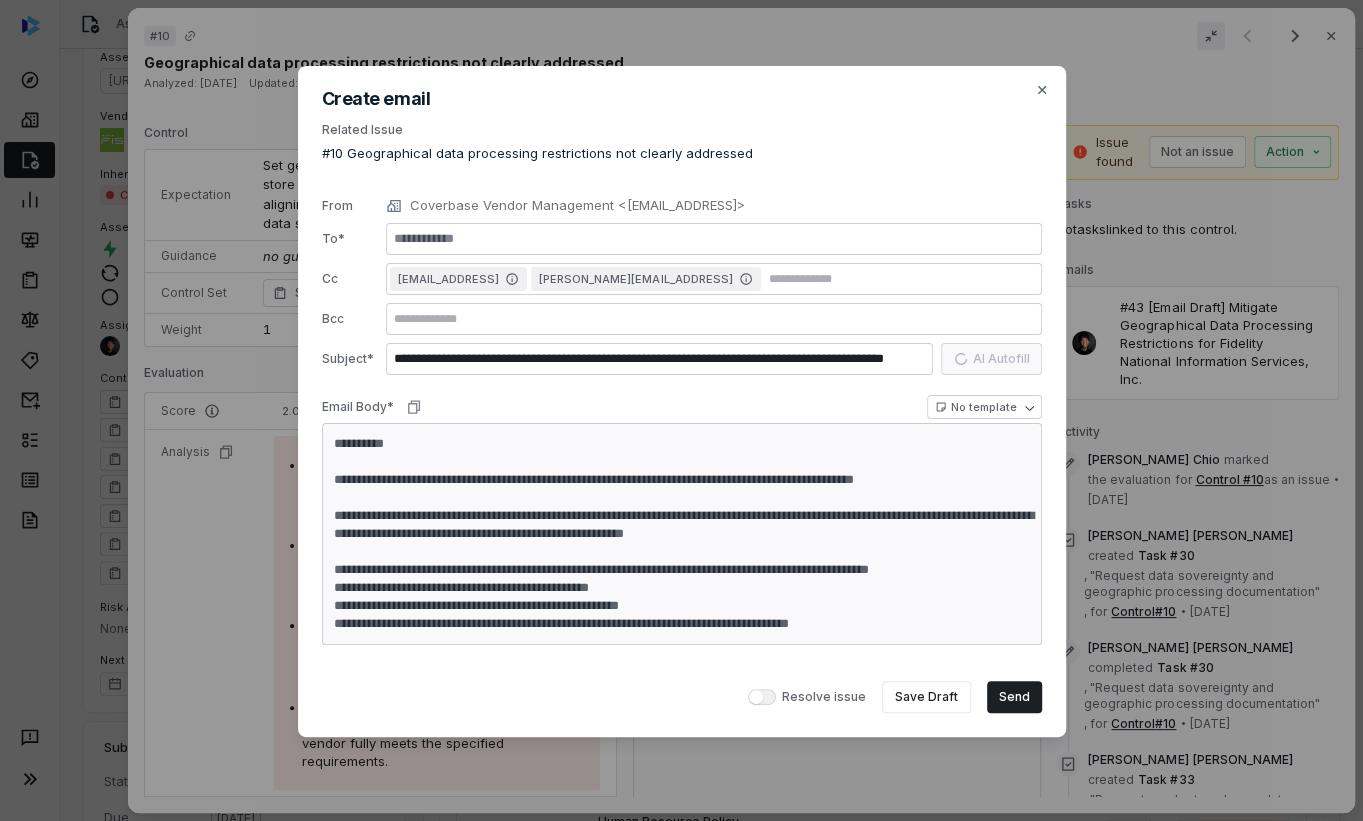 type on "*" 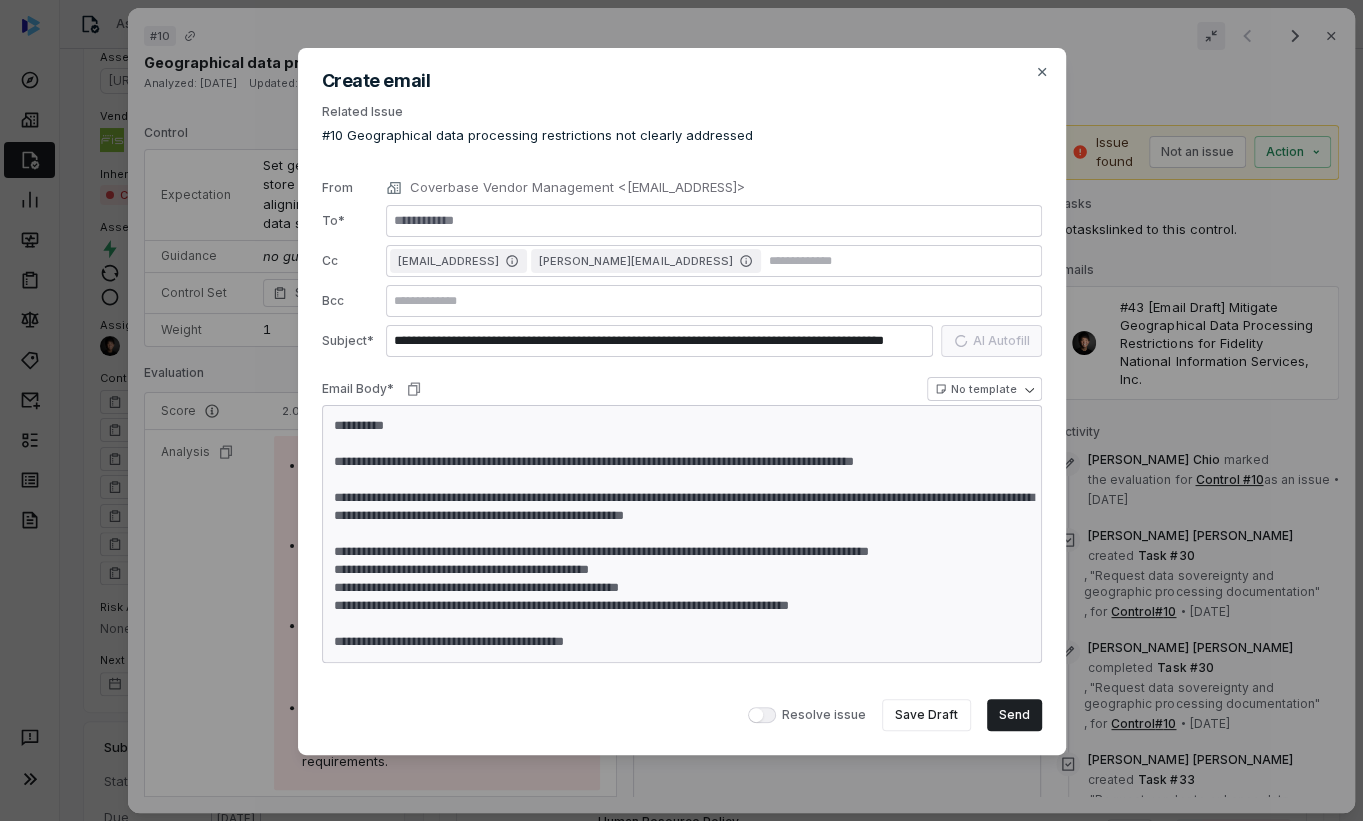 type on "**********" 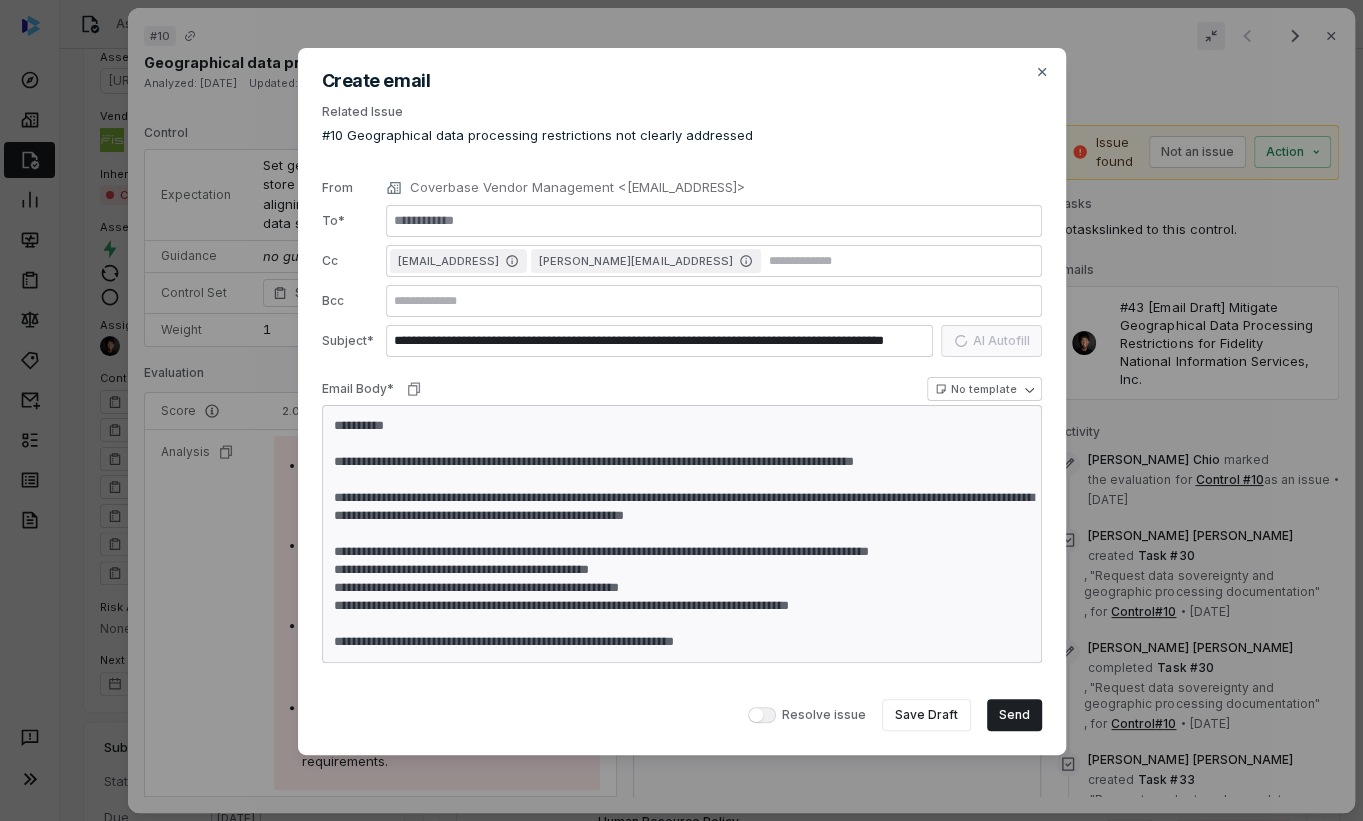 type on "*" 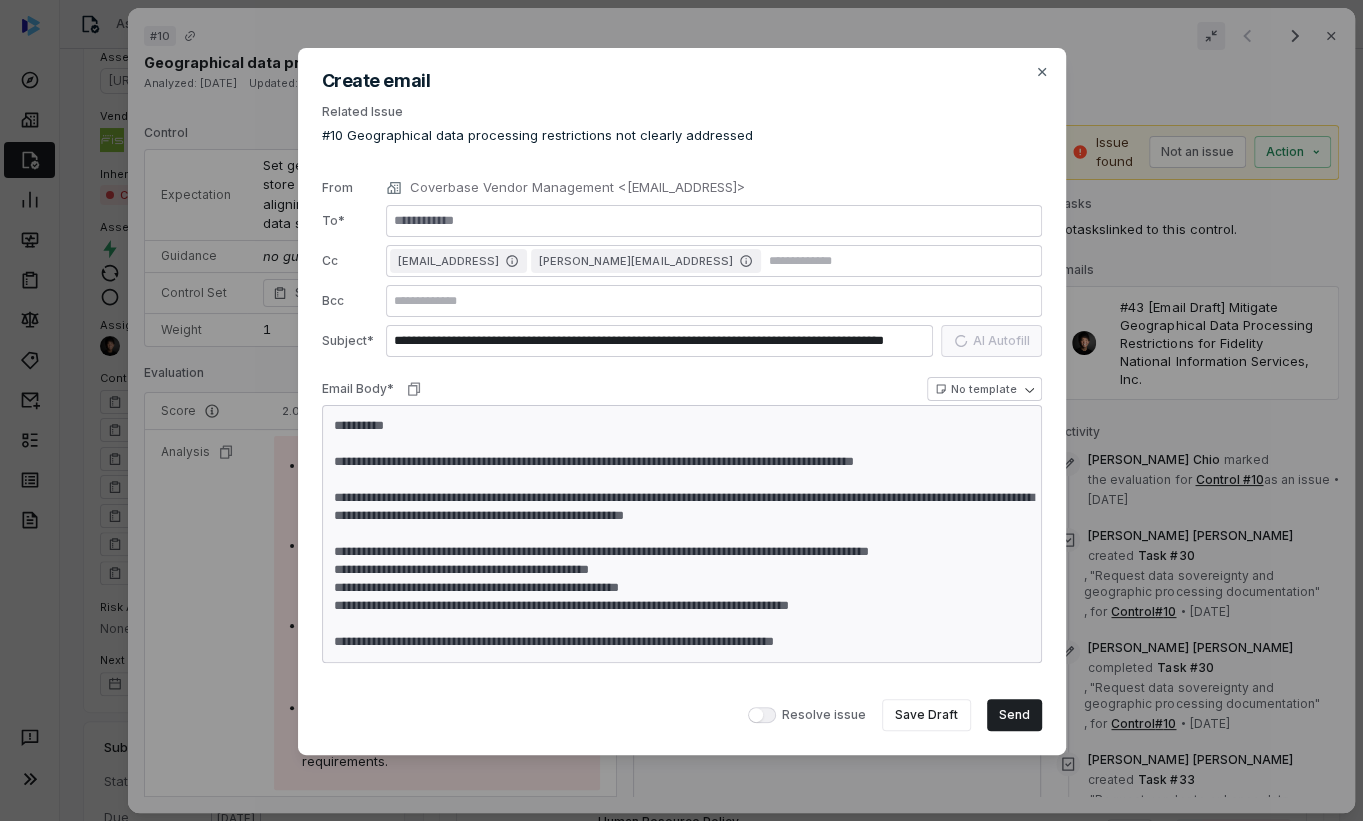type on "*" 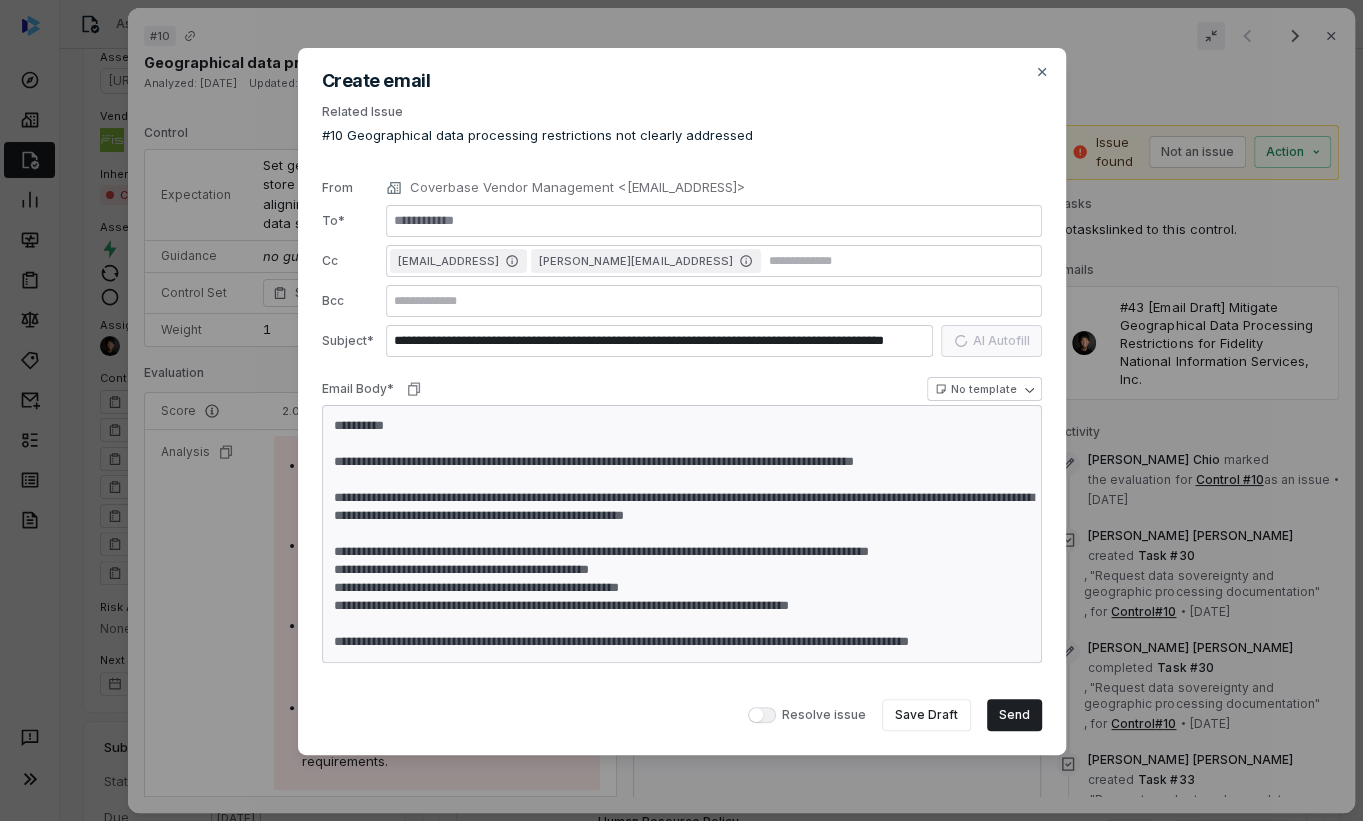 type on "*" 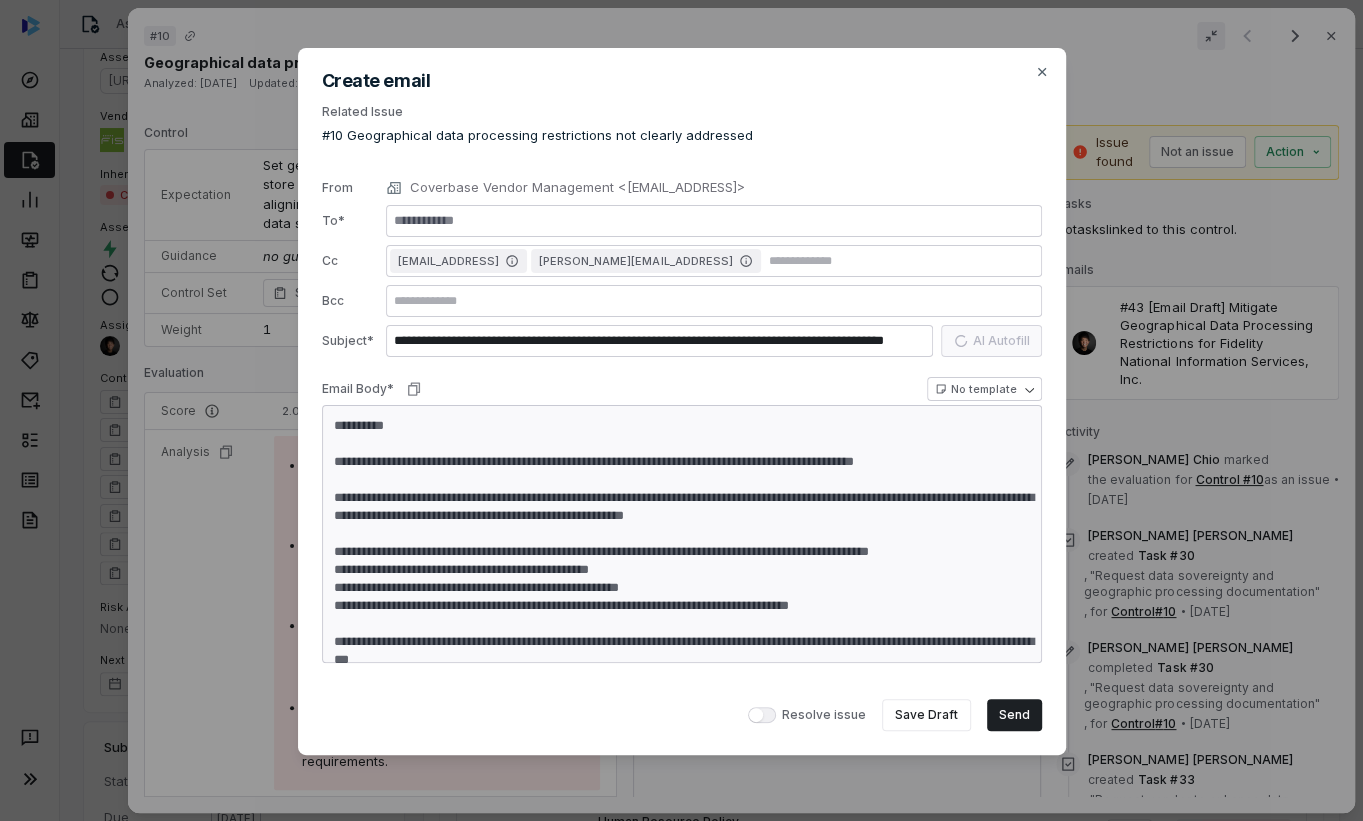 type on "*" 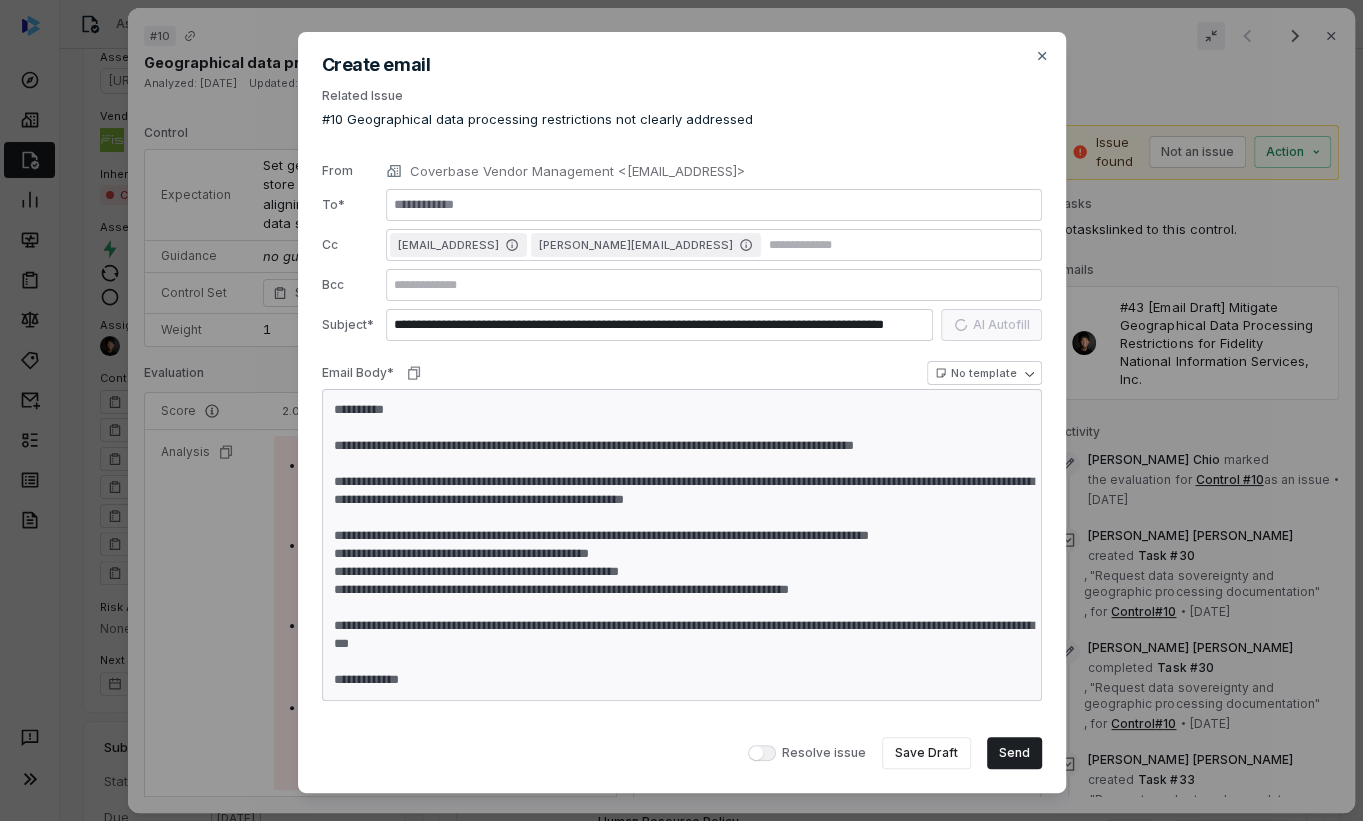 type on "**********" 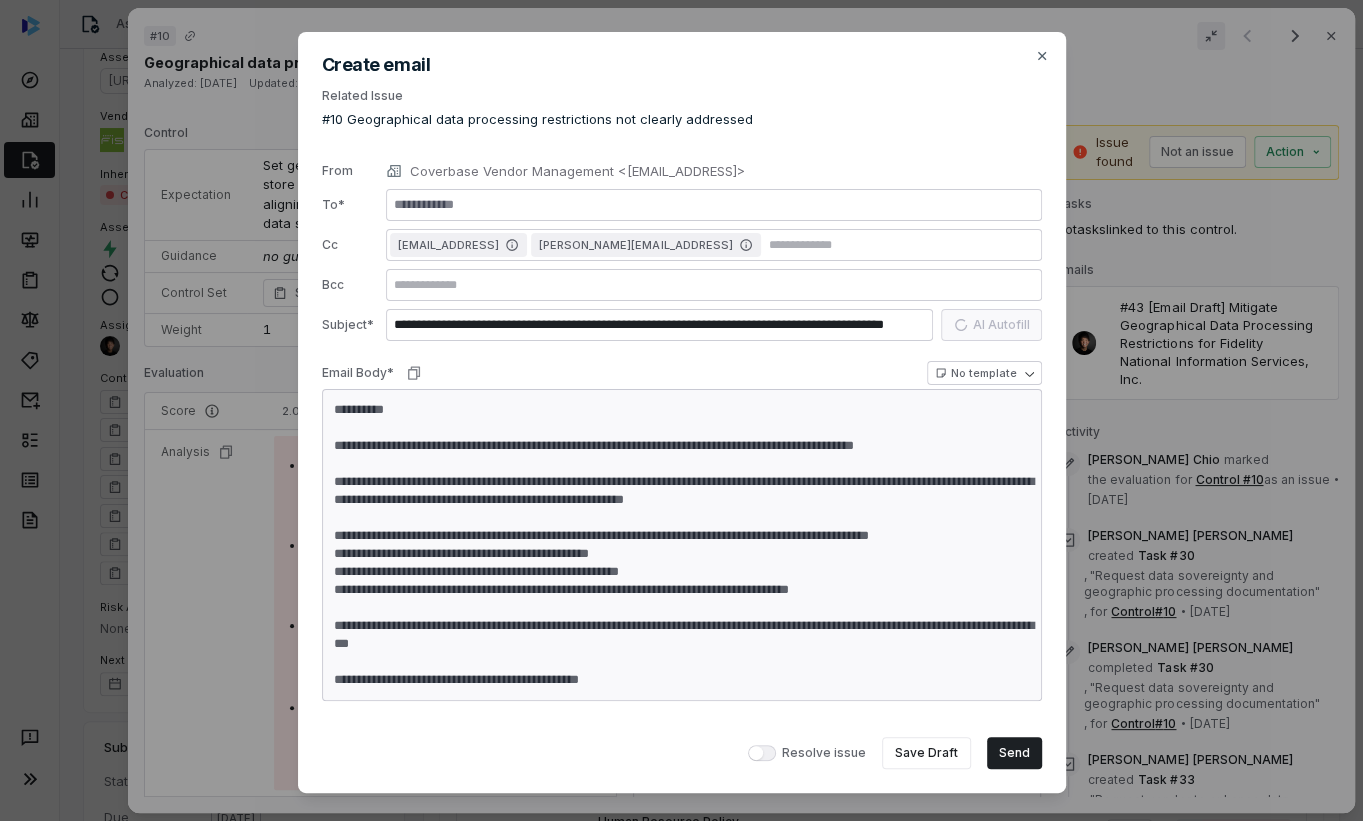 type on "*" 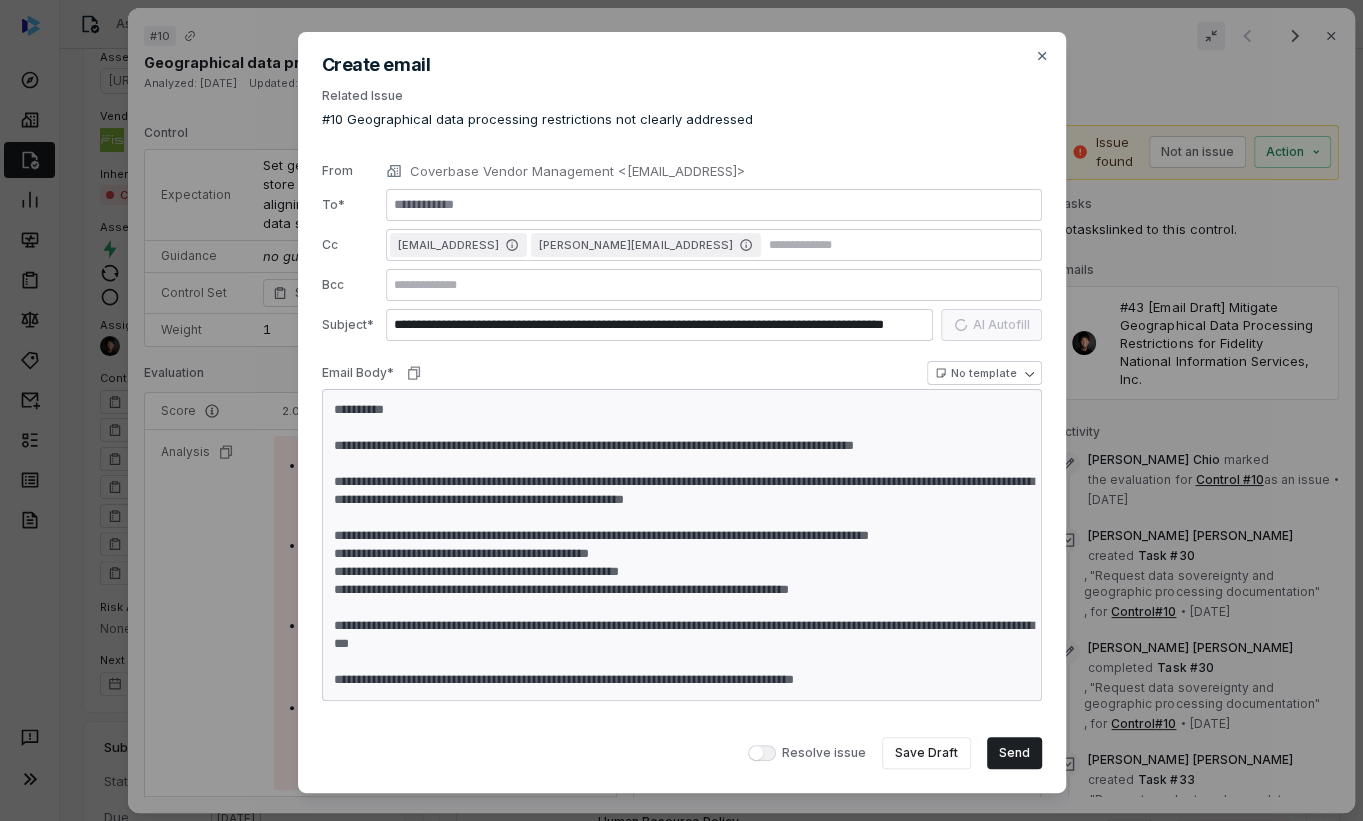 type on "*" 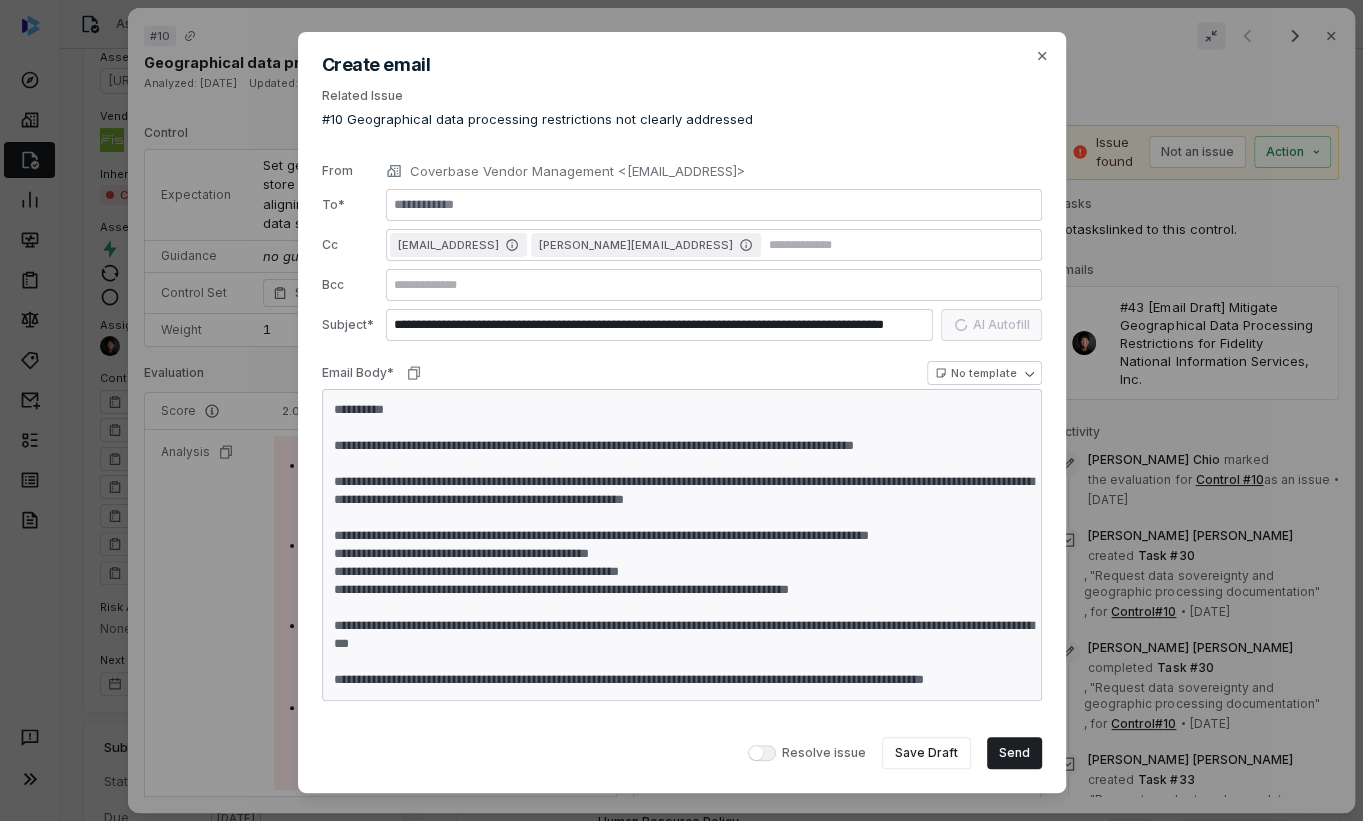 type on "*" 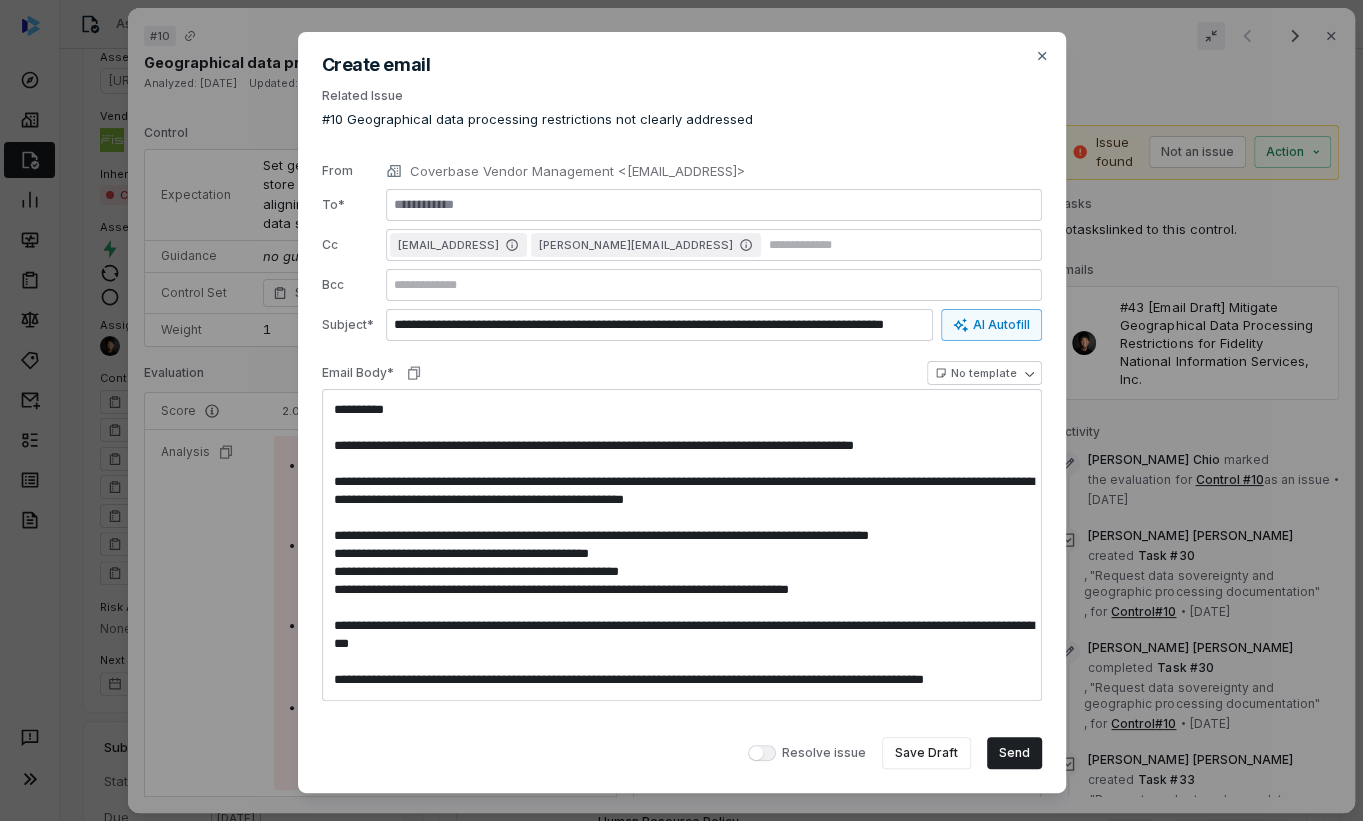 type on "*" 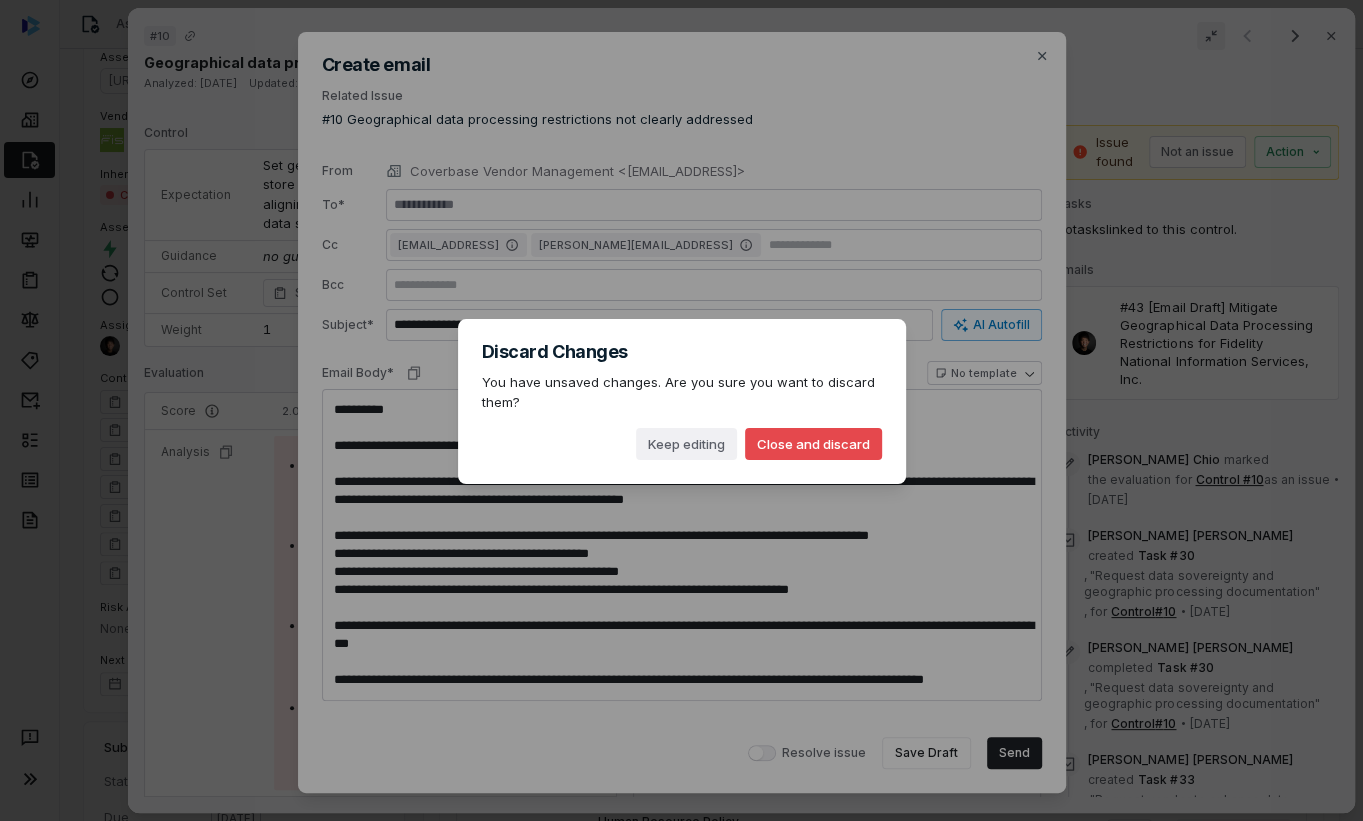 type 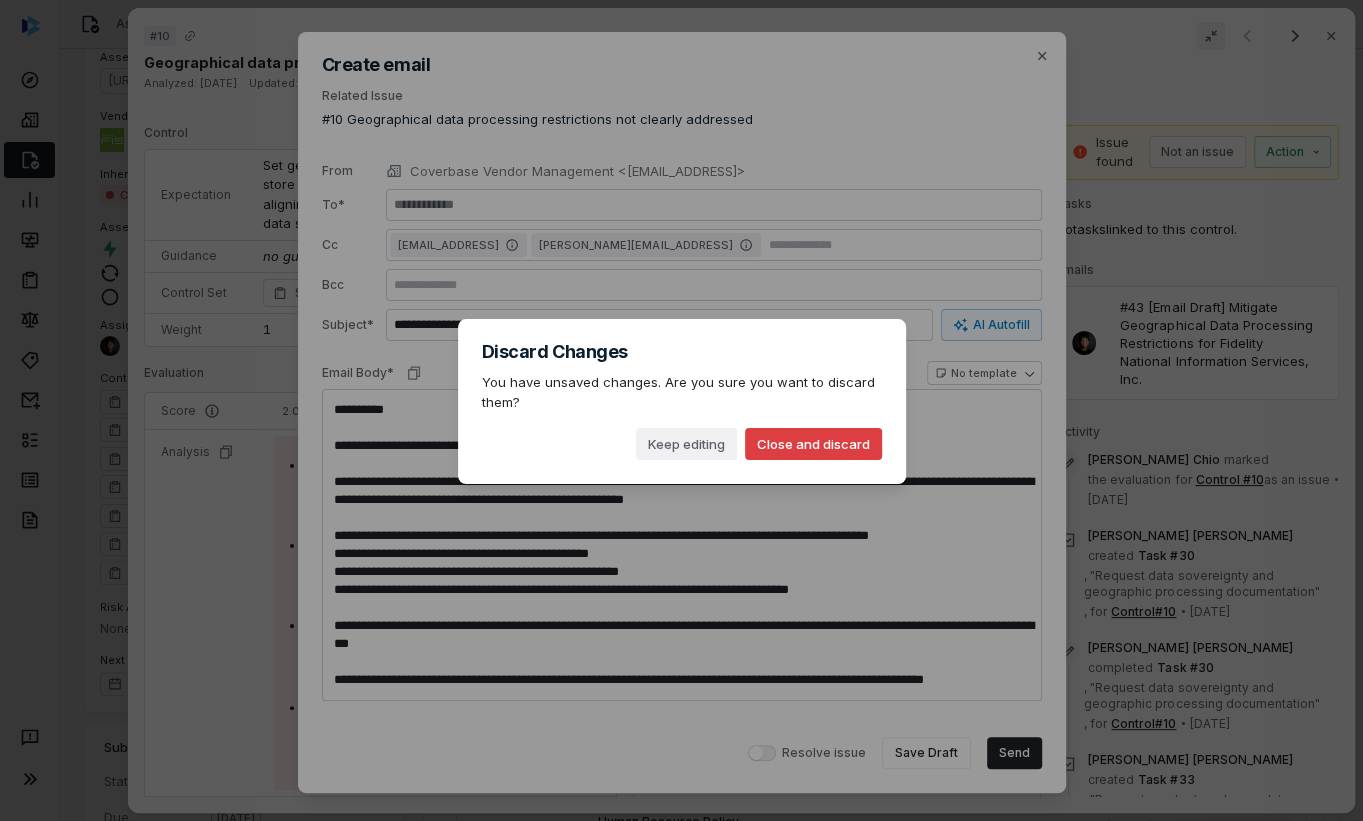 click on "Close and discard" at bounding box center (813, 444) 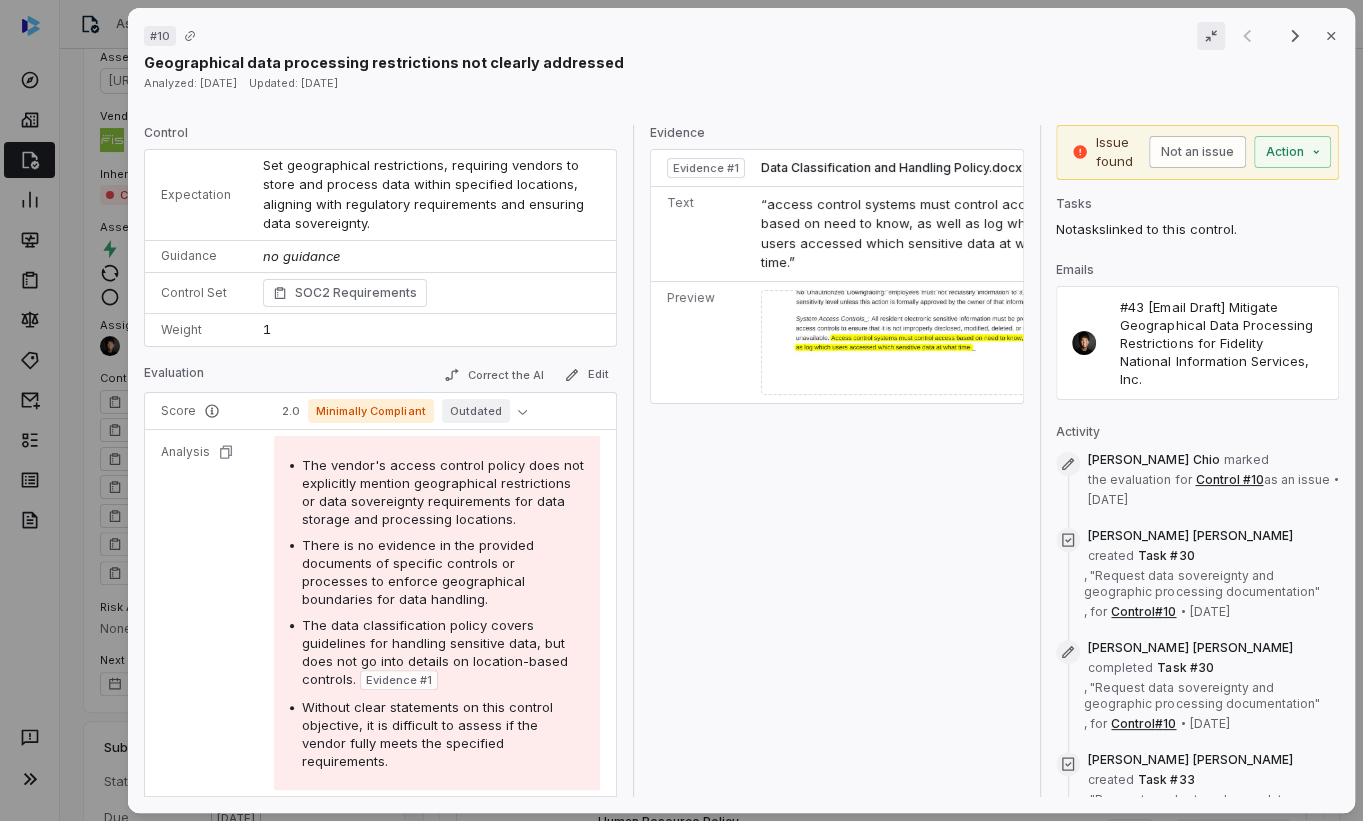 click on "Not an issue" at bounding box center (1197, 152) 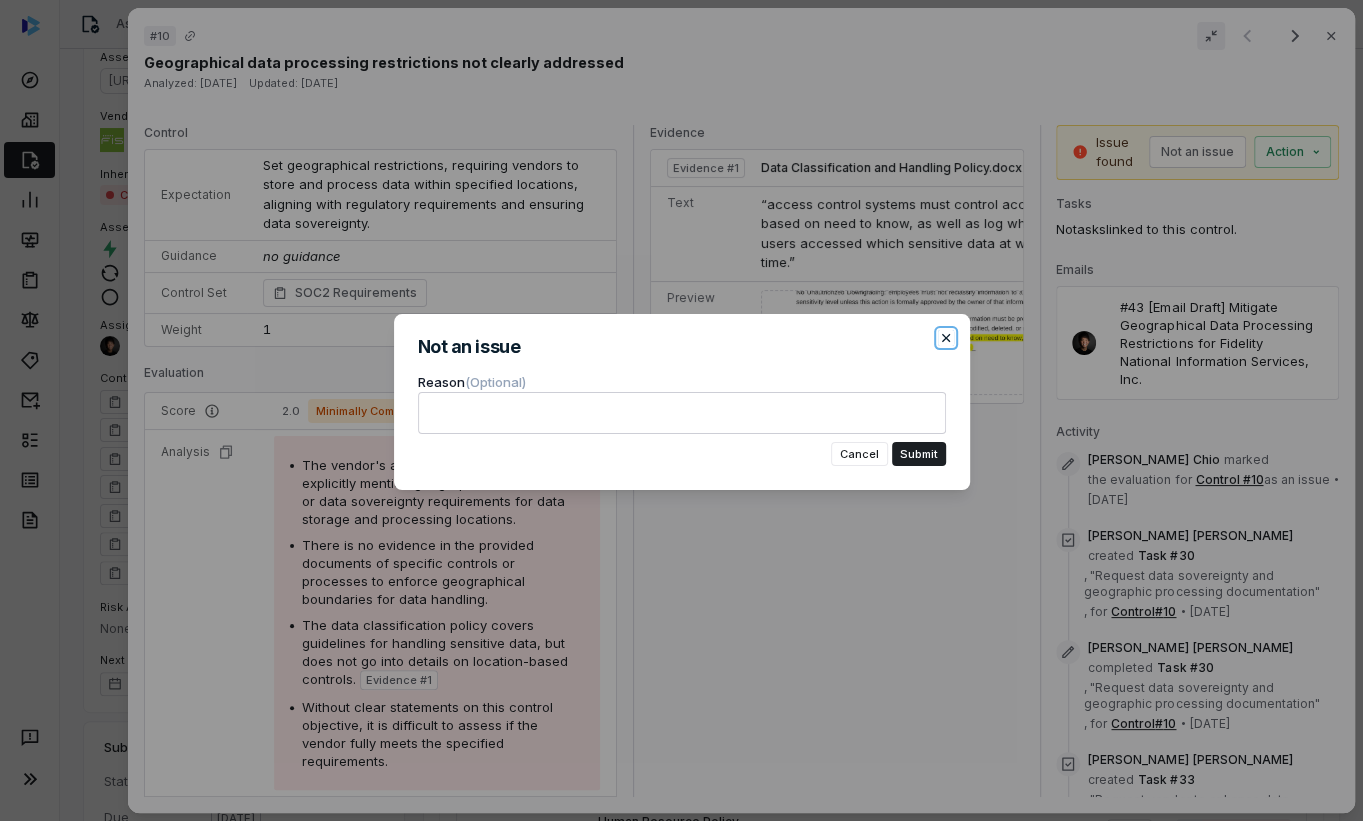 click 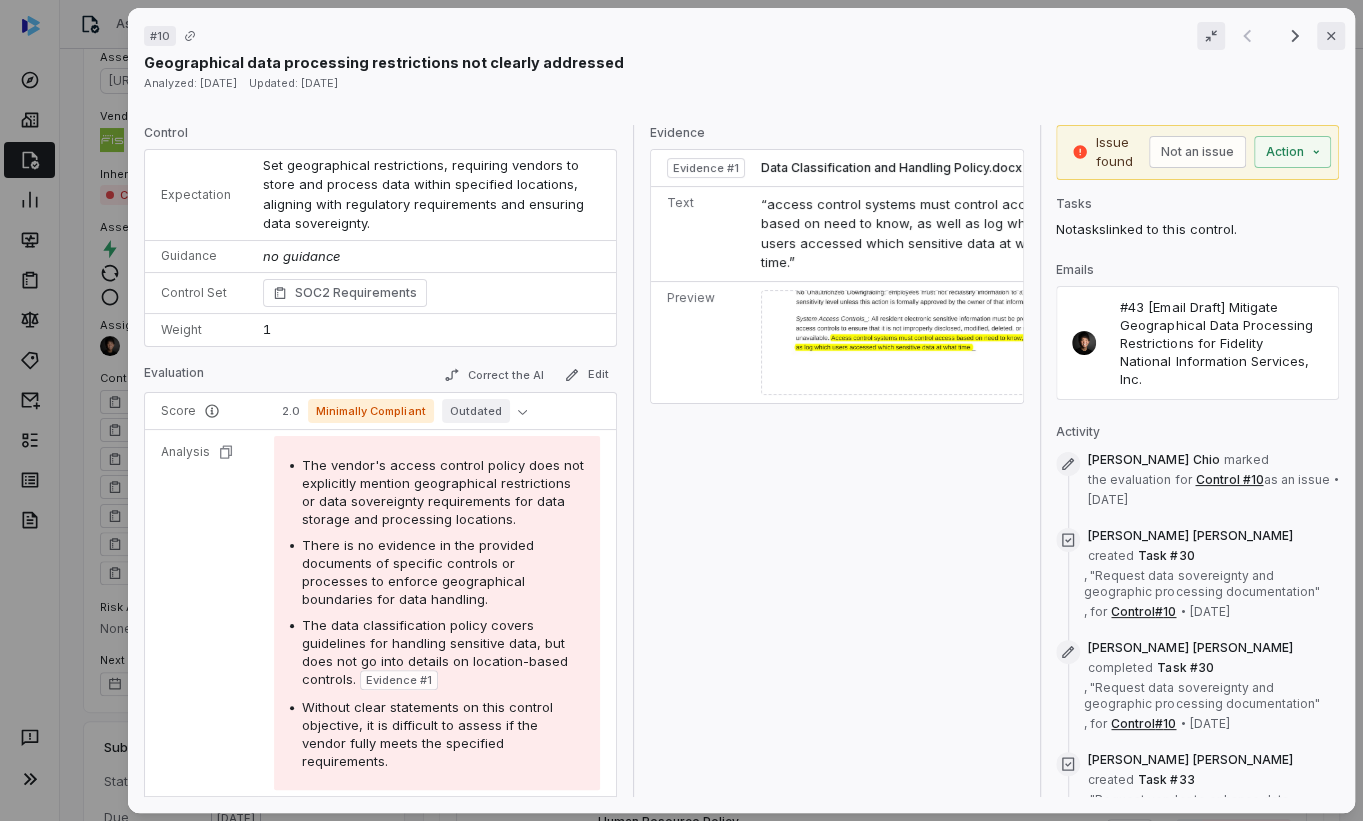 click 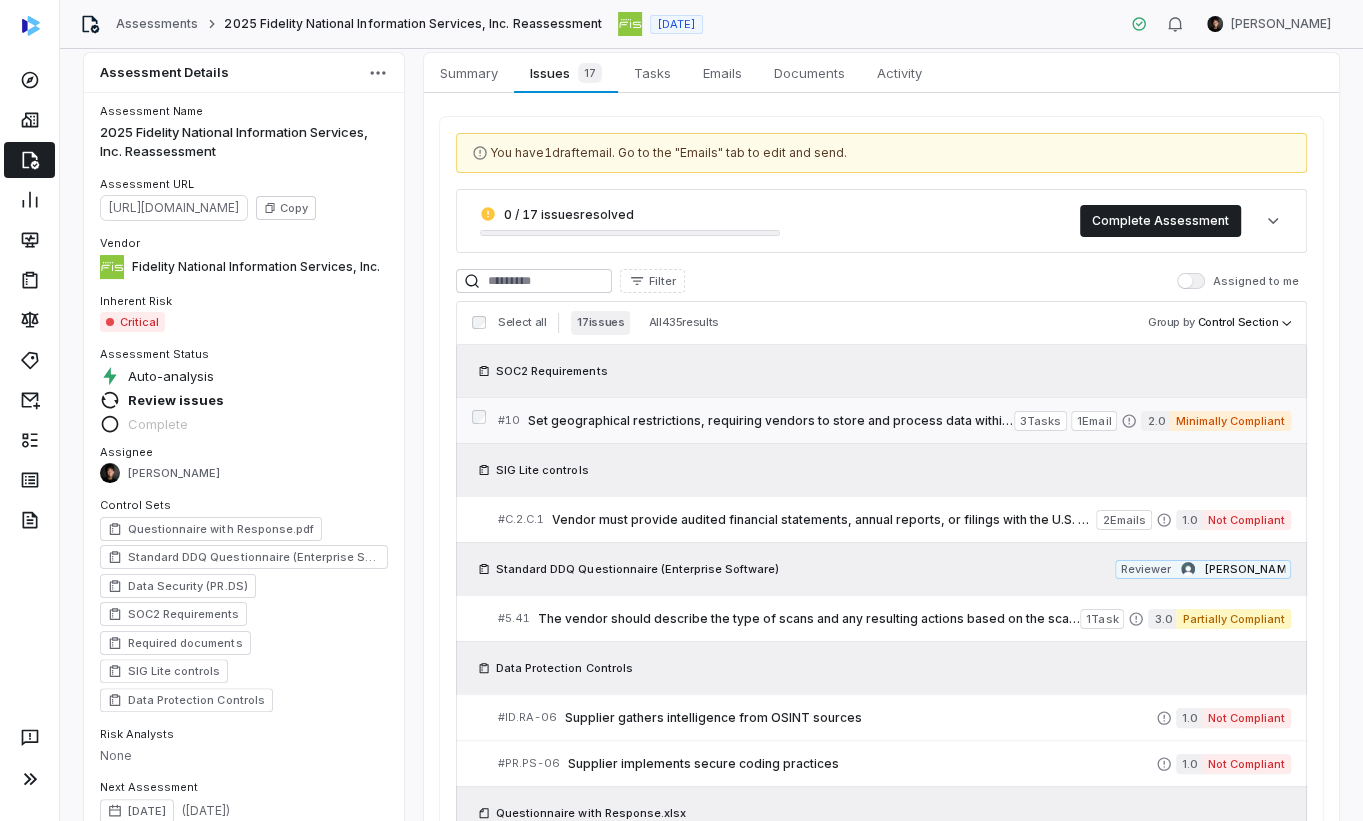 scroll, scrollTop: 14, scrollLeft: 0, axis: vertical 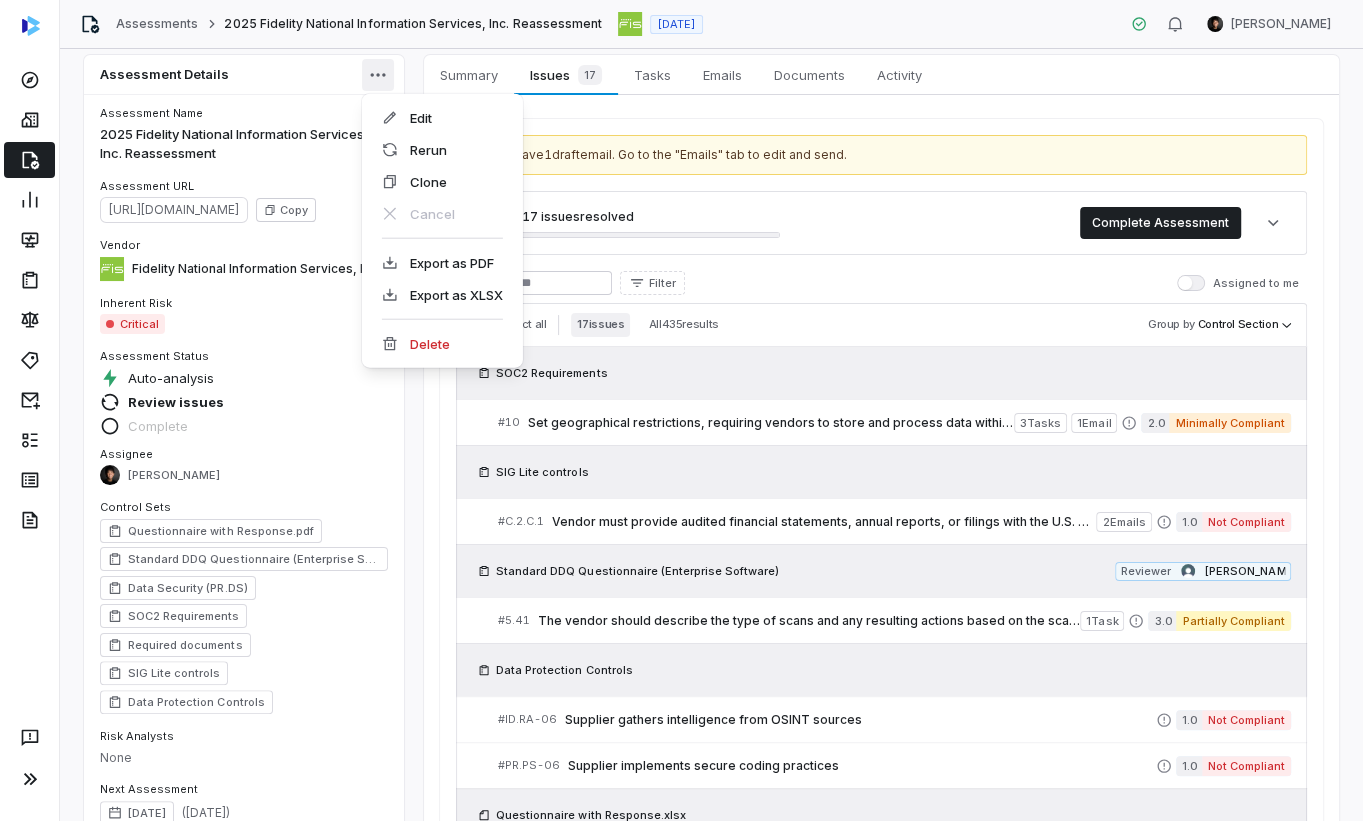 click on "Assessments 2025 Fidelity National Information Services, Inc. Reassessment [DATE] [PERSON_NAME] Assessment Details Assessment Name 2025 Fidelity National Information Services, Inc. Reassessment Assessment URL  [URL][DOMAIN_NAME] Copy Vendor Fidelity National Information Services, Inc. Inherent Risk Critical Assessment Status Auto-analysis Review issues Complete Assignee [PERSON_NAME] Control Sets Questionnaire with Response.pdf Standard DDQ Questionnaire (Enterprise Software) Data Security (PR.DS) SOC2 Requirements Required documents SIG Lite controls Data Protection Controls Risk Analysts None Next Assessment [DATE] ( [DATE] ) Submission Portal Status Closed Due [DATE] Files uploaded 0 Portal Link View Portal Copy Properties Audit end Choose Date Summary Summary Issues 17 Issues 17 Tasks Tasks Emails Emails Documents Documents Activity Activity You have  1  draft  email 0 / 17   issues  resolved Filter 17" at bounding box center (681, 410) 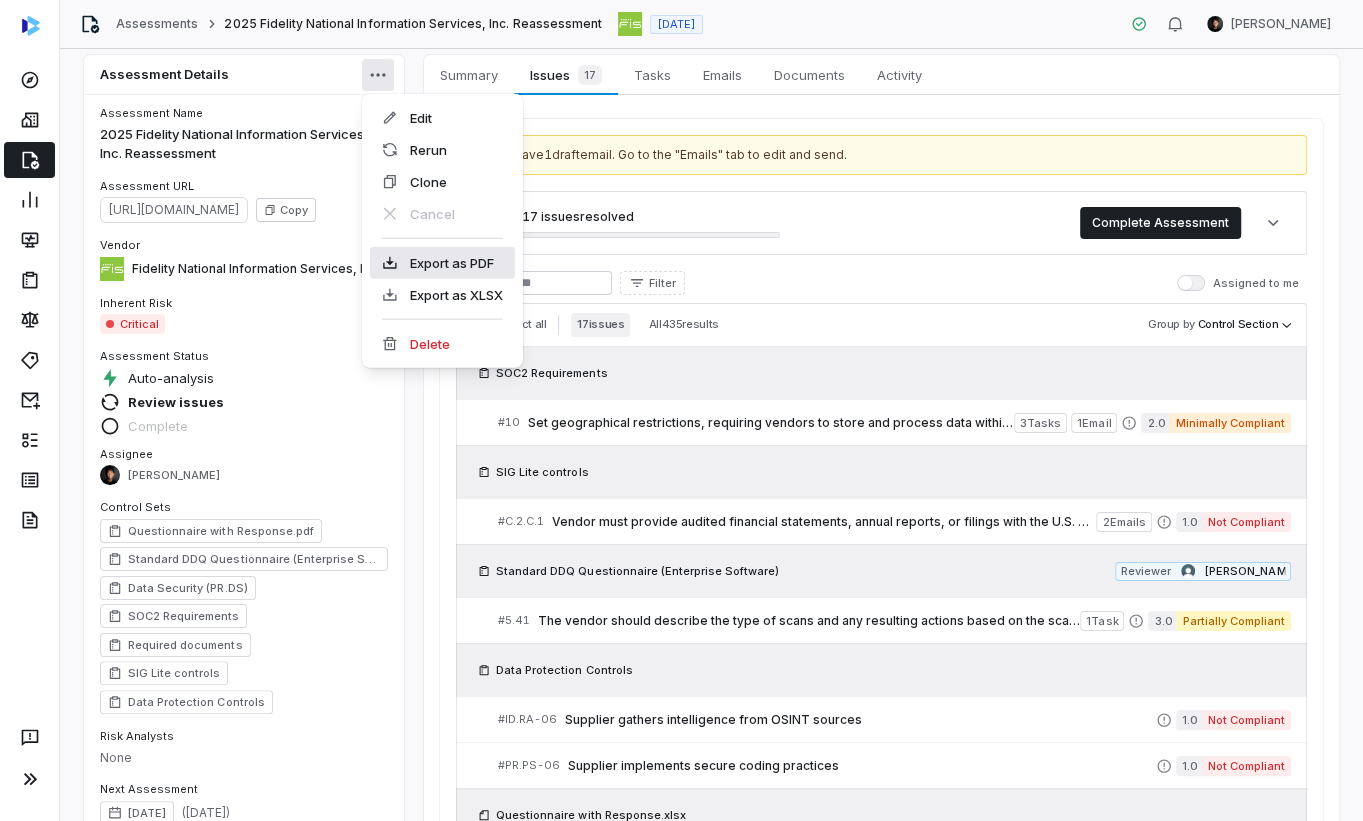 click on "Export as PDF" at bounding box center [442, 263] 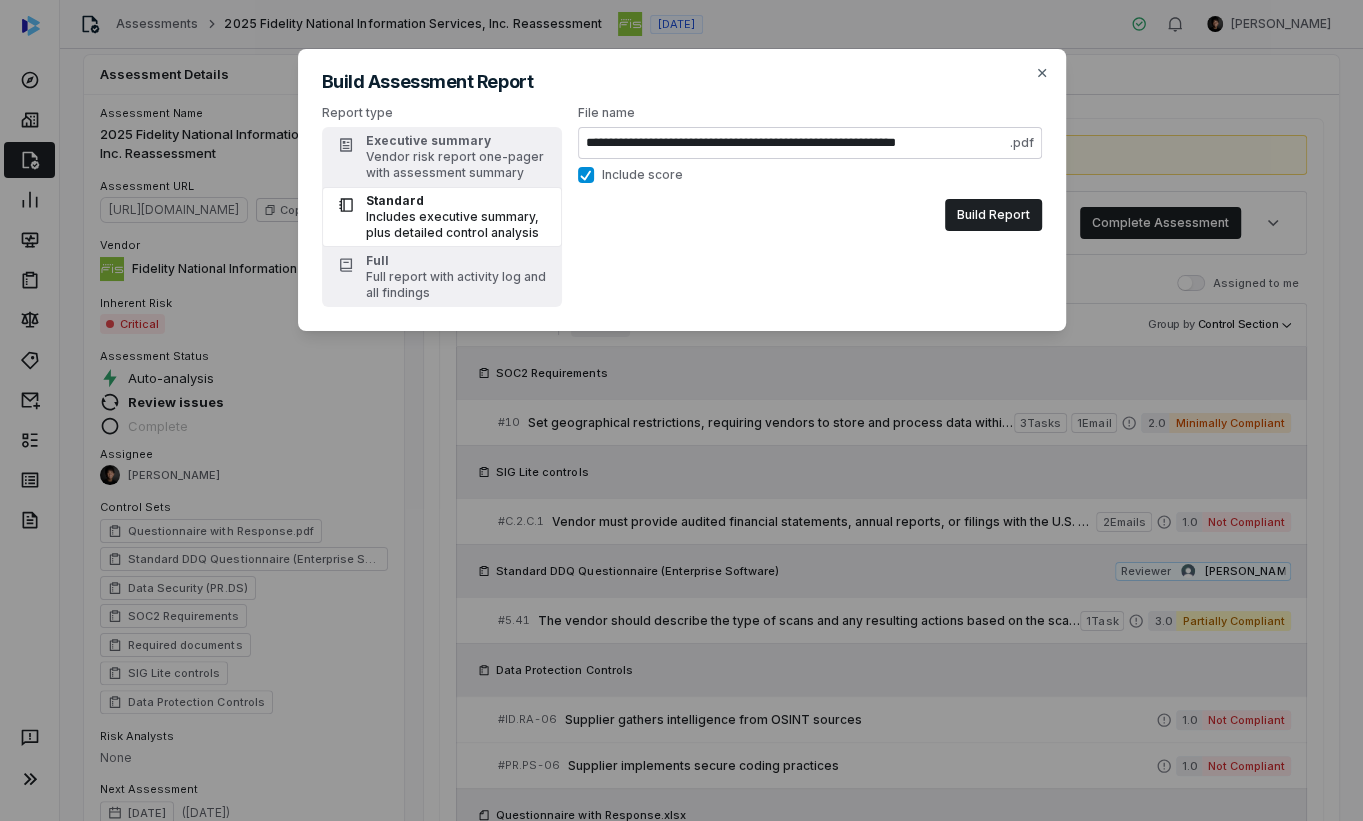 click on "**********" at bounding box center (681, 190) 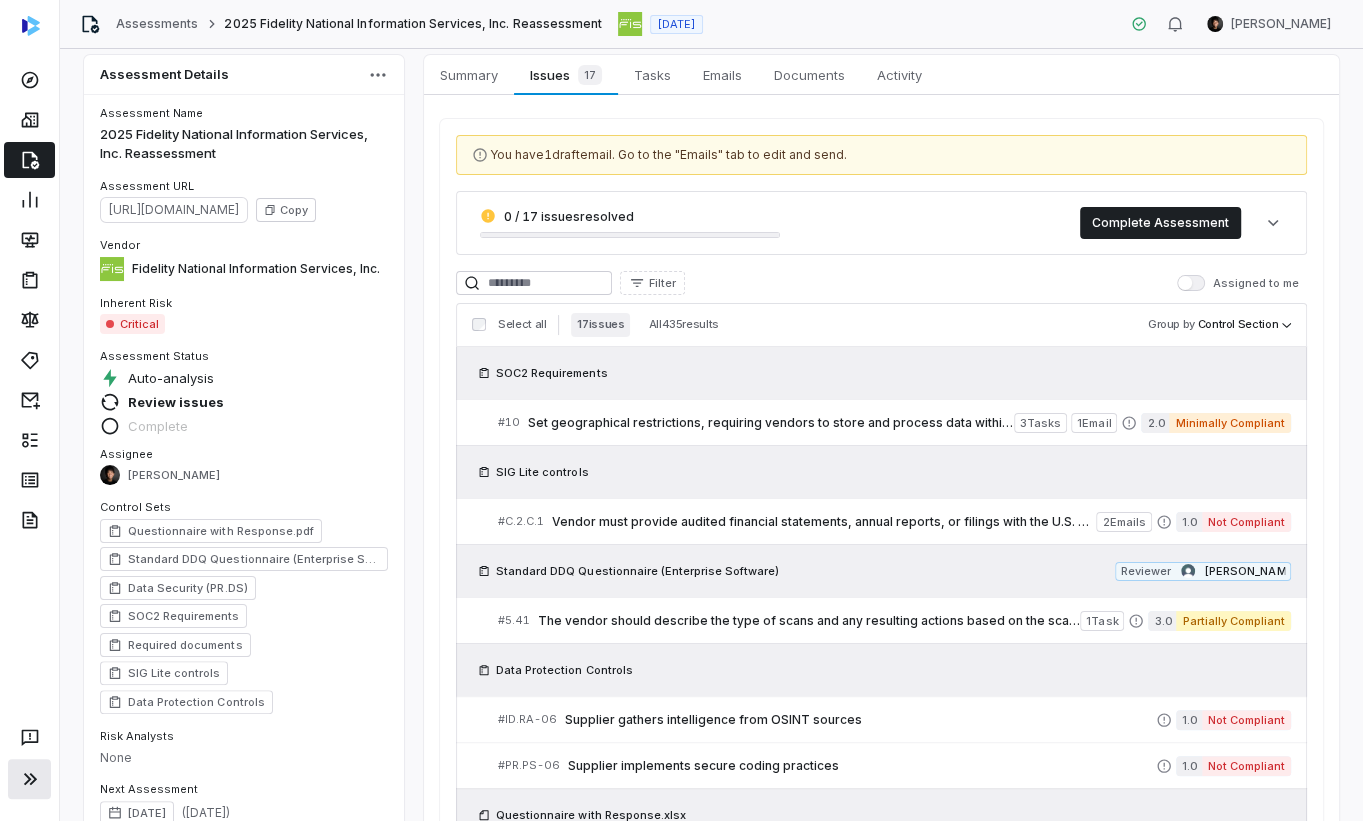 click 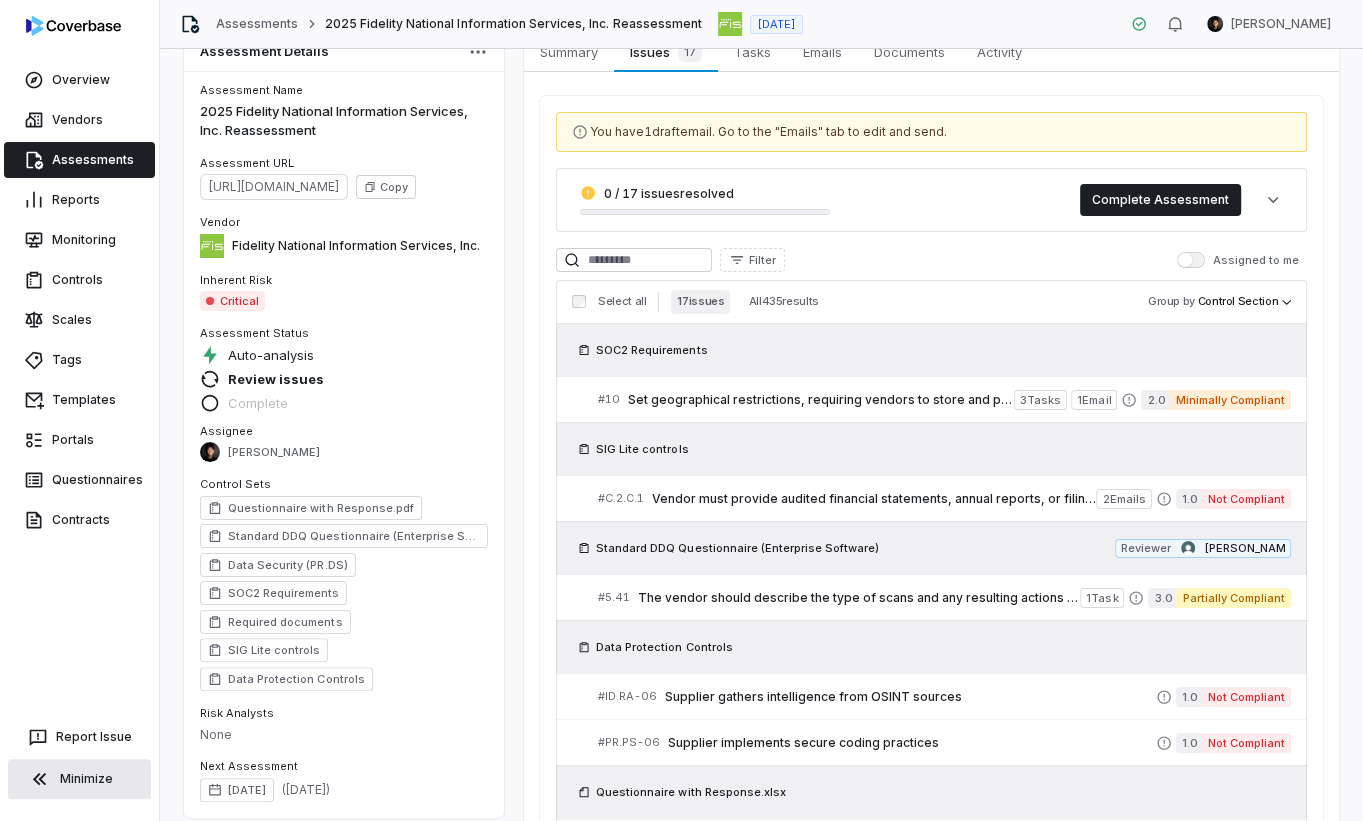 scroll, scrollTop: 39, scrollLeft: 0, axis: vertical 